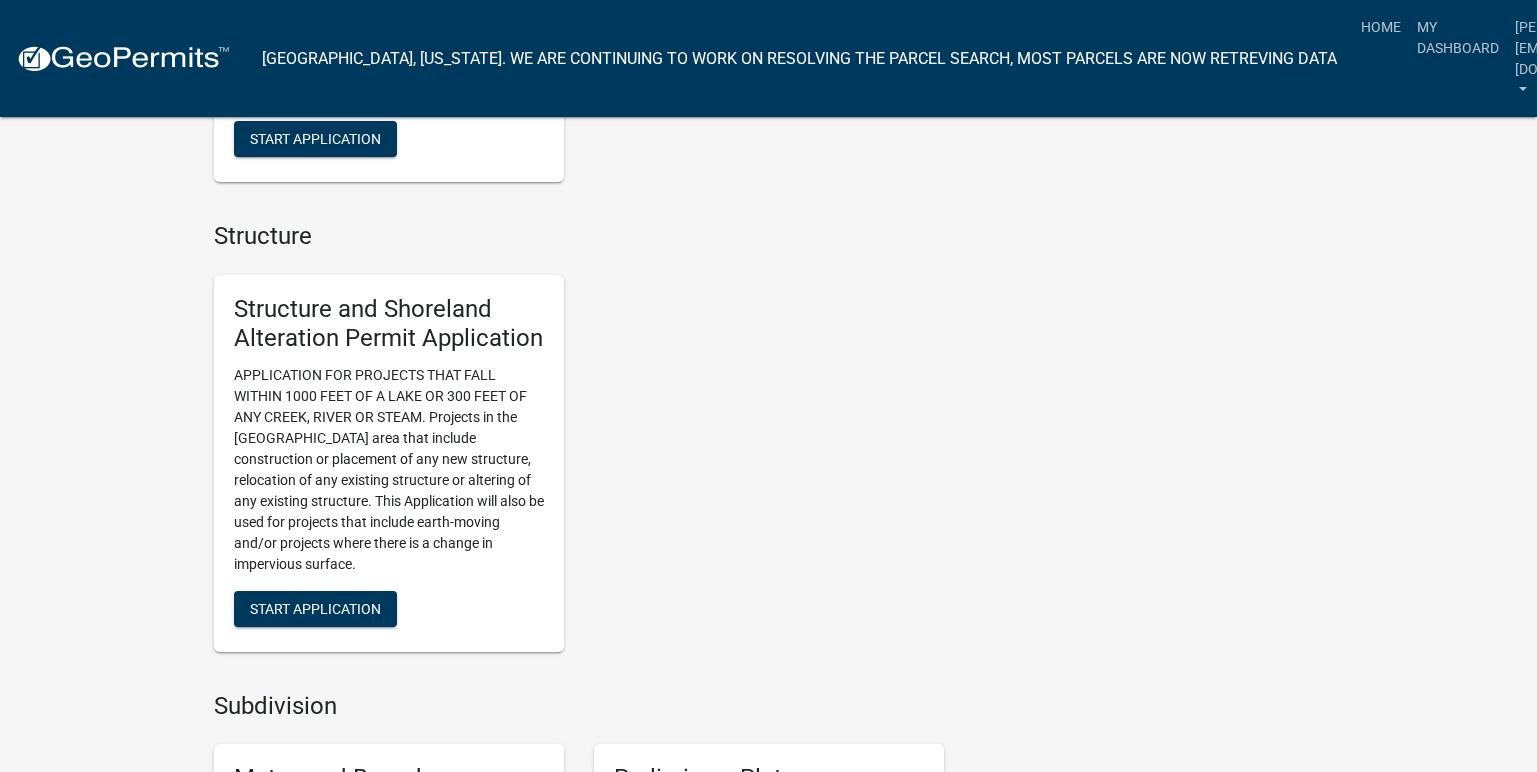scroll, scrollTop: 2000, scrollLeft: 0, axis: vertical 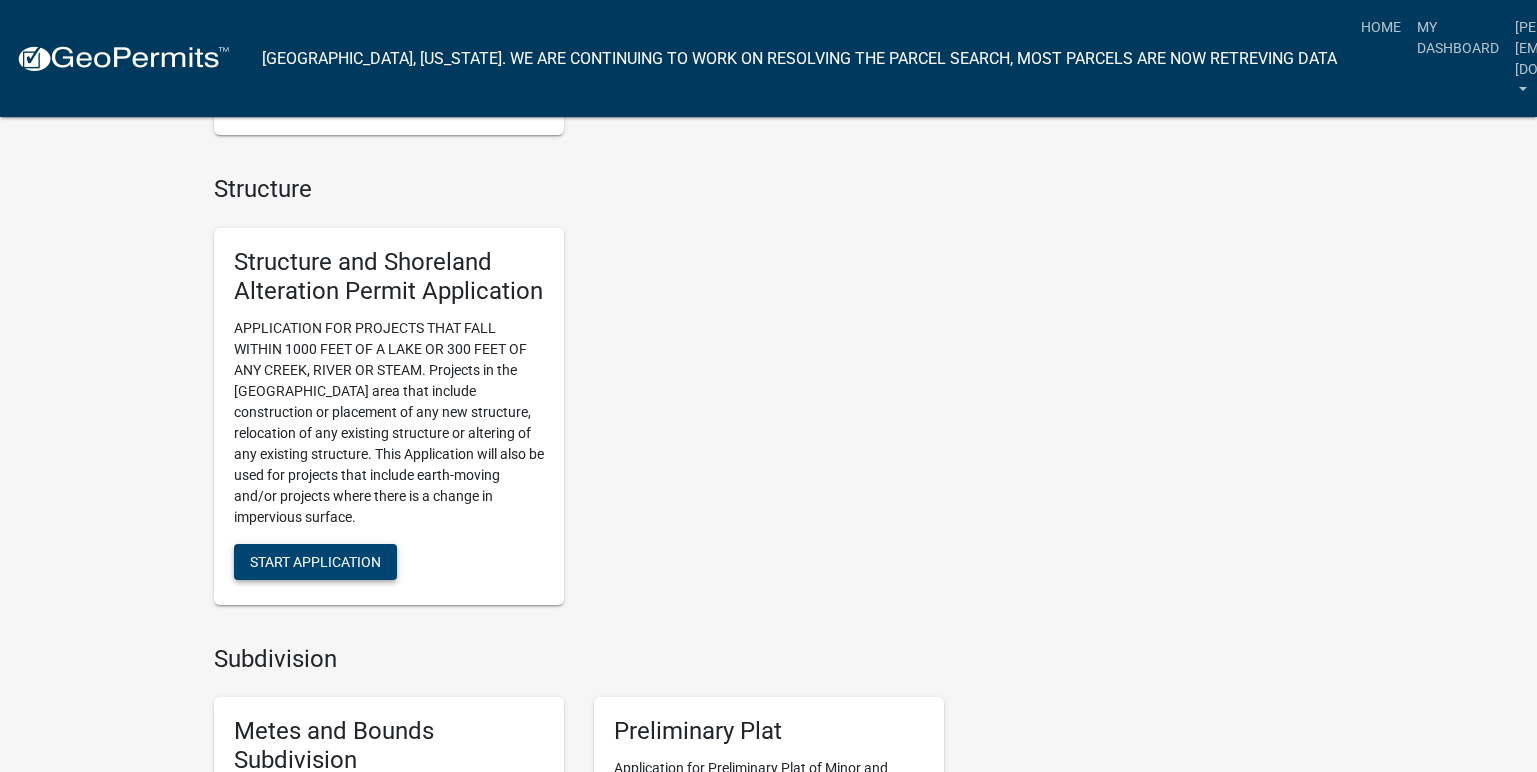 click on "Start Application" at bounding box center [315, 561] 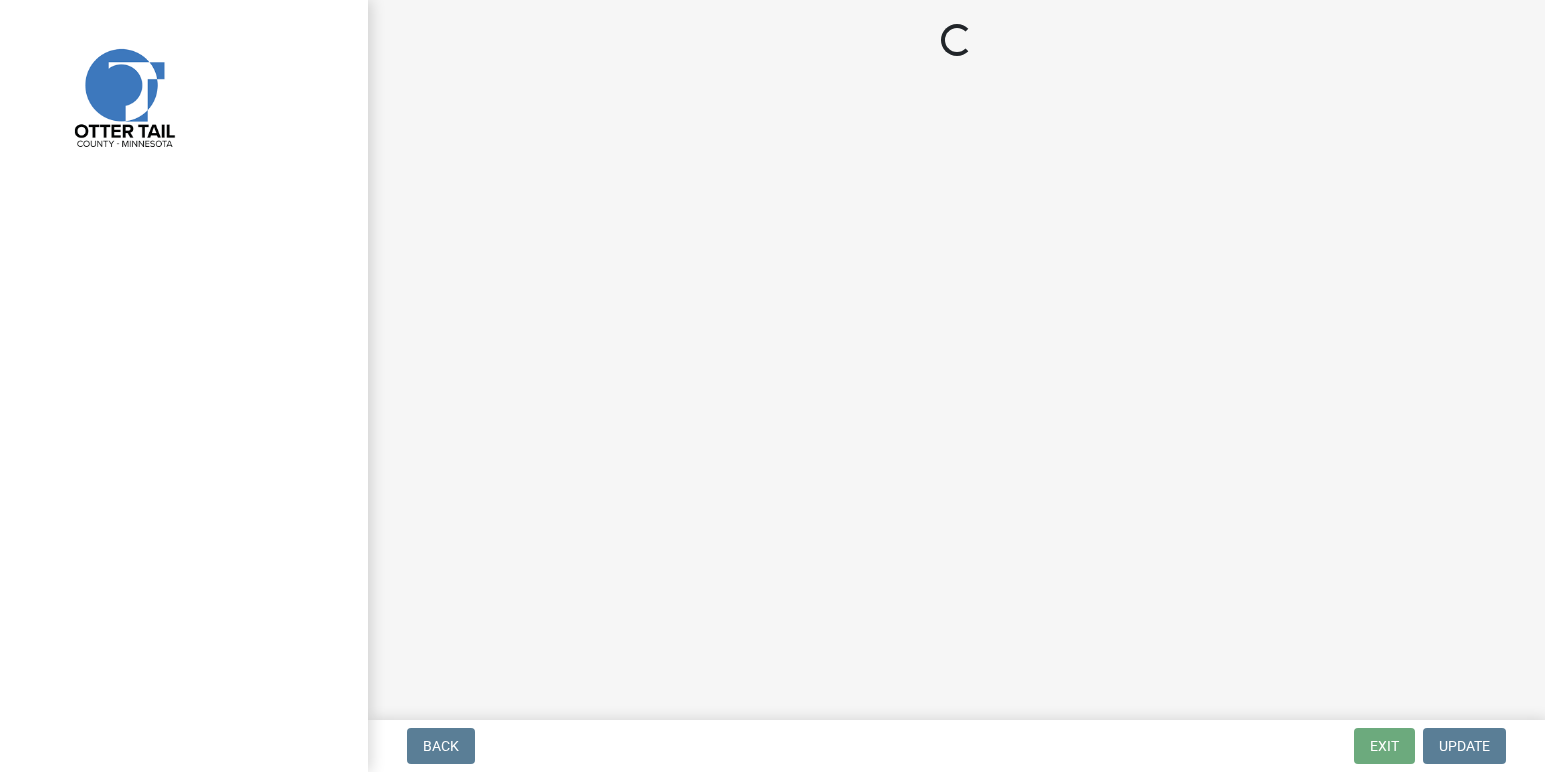 scroll, scrollTop: 0, scrollLeft: 0, axis: both 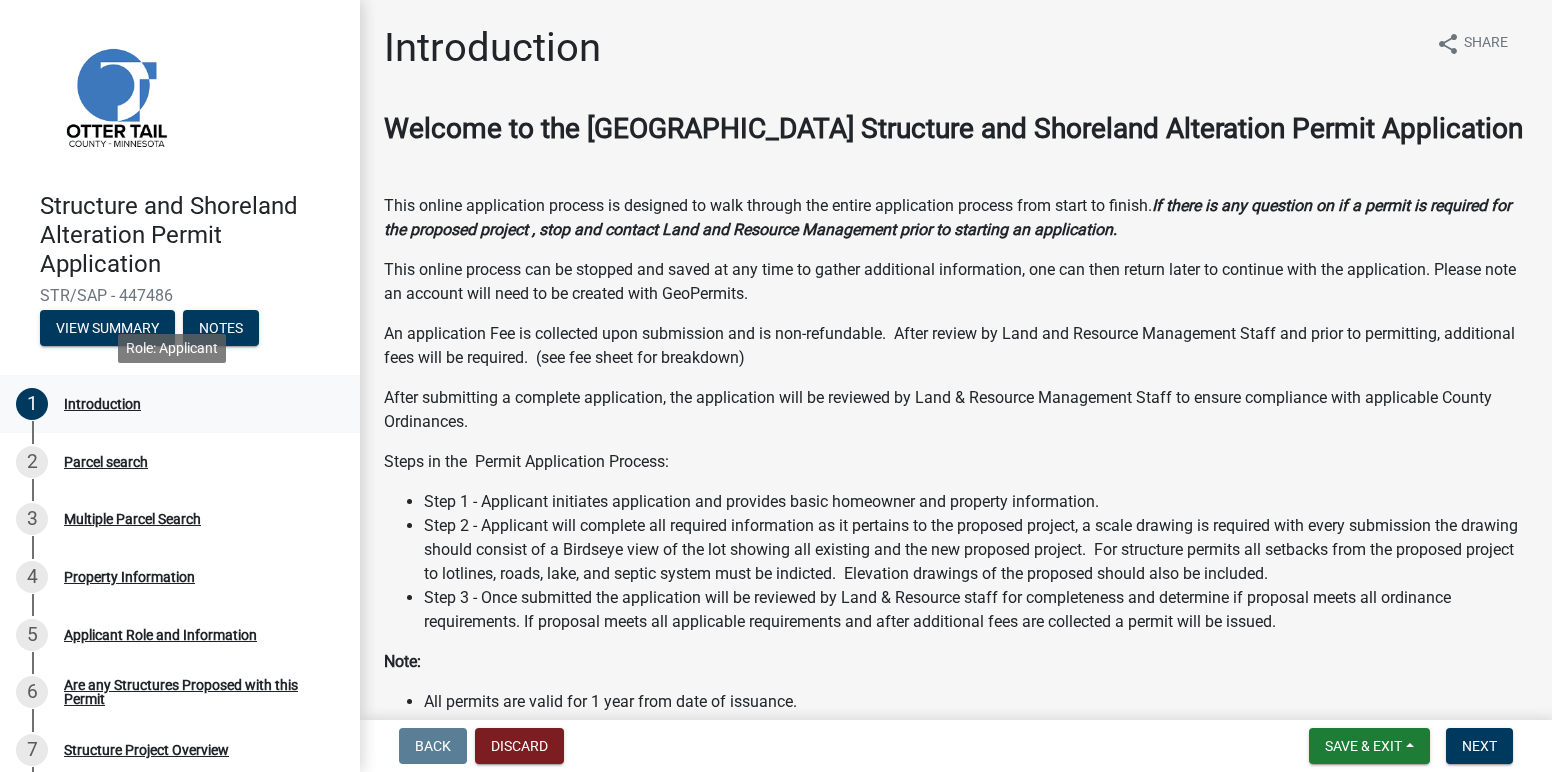 click on "Introduction" at bounding box center (102, 404) 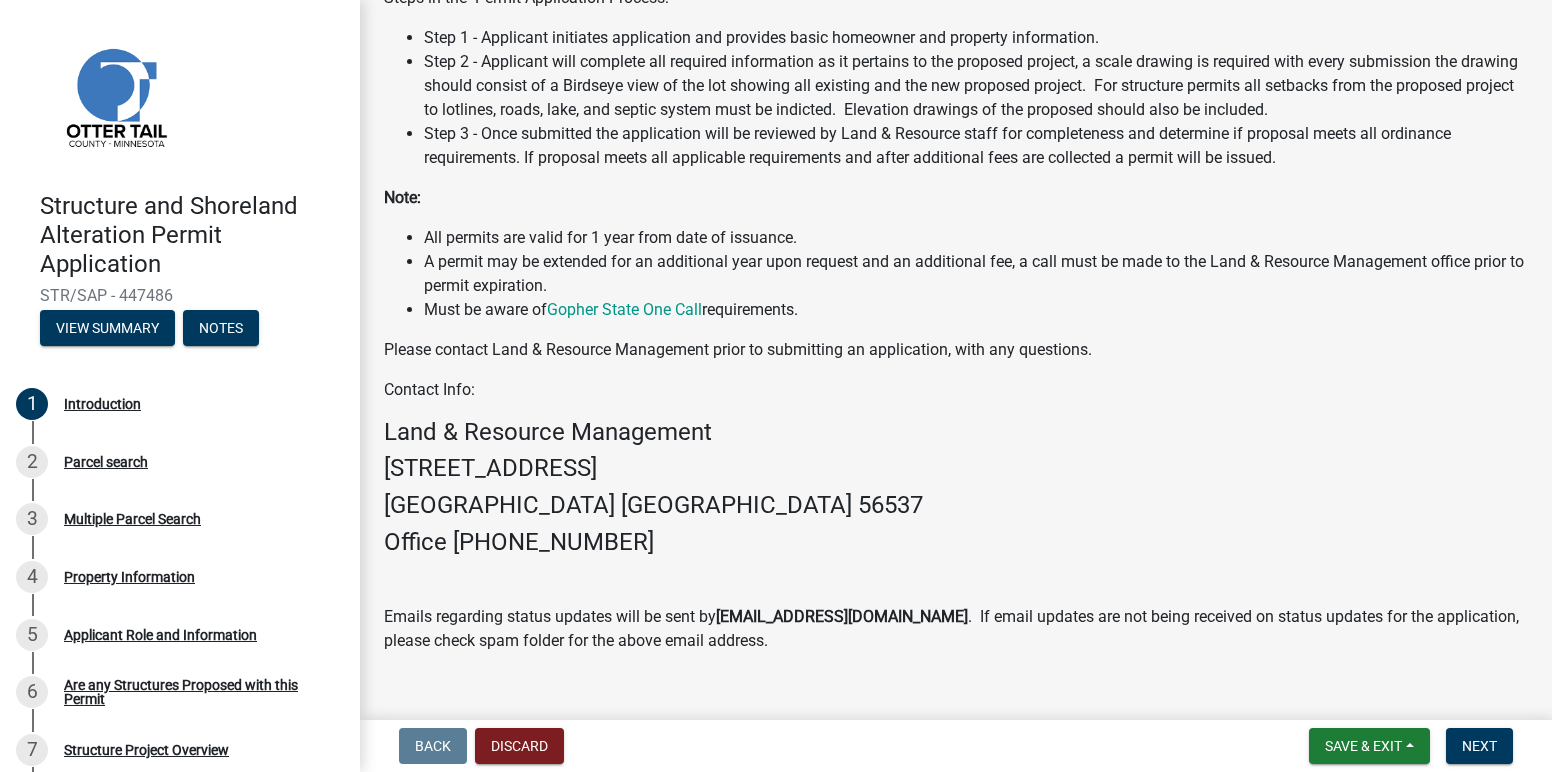 scroll, scrollTop: 499, scrollLeft: 0, axis: vertical 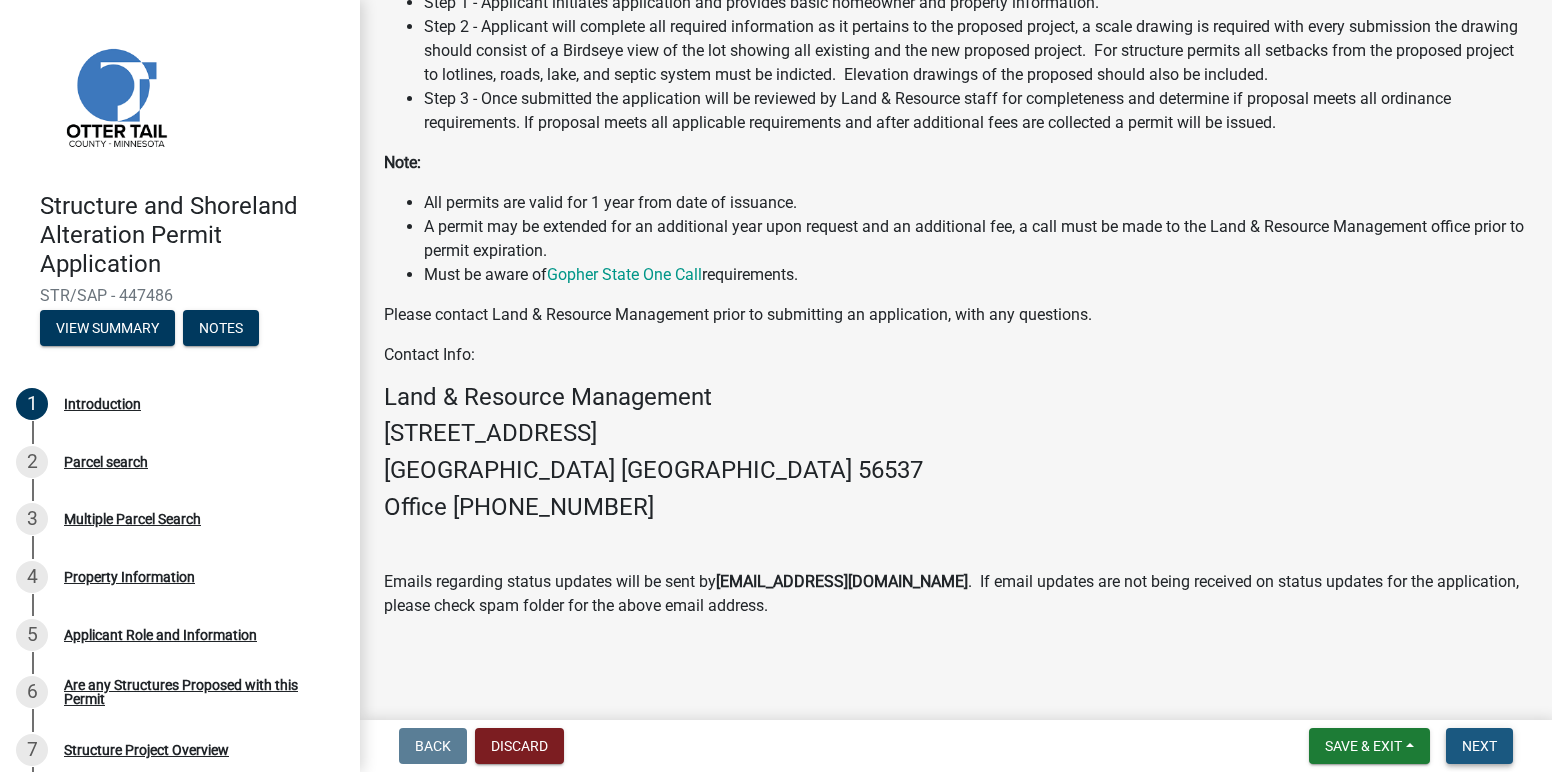 click on "Next" at bounding box center [1479, 746] 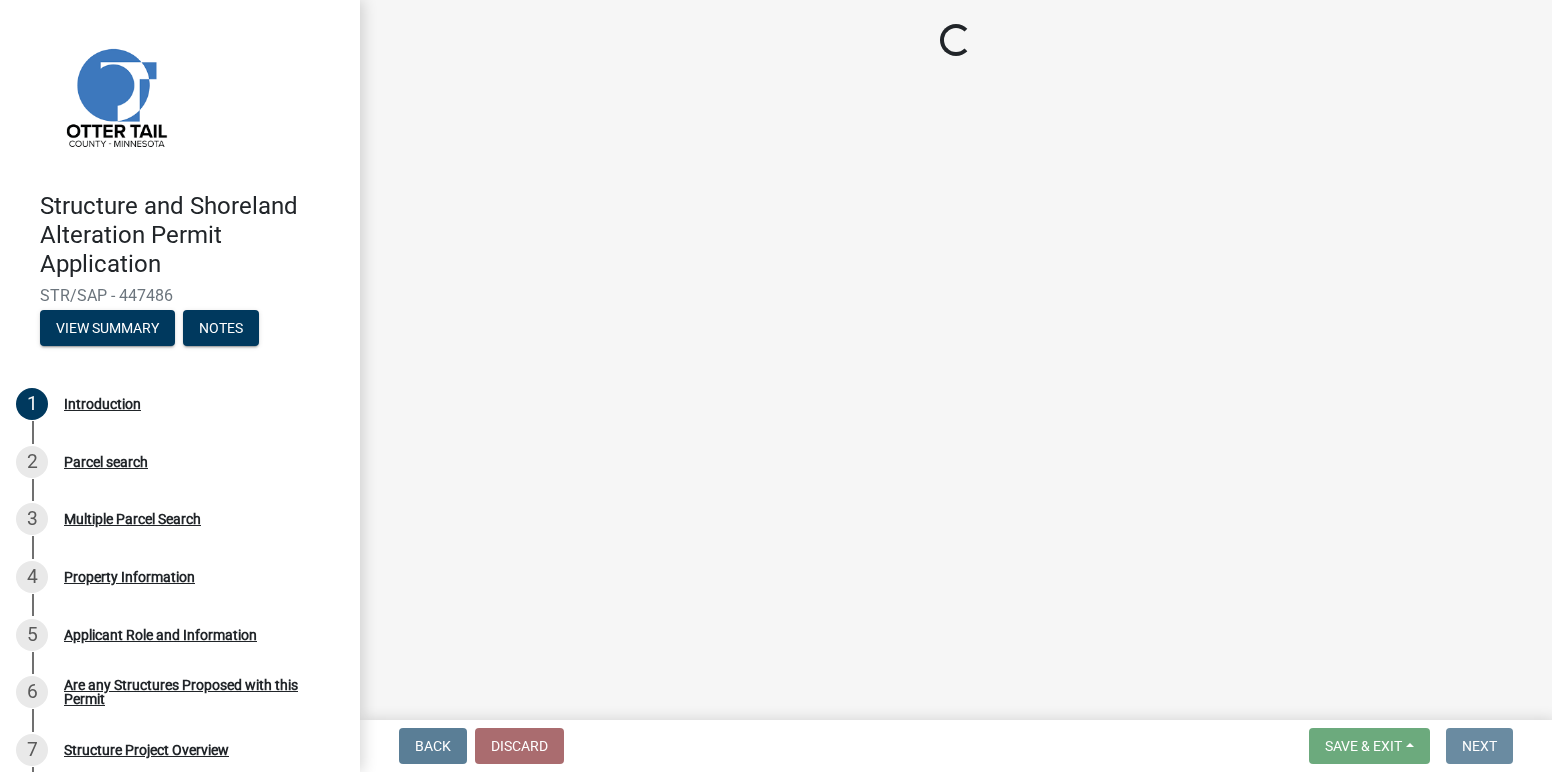 scroll, scrollTop: 0, scrollLeft: 0, axis: both 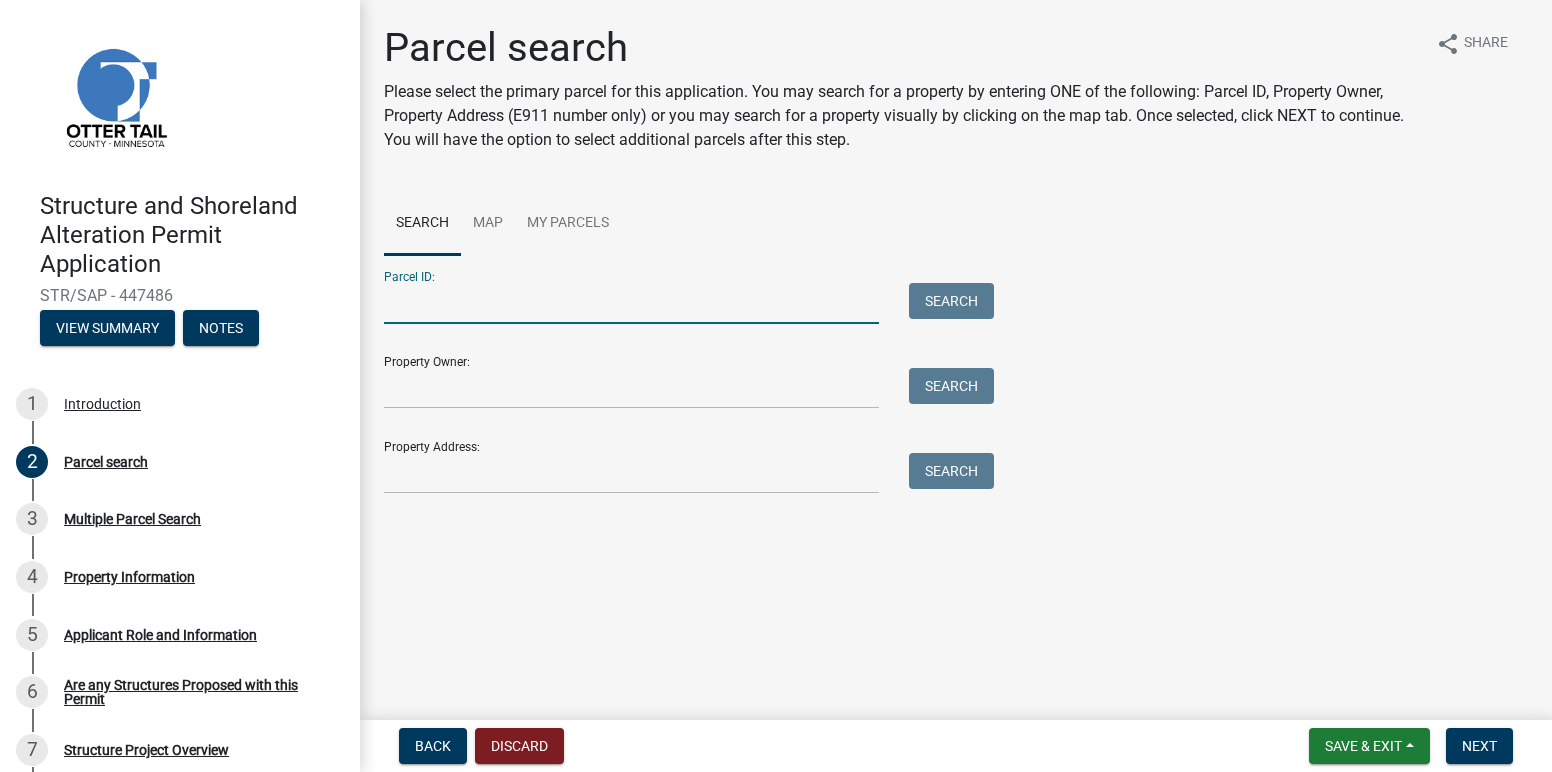 click on "Parcel ID:" at bounding box center [631, 303] 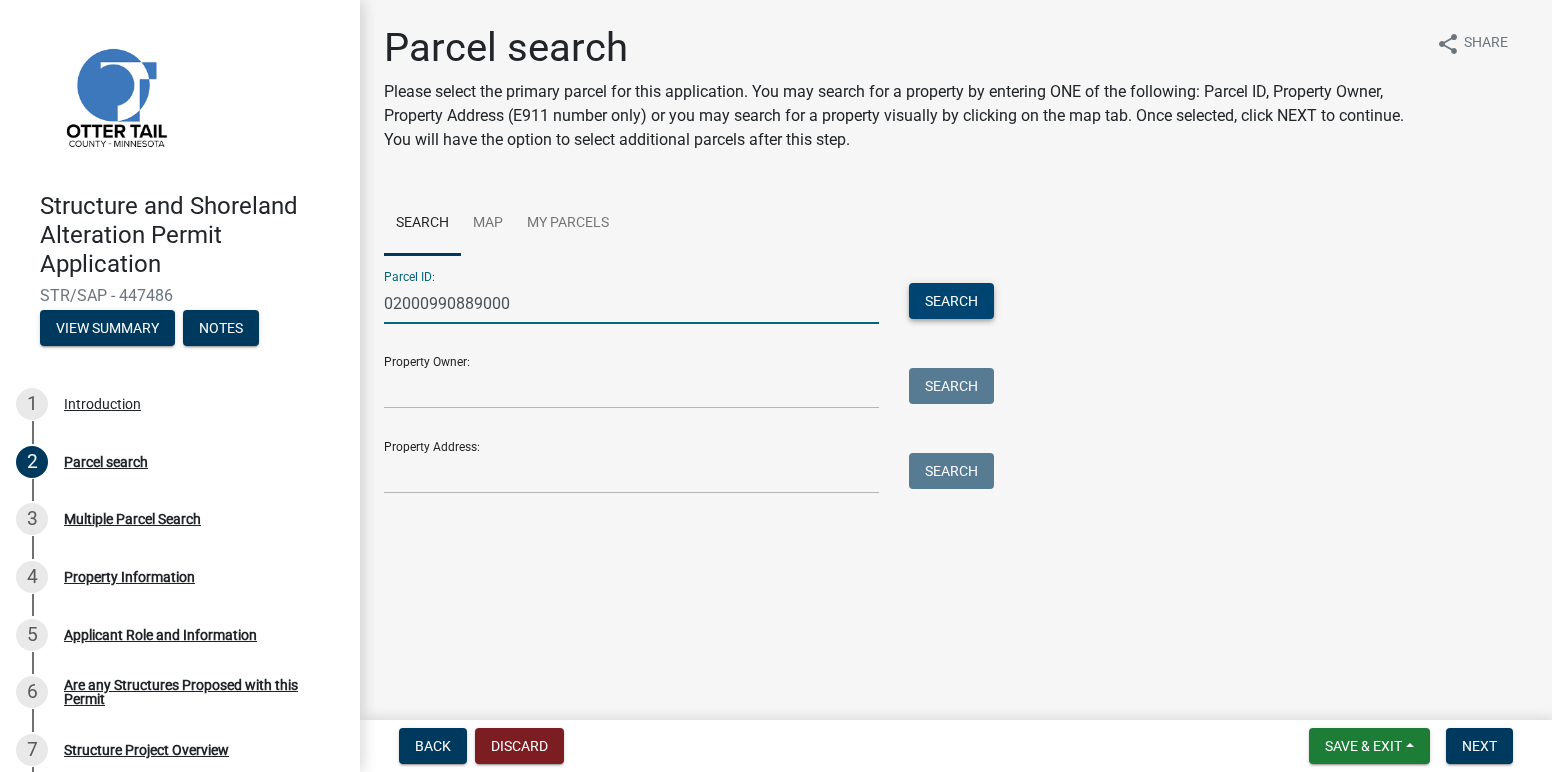 type on "02000990889000" 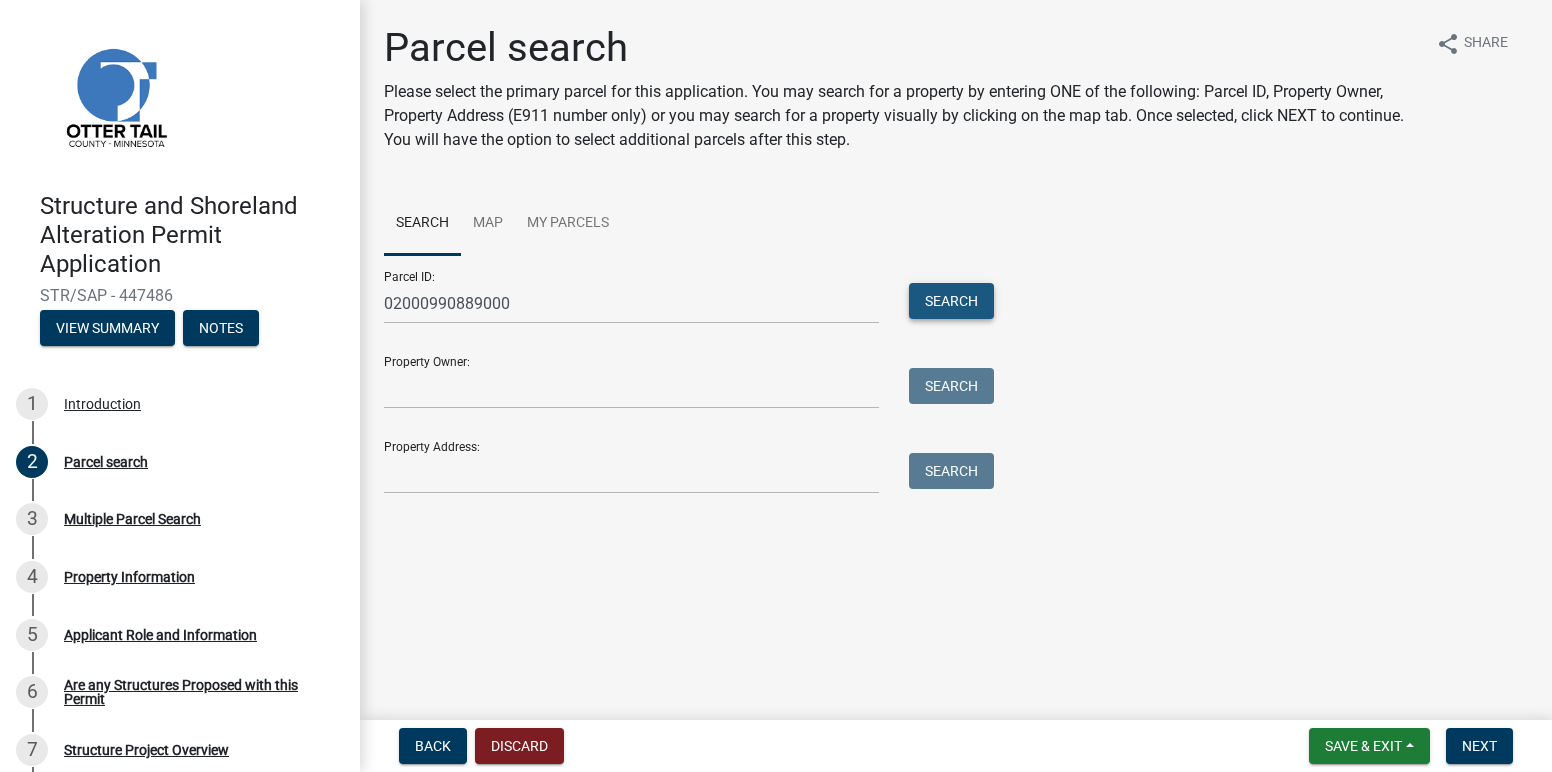 click on "Search" at bounding box center (951, 301) 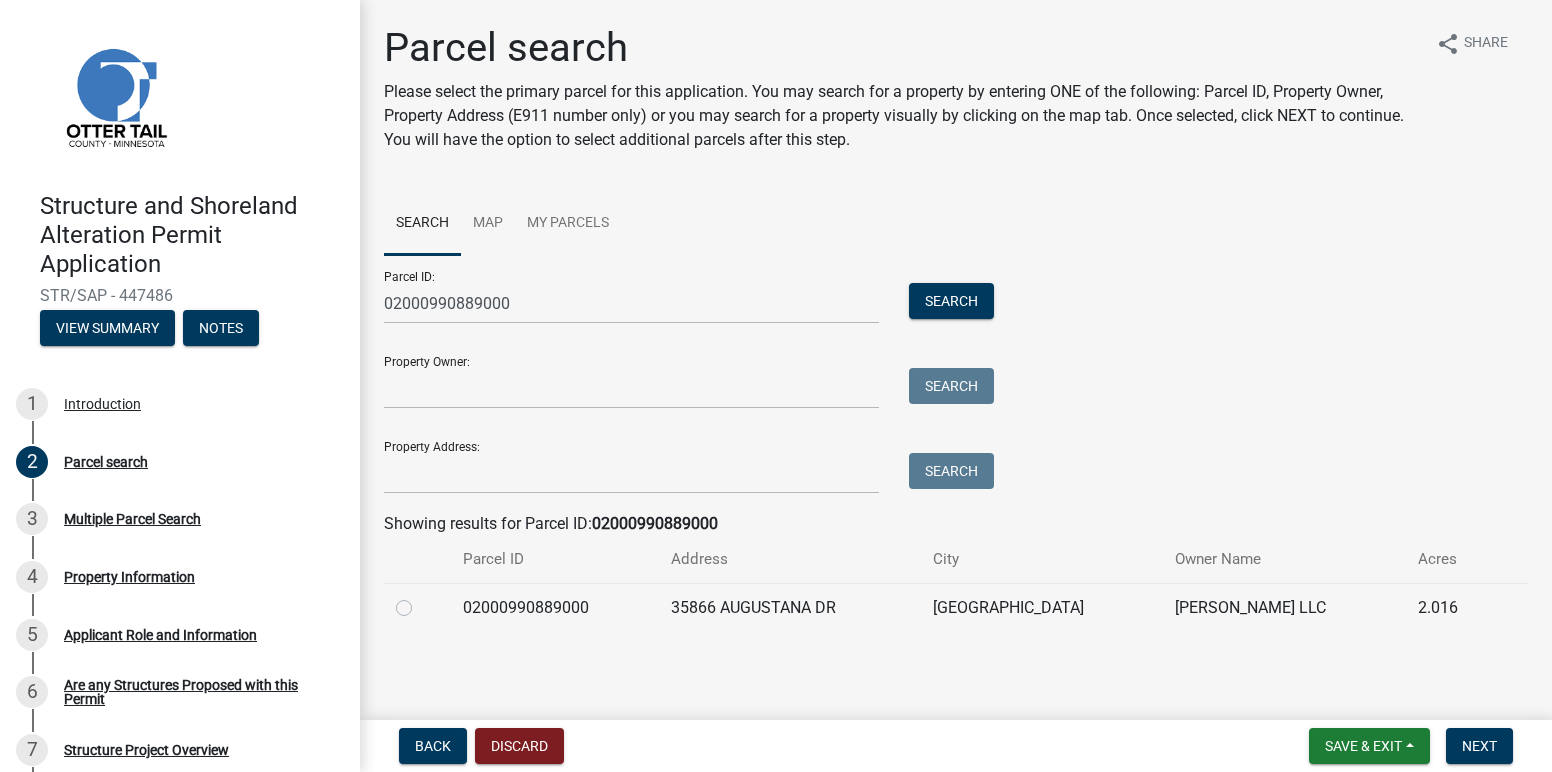 click 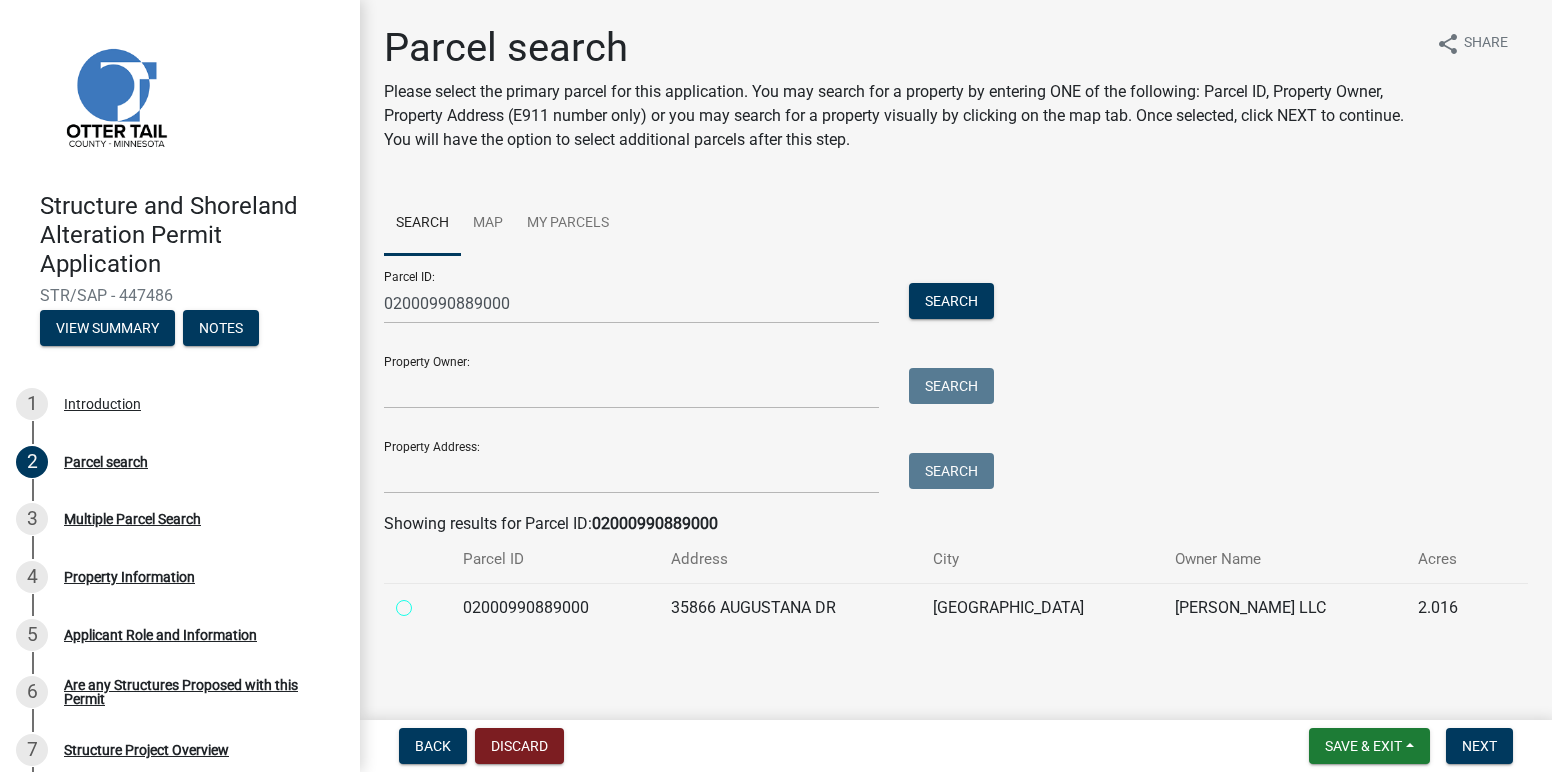 click at bounding box center (426, 602) 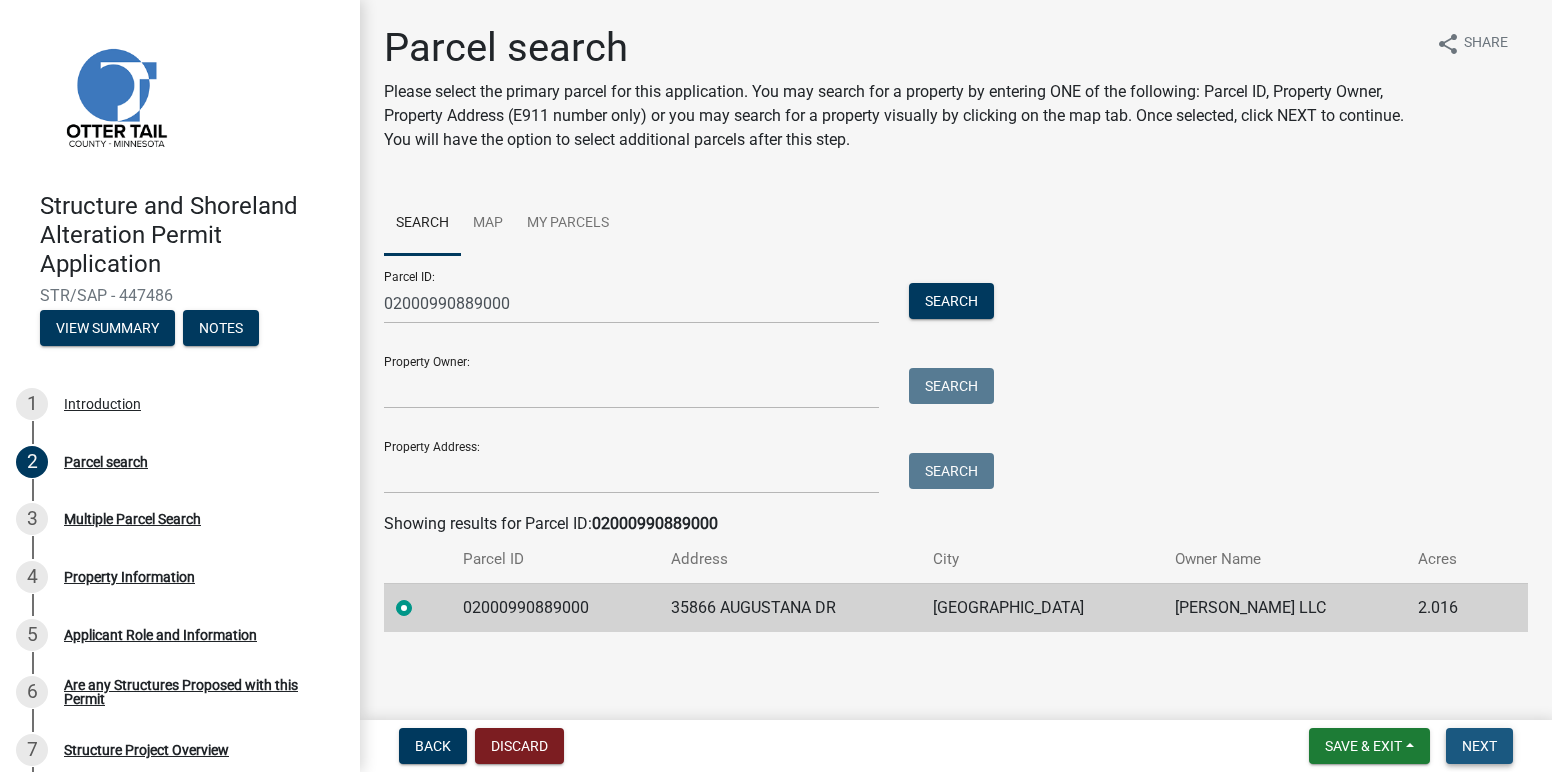click on "Next" at bounding box center [1479, 746] 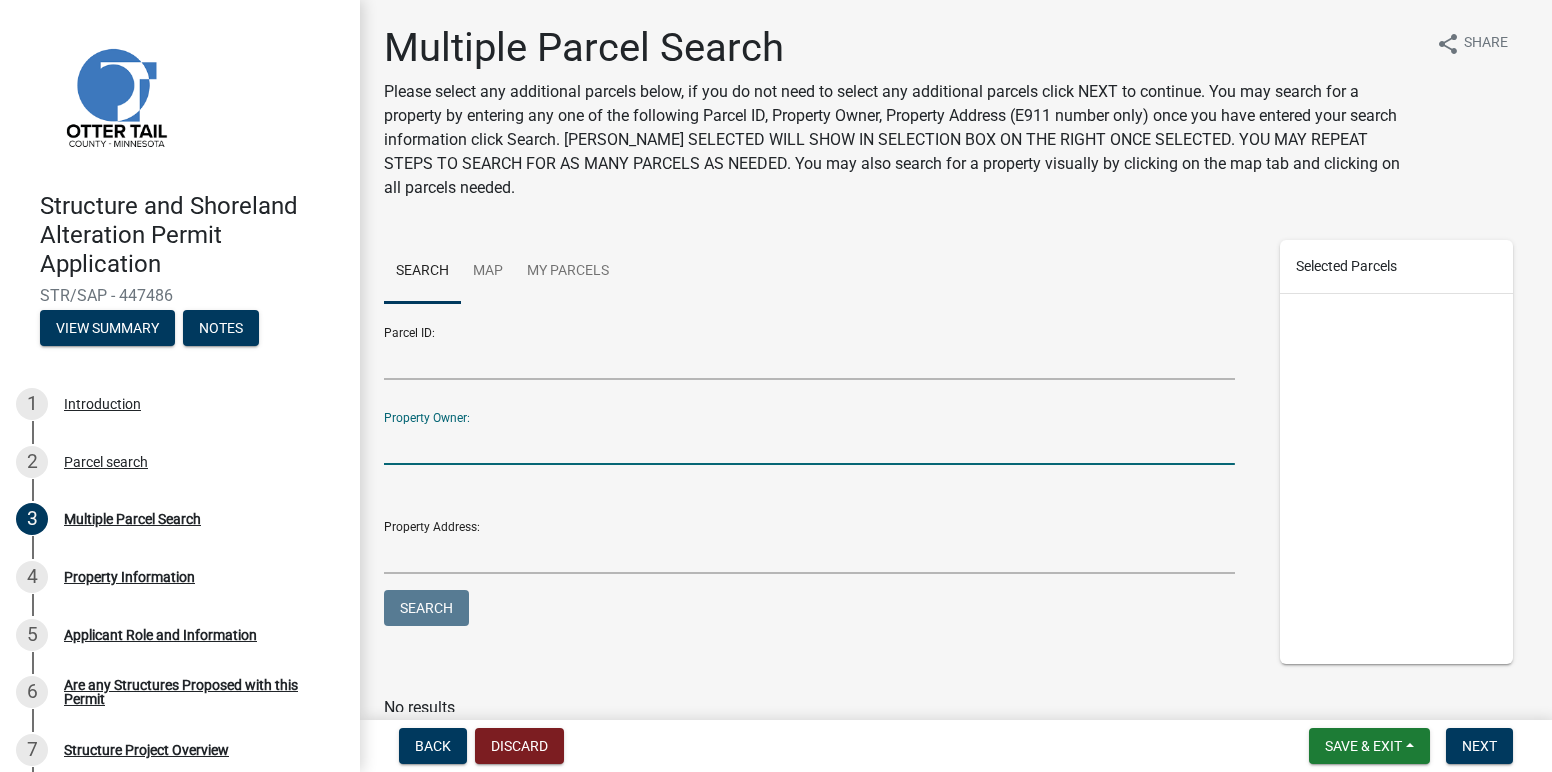 drag, startPoint x: 422, startPoint y: 456, endPoint x: 435, endPoint y: 456, distance: 13 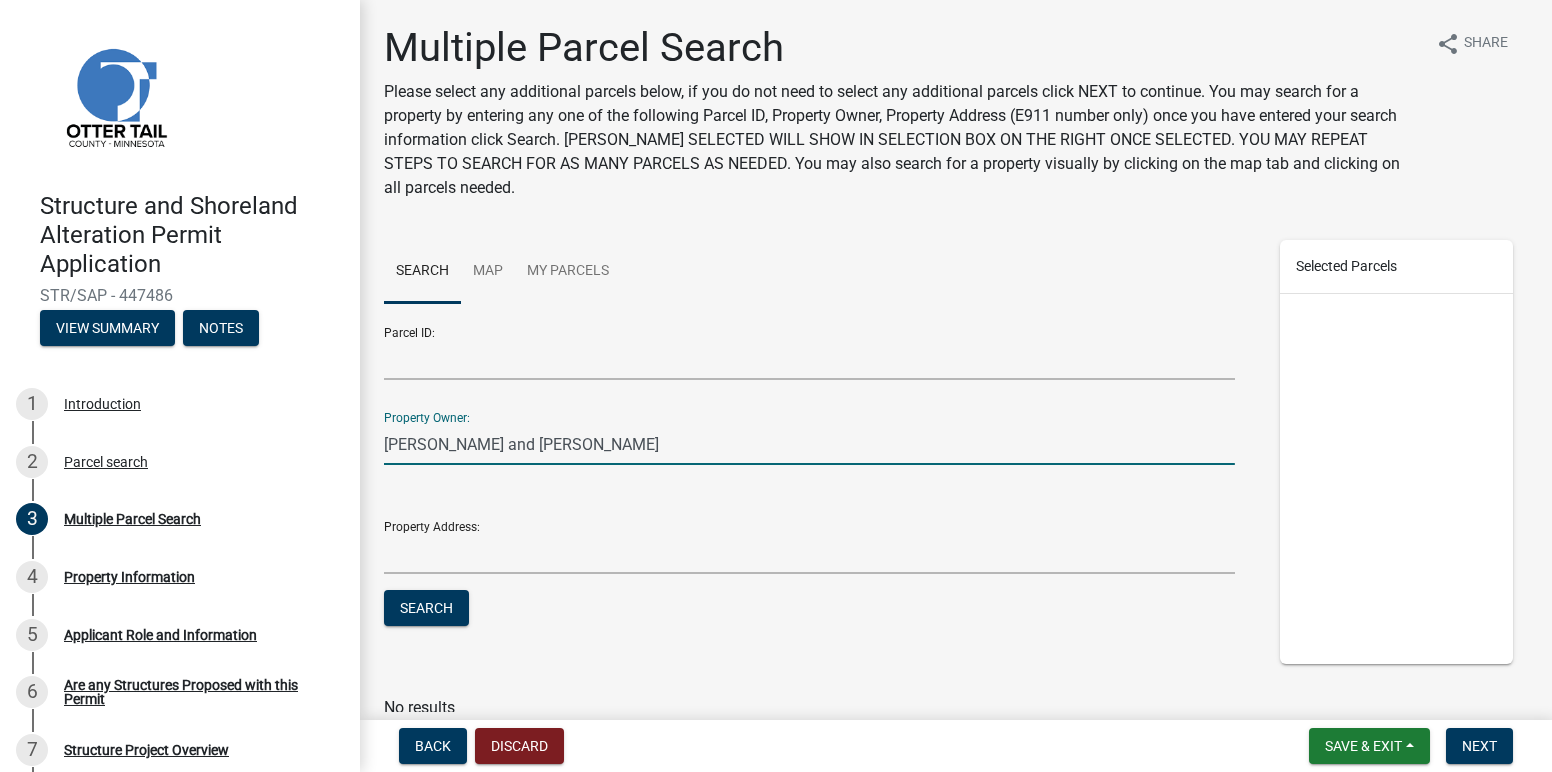 type on "Andy and Sheri Jordon" 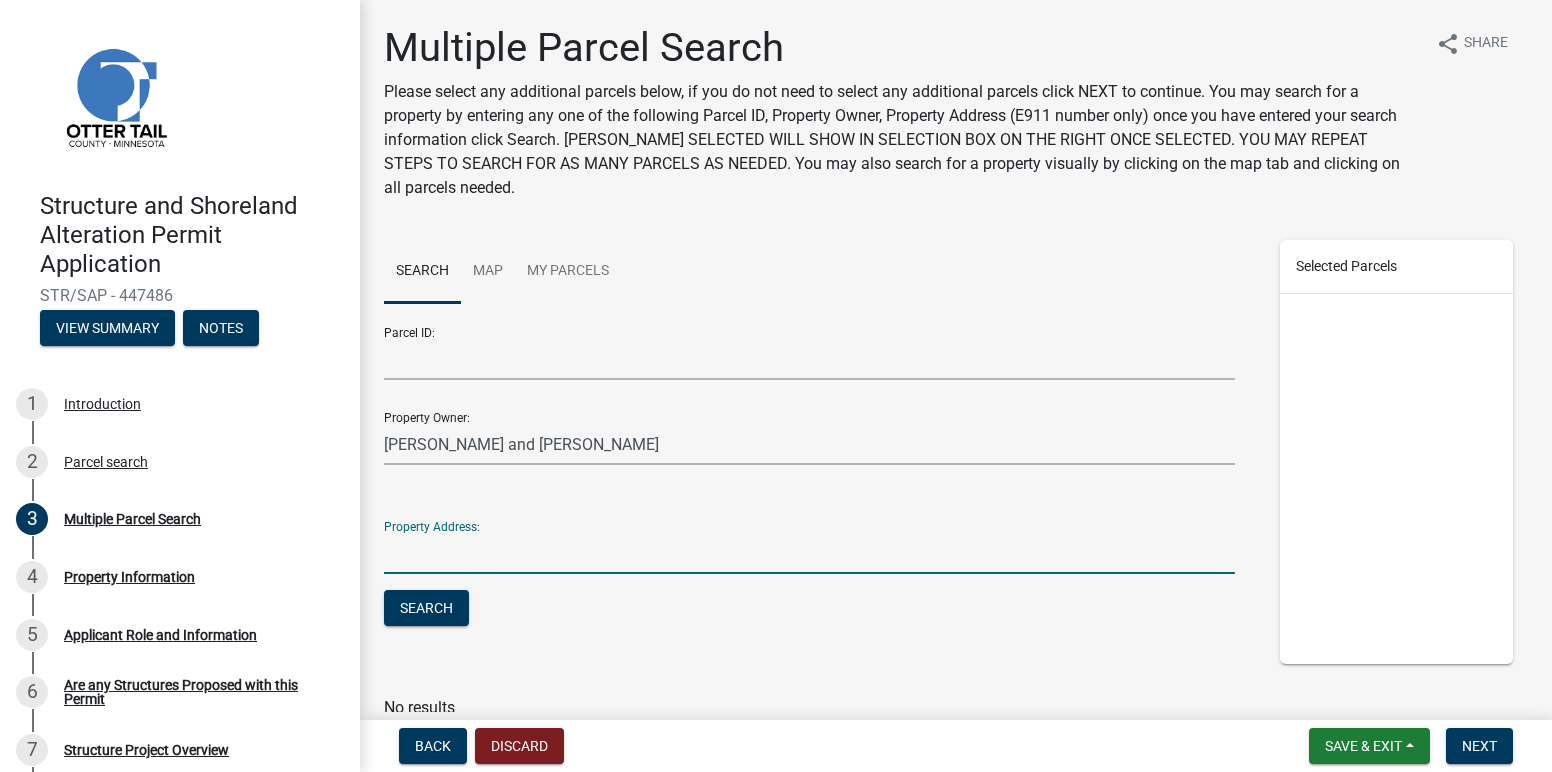drag, startPoint x: 429, startPoint y: 560, endPoint x: 483, endPoint y: 547, distance: 55.542778 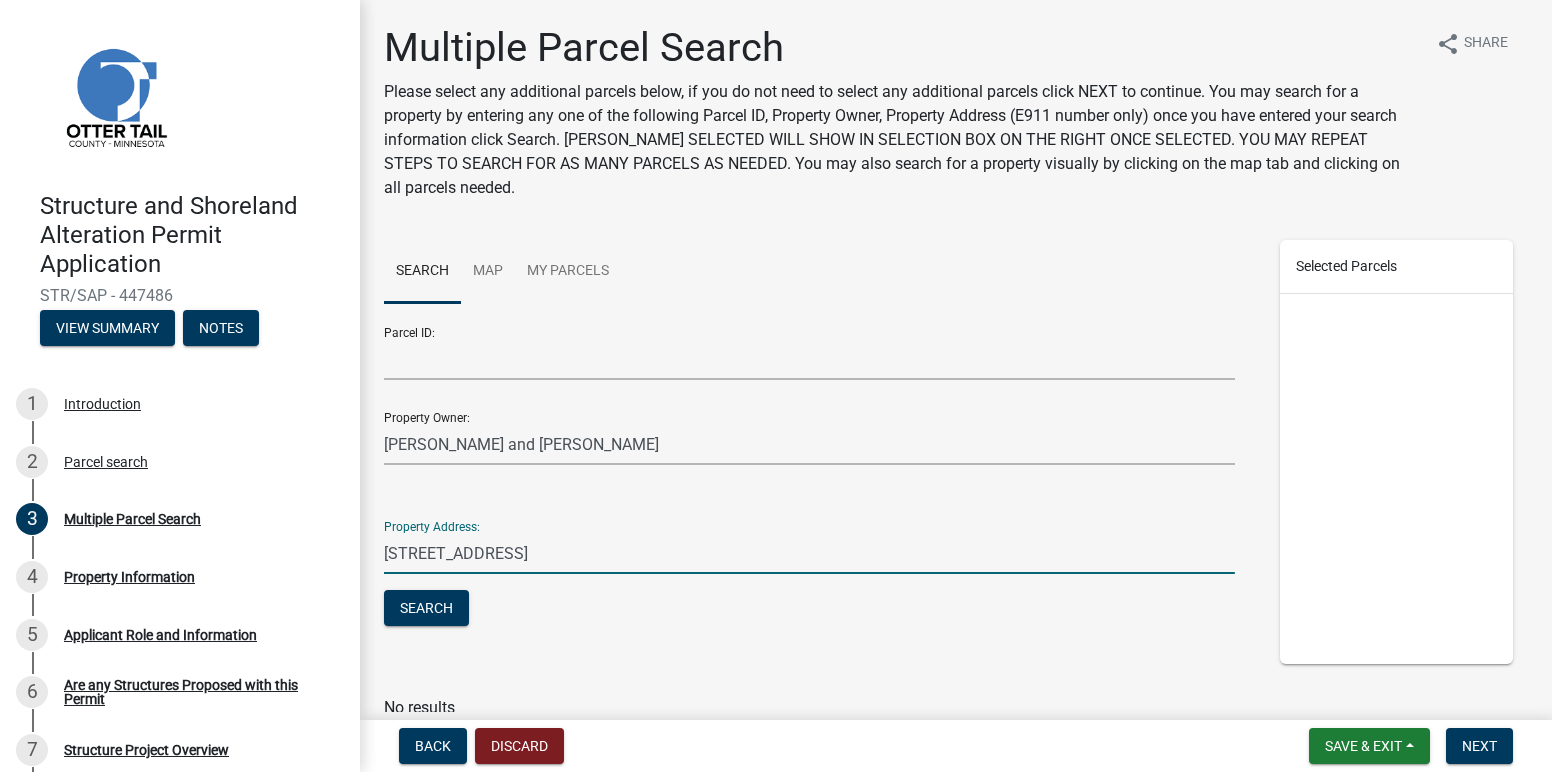 type on "35866 Augustana Drive Battle Lake Mn" 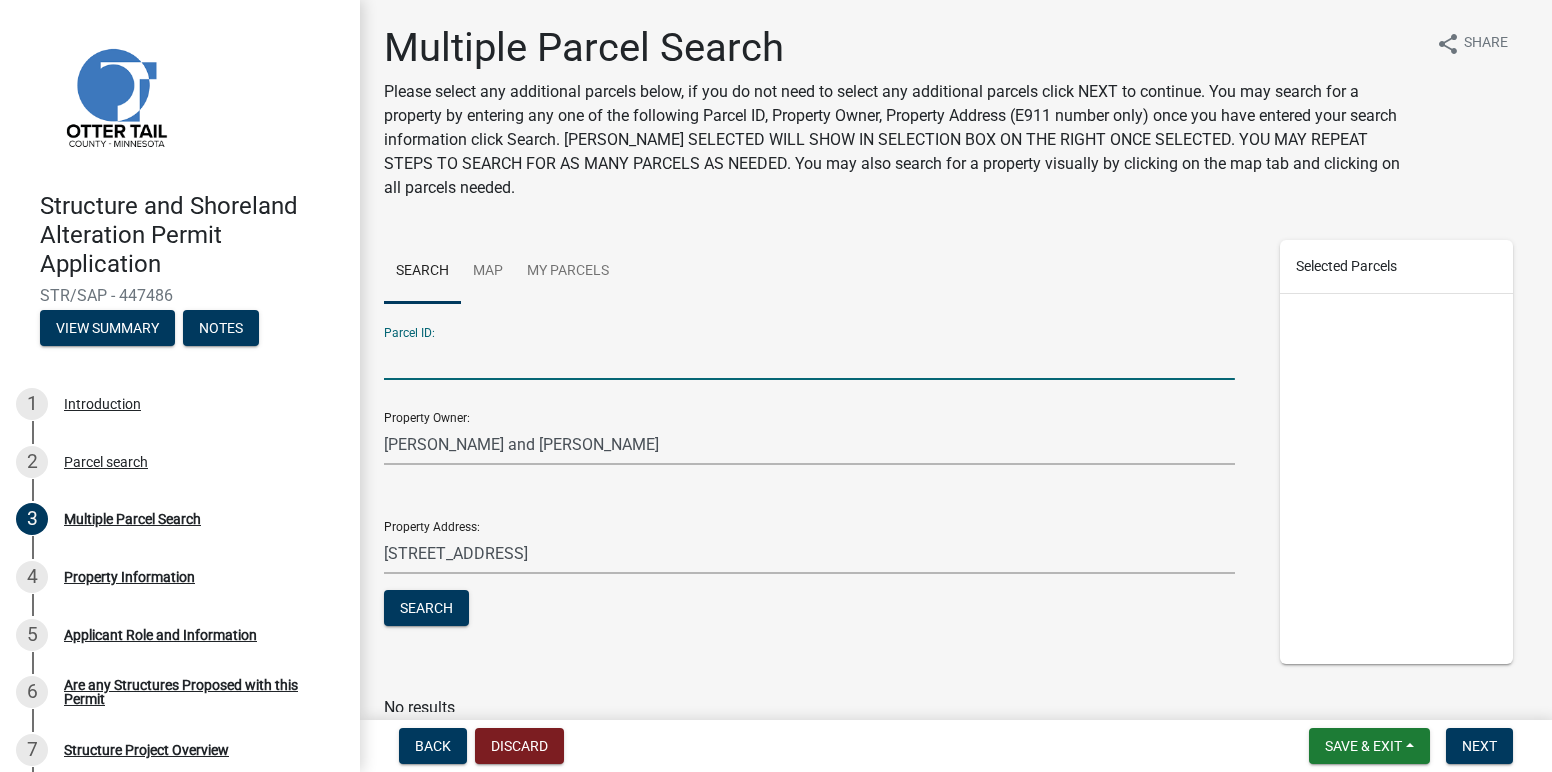 drag, startPoint x: 434, startPoint y: 366, endPoint x: 450, endPoint y: 357, distance: 18.35756 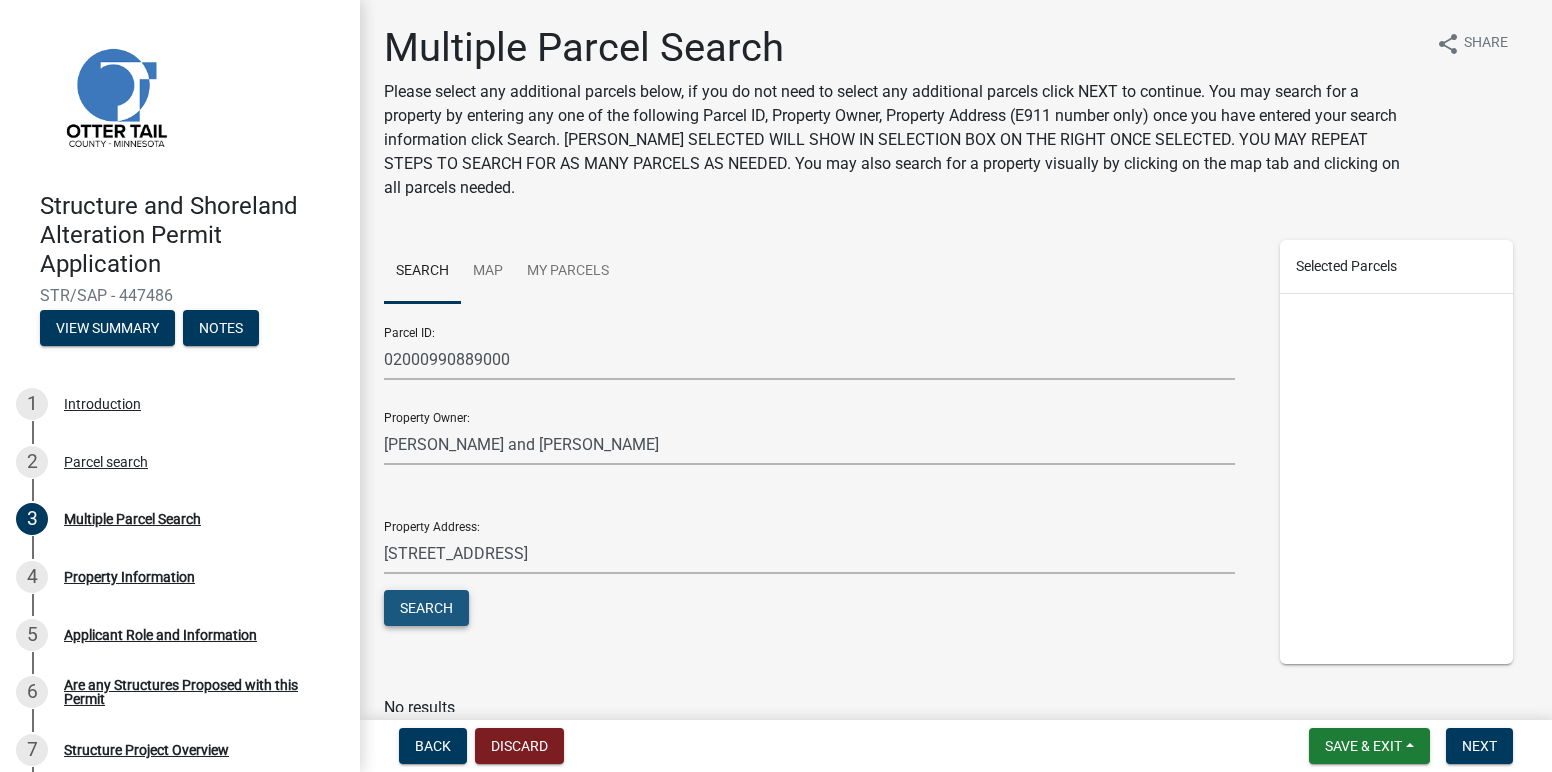 click on "Search" at bounding box center [426, 608] 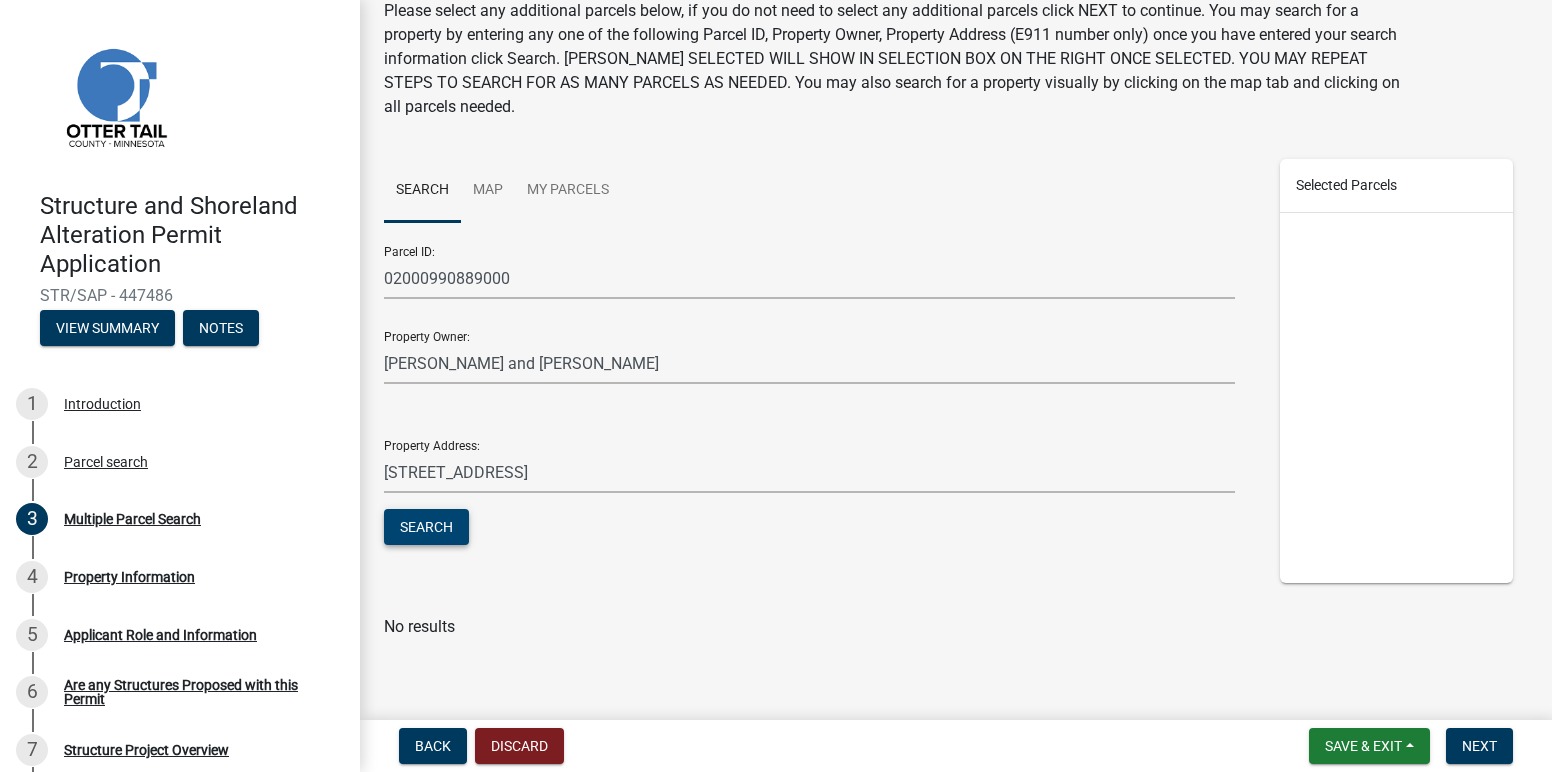 scroll, scrollTop: 86, scrollLeft: 0, axis: vertical 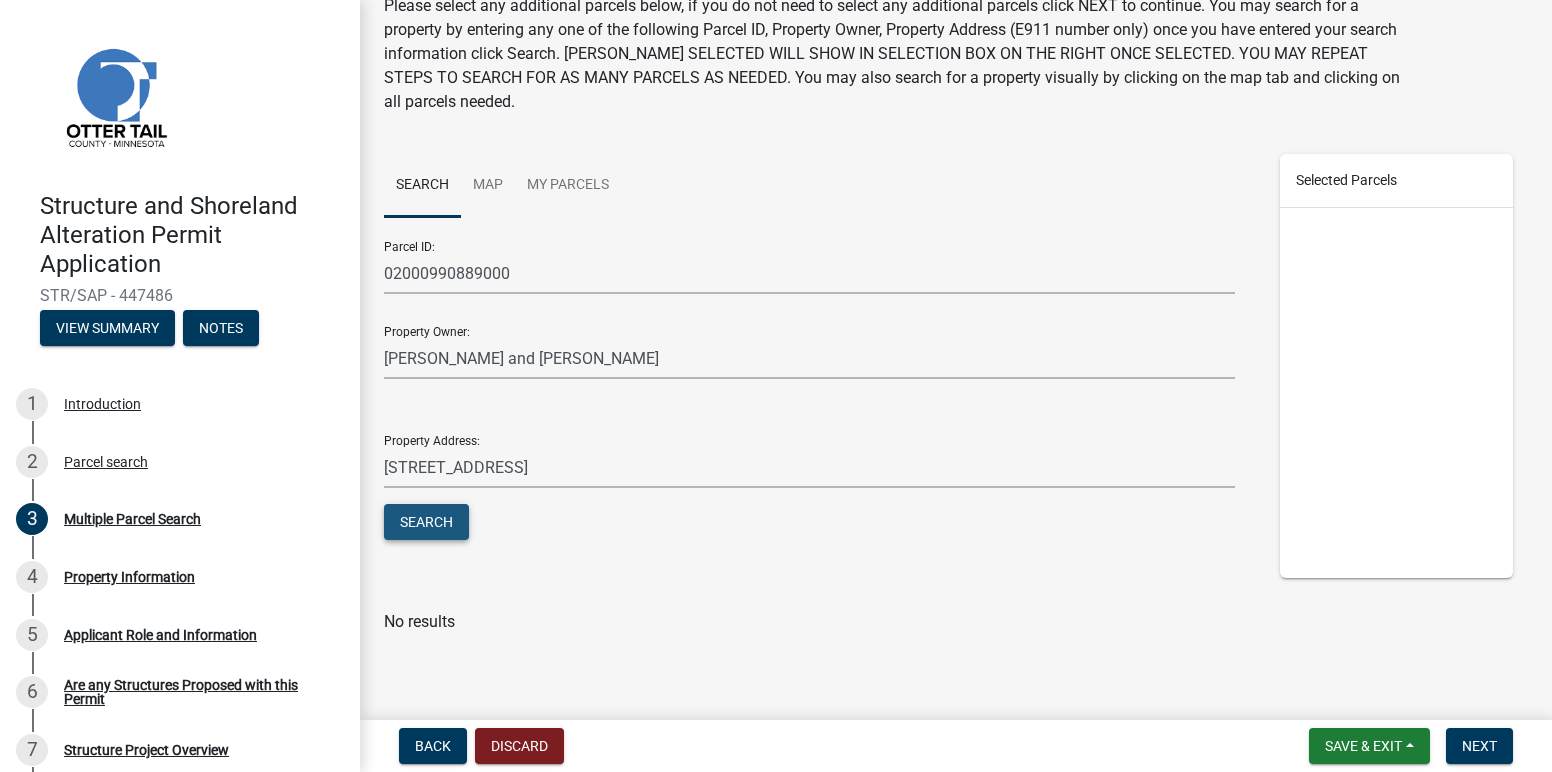 click on "Search" at bounding box center (426, 522) 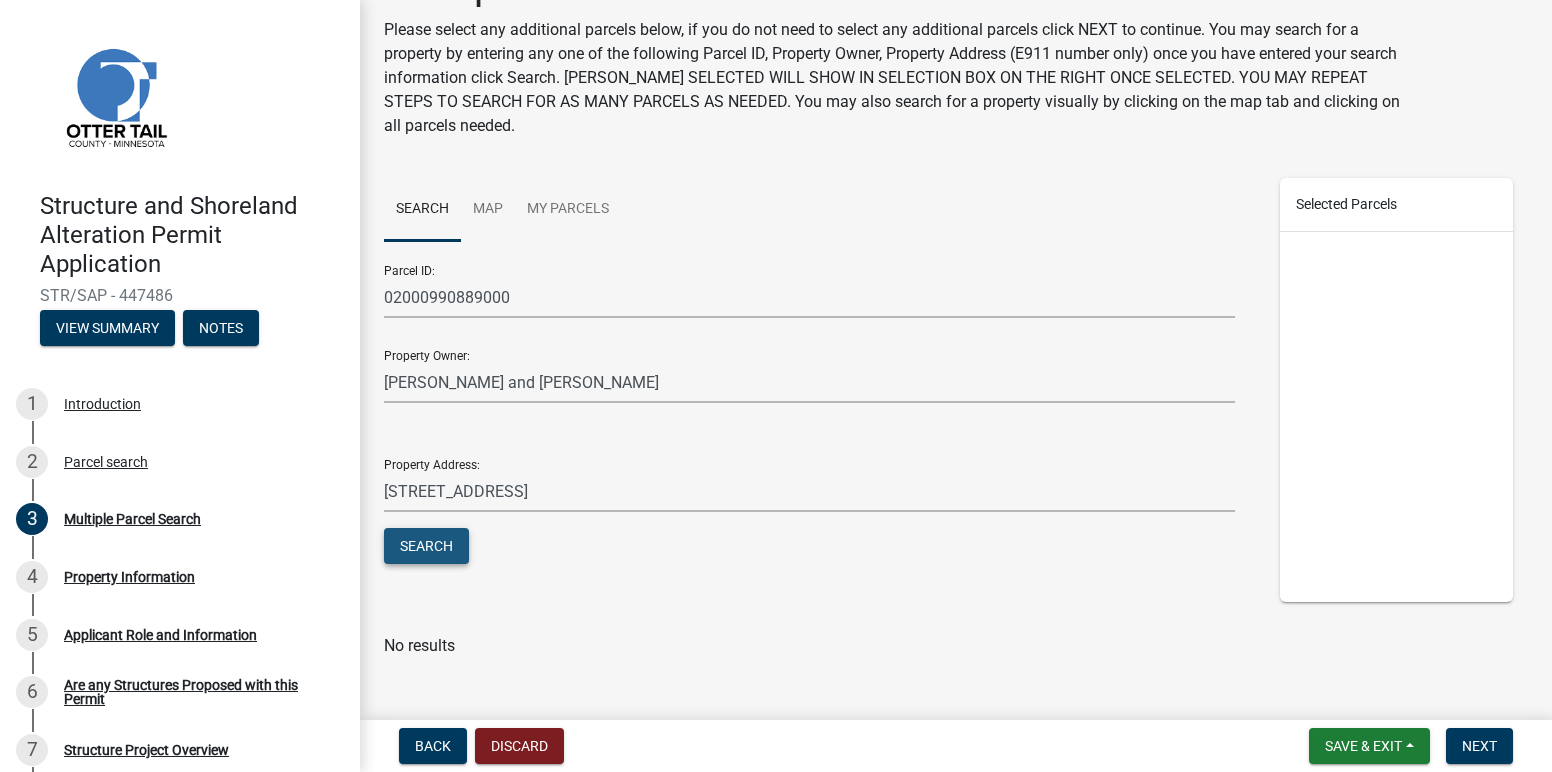 scroll, scrollTop: 86, scrollLeft: 0, axis: vertical 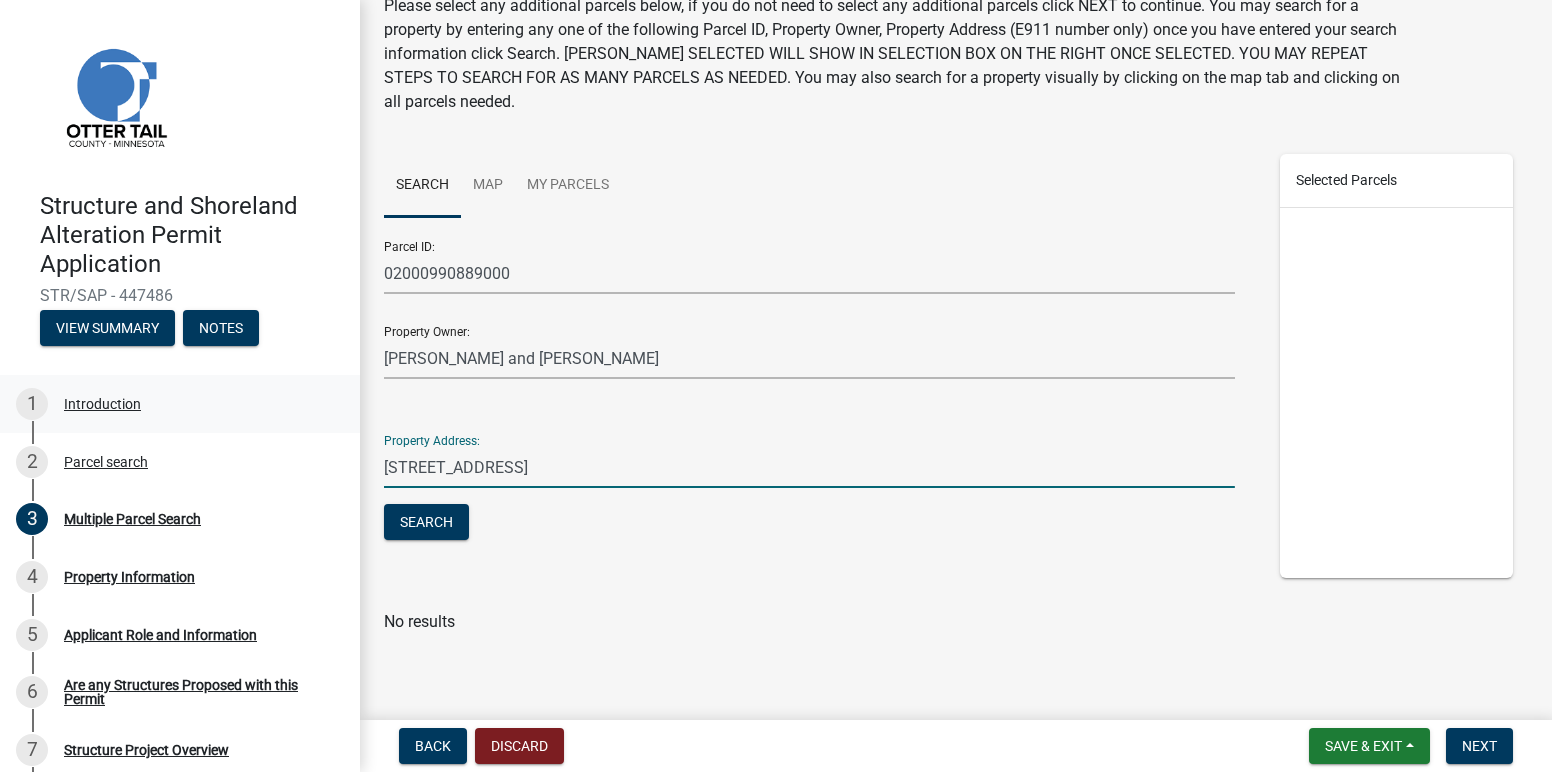 drag, startPoint x: 676, startPoint y: 466, endPoint x: 221, endPoint y: 429, distance: 456.50192 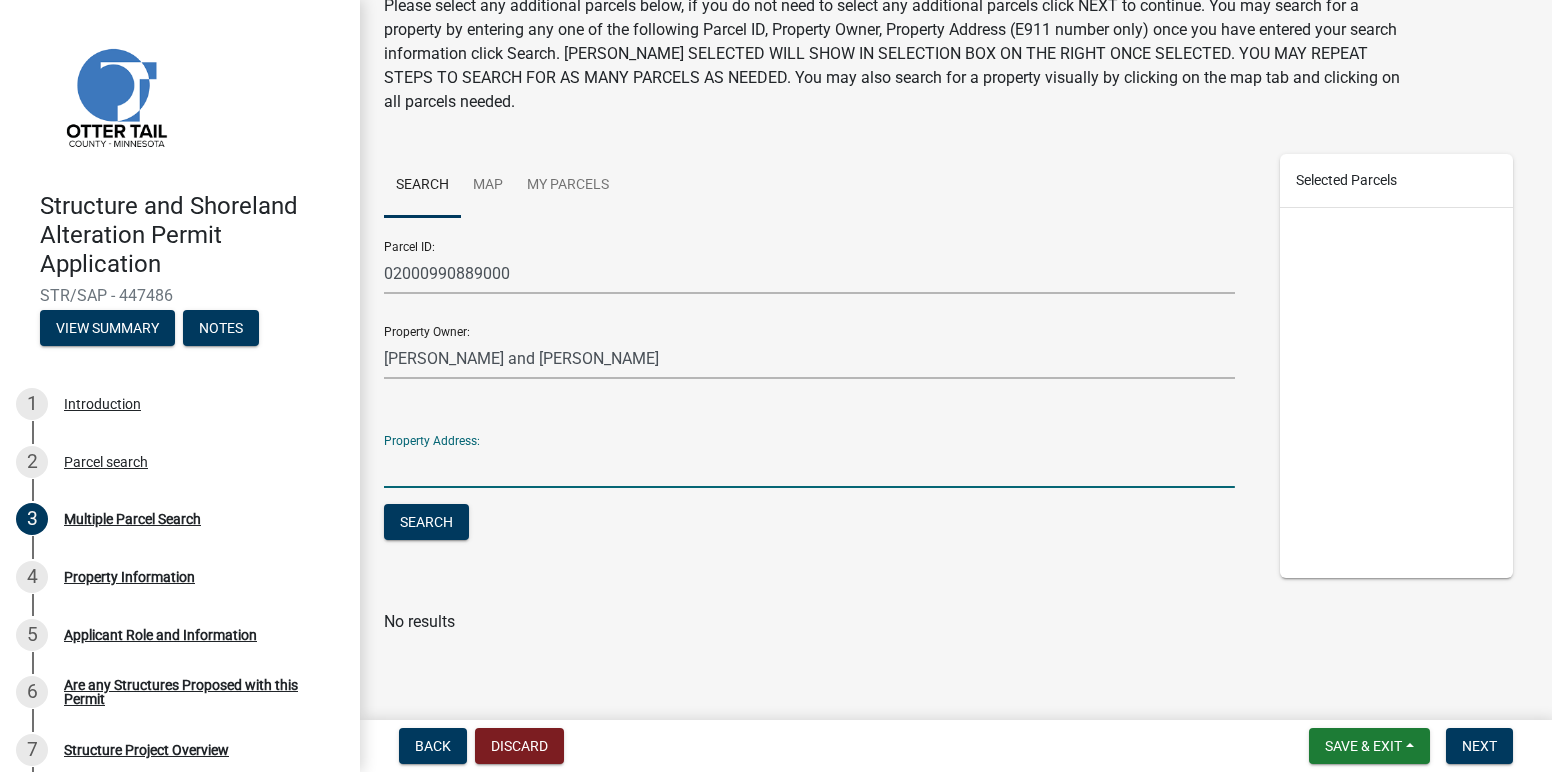 type 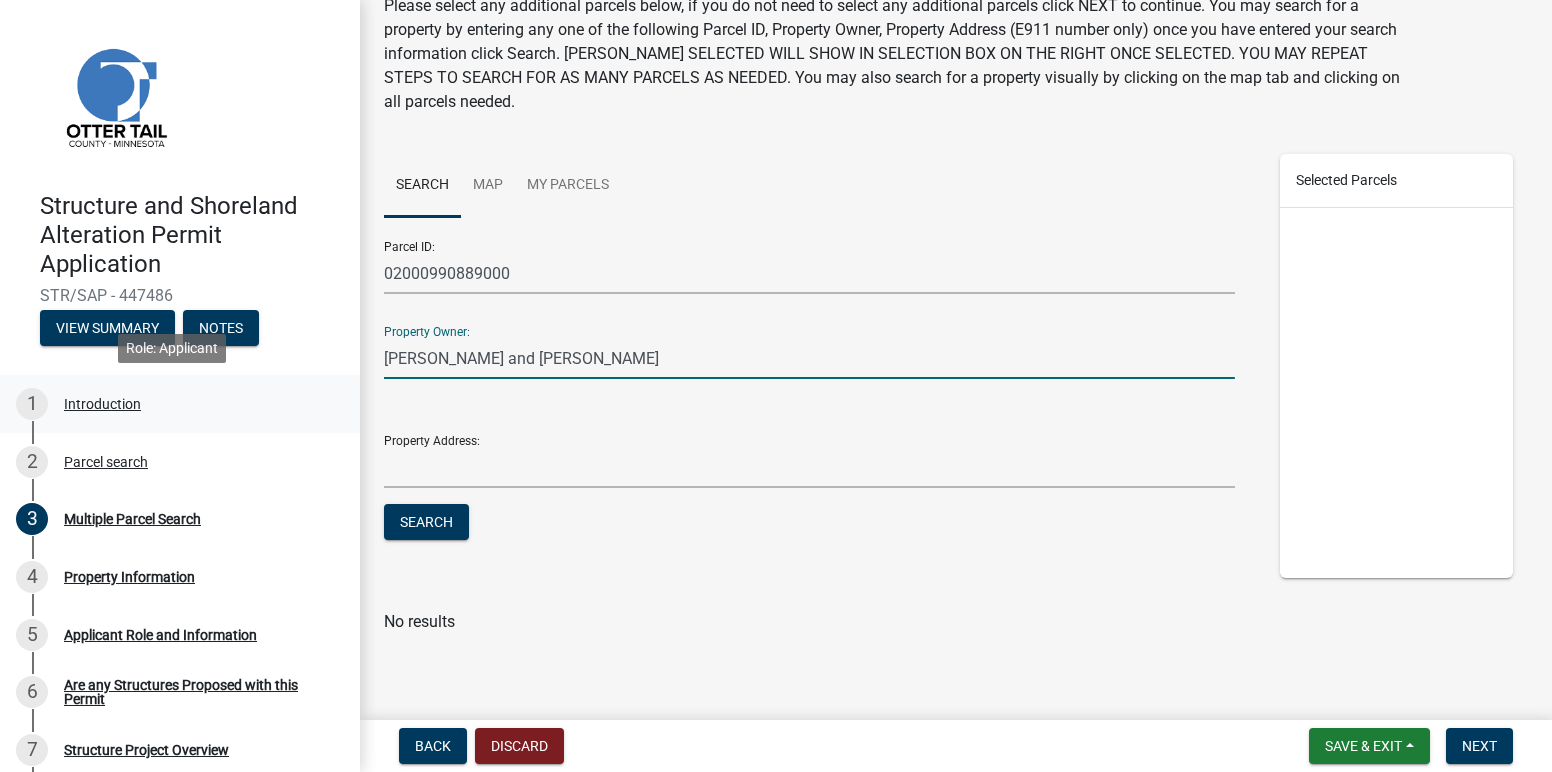 drag, startPoint x: 552, startPoint y: 360, endPoint x: 296, endPoint y: 376, distance: 256.4995 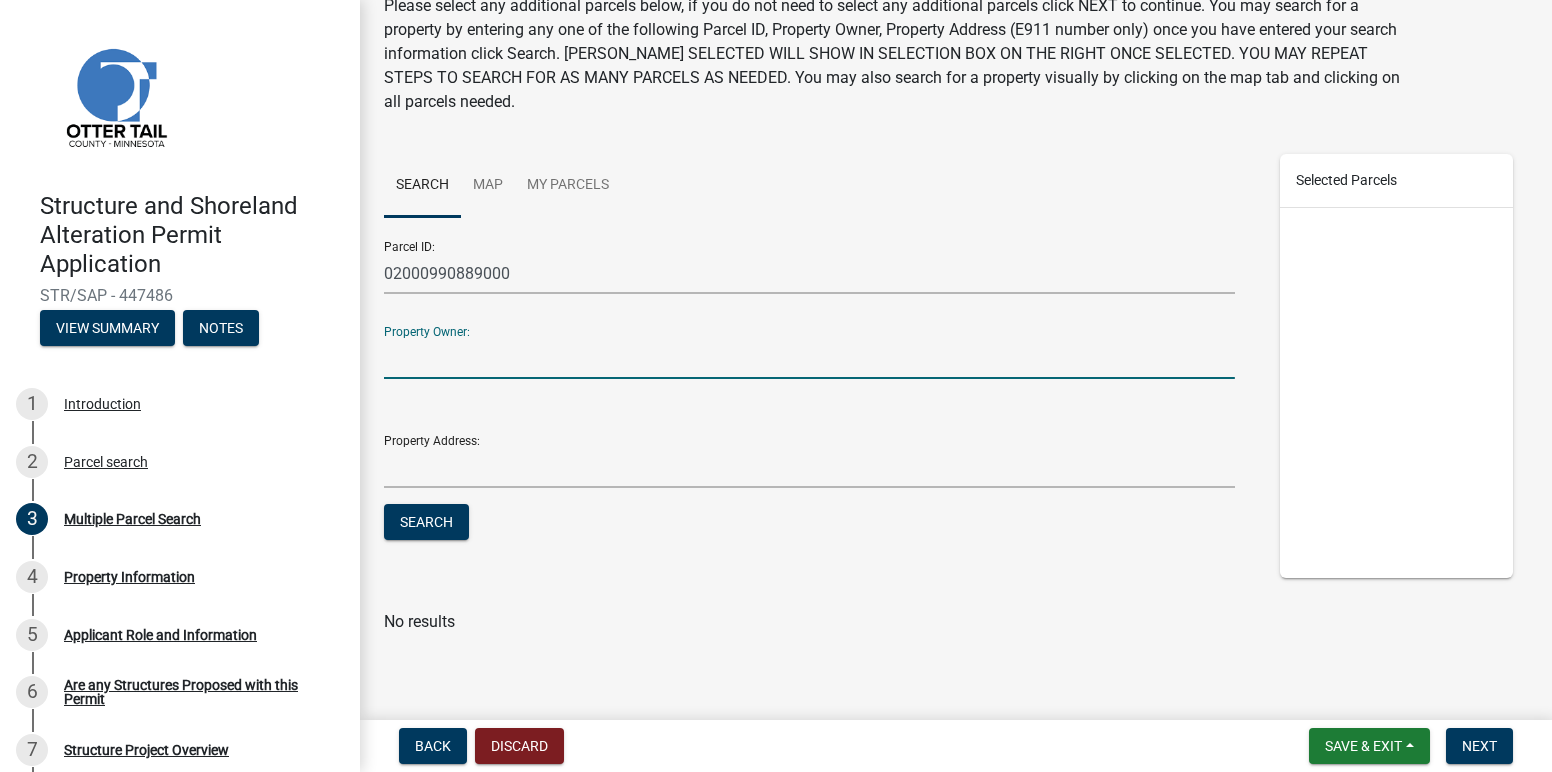 type 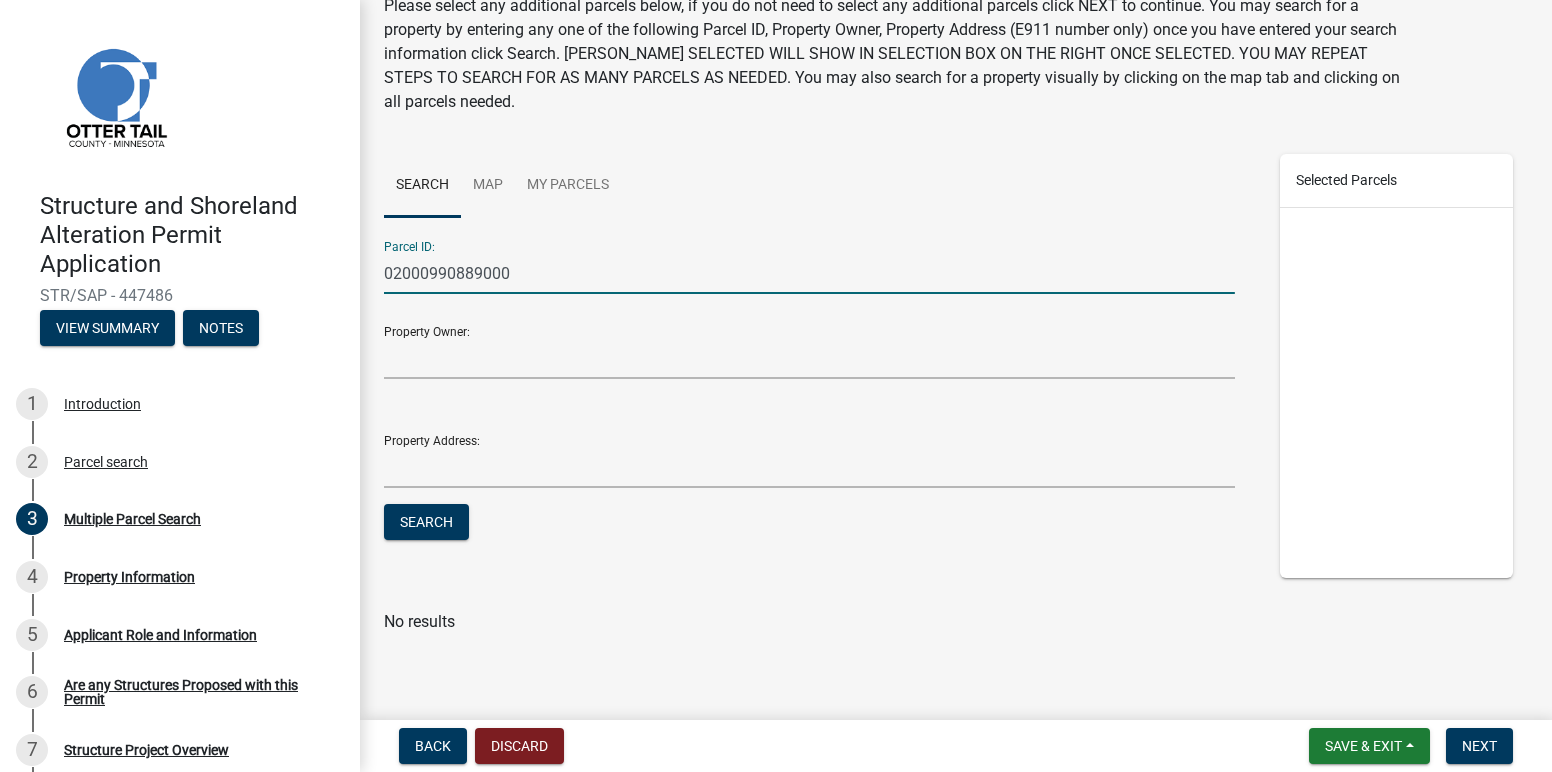 drag, startPoint x: 514, startPoint y: 275, endPoint x: 329, endPoint y: 283, distance: 185.1729 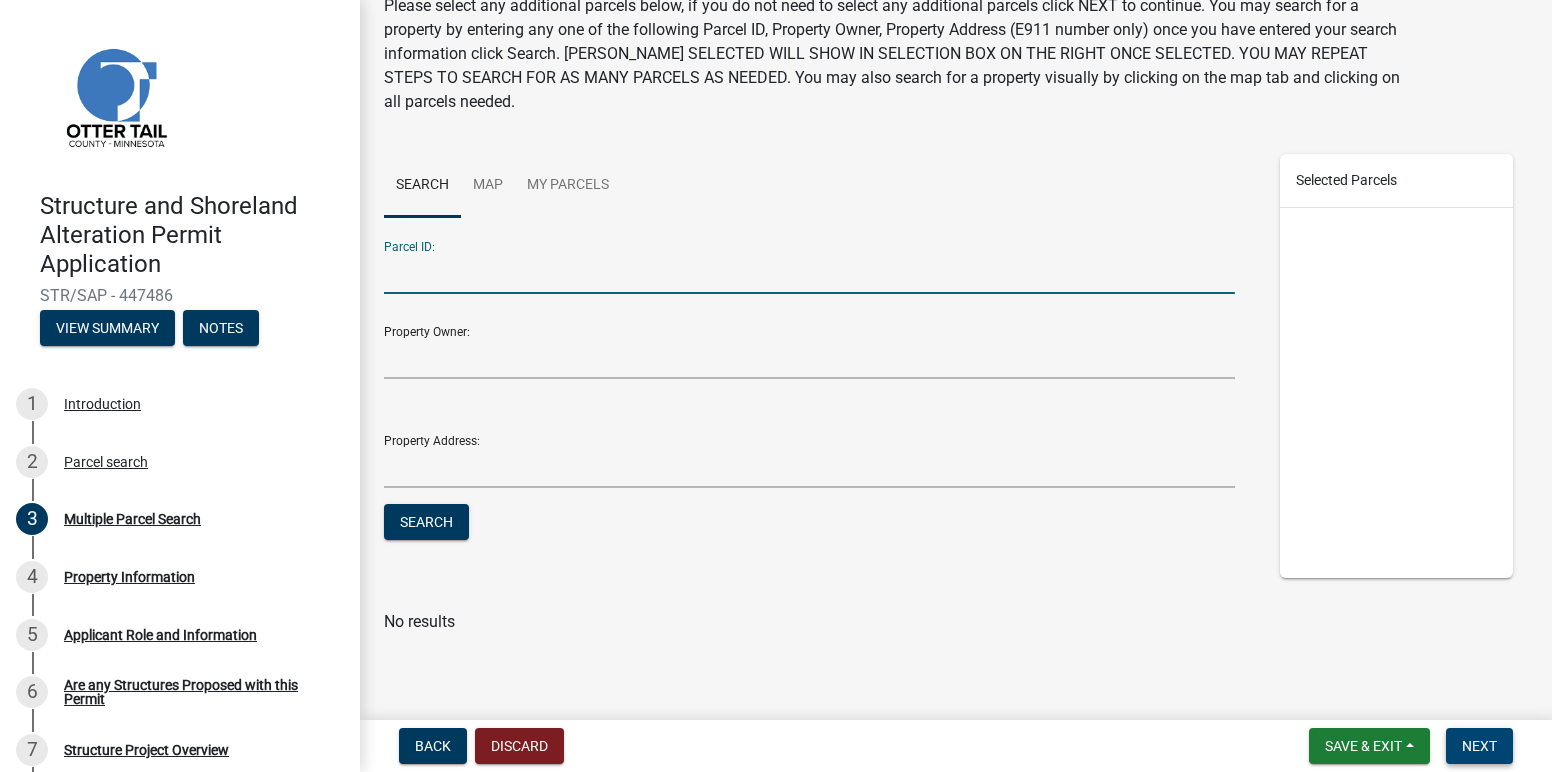 type 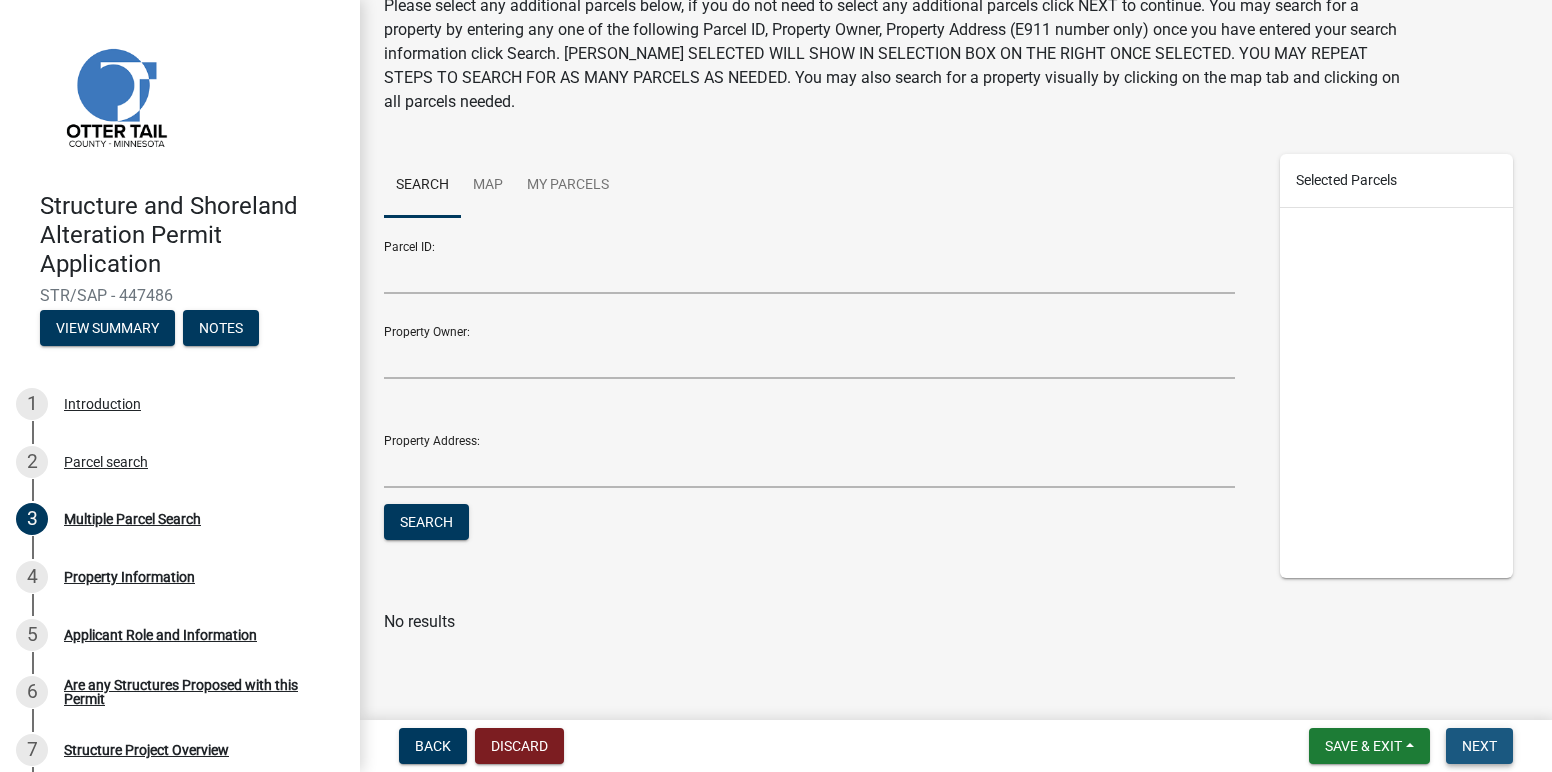 click on "Next" at bounding box center (1479, 746) 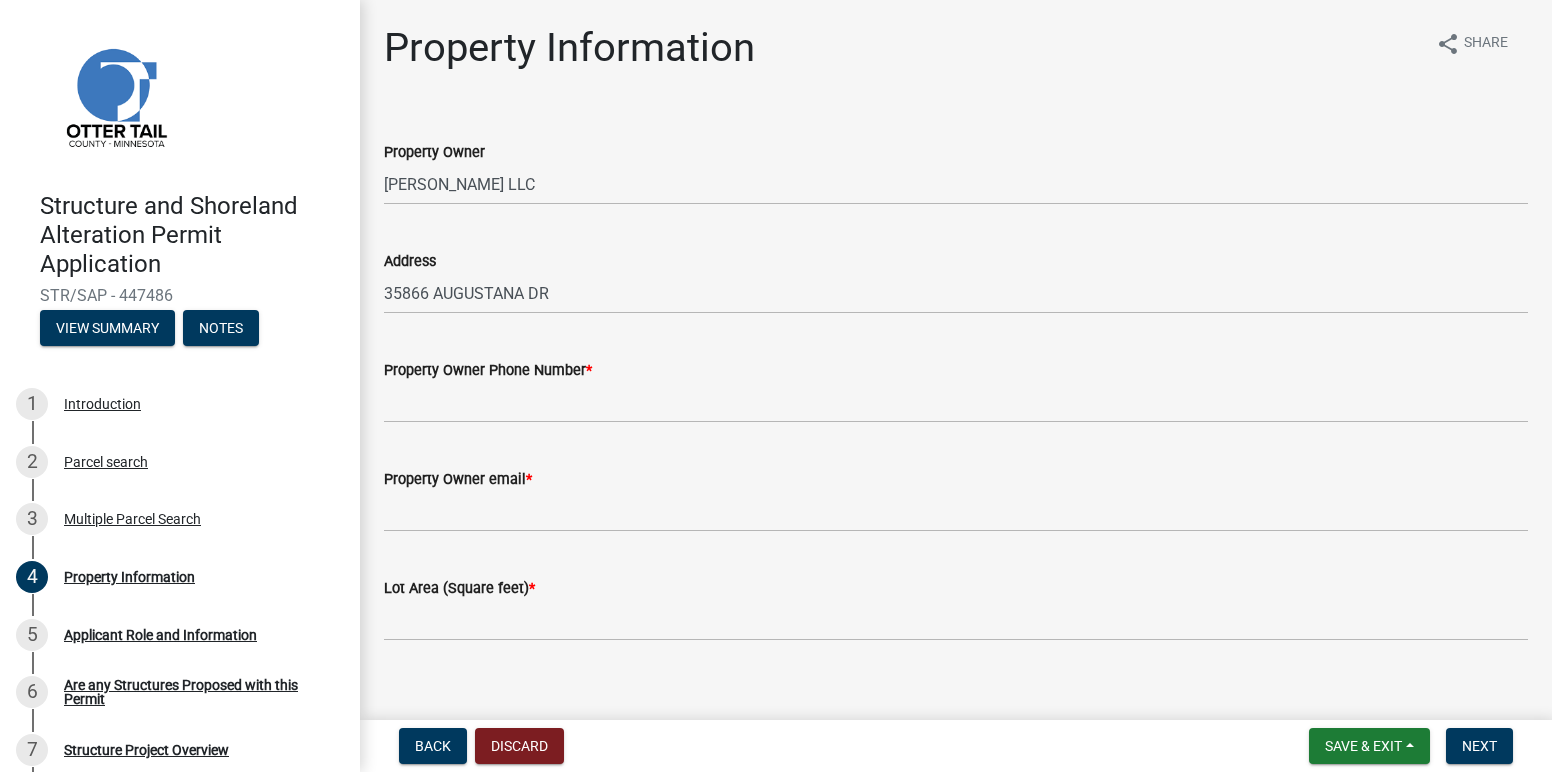scroll, scrollTop: 100, scrollLeft: 0, axis: vertical 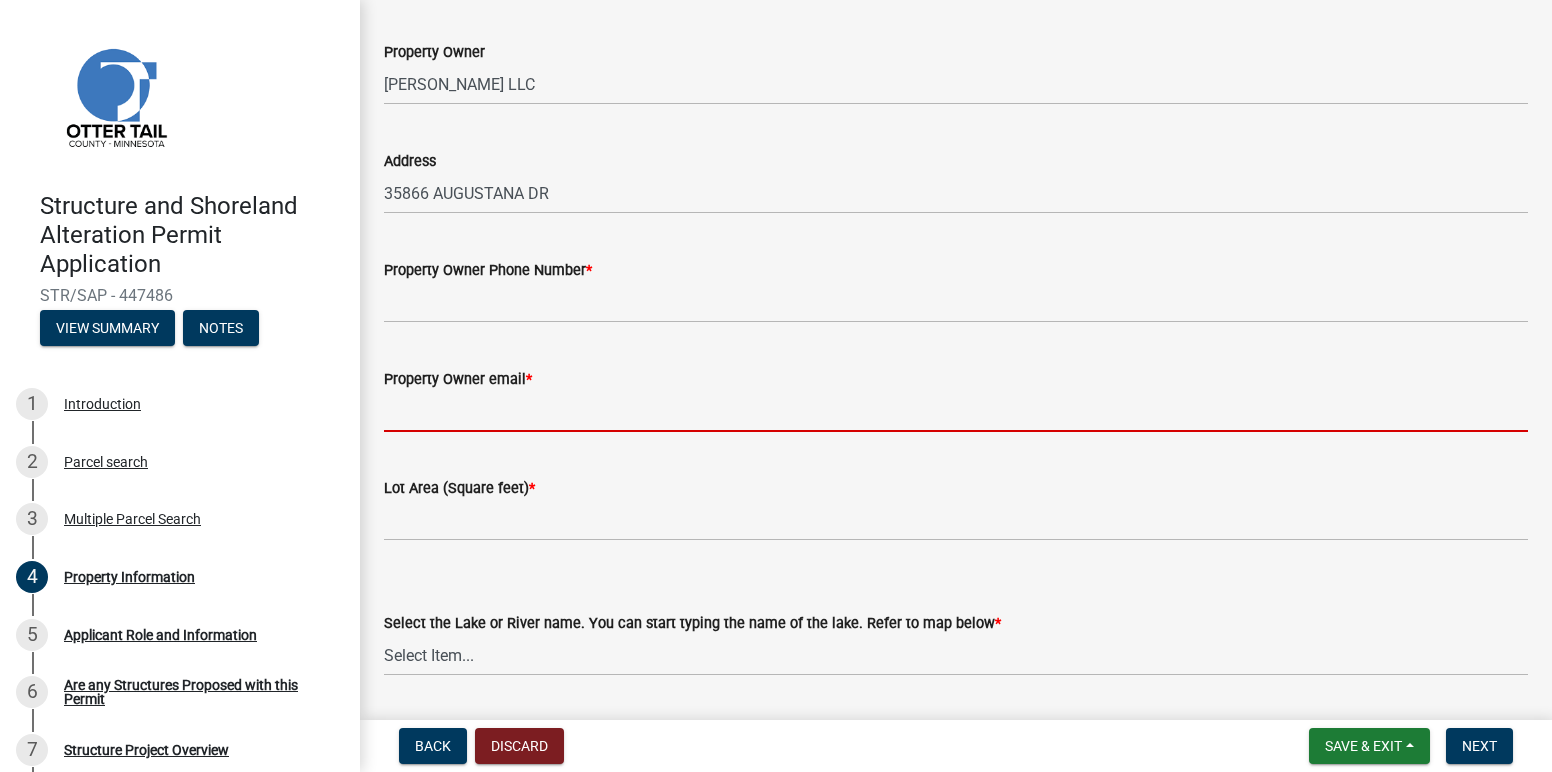 click on "Property Owner email  *" at bounding box center (956, 411) 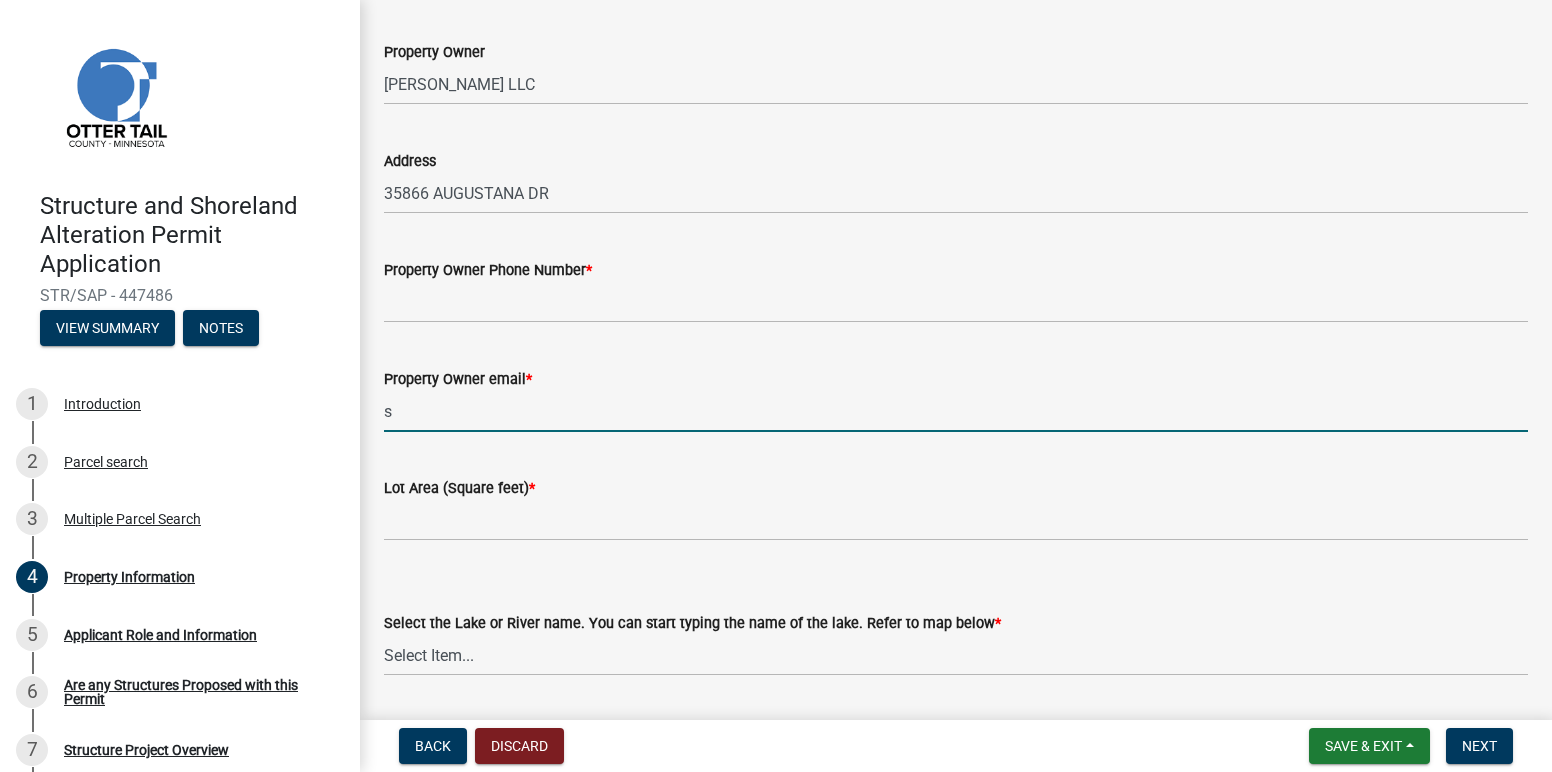 type on "s" 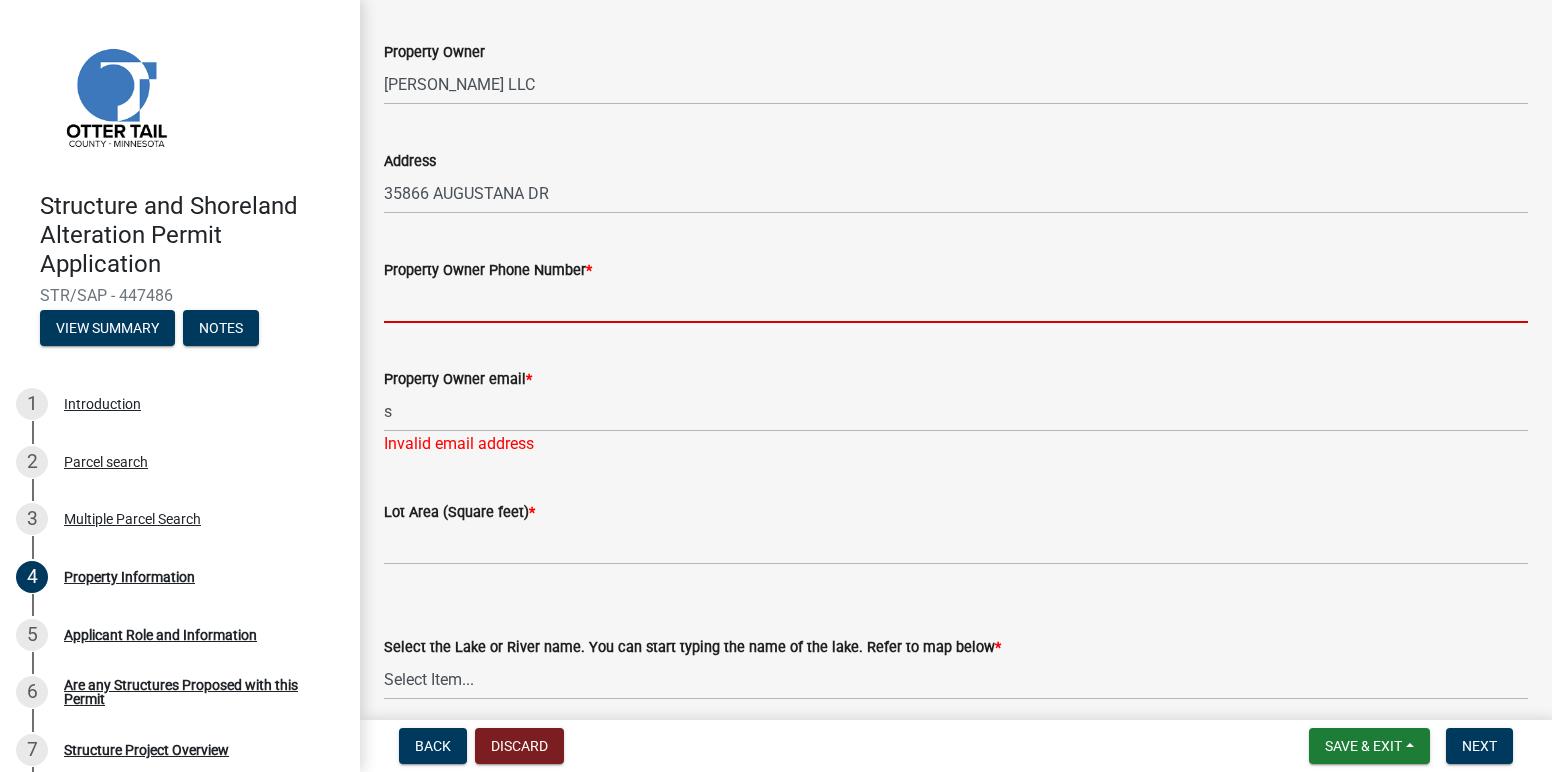 click on "Property Owner Phone Number  *" at bounding box center [956, 302] 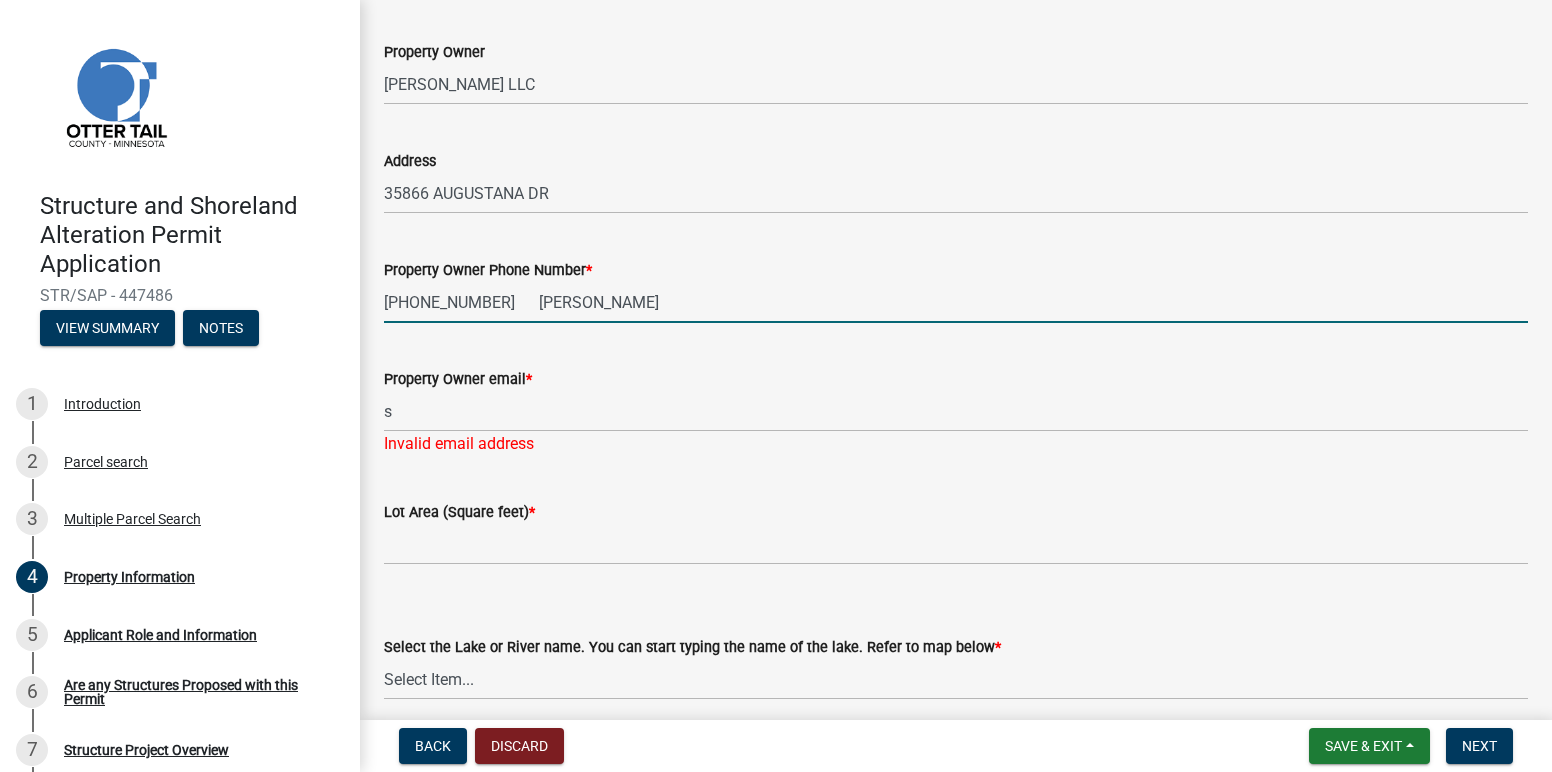 type on "[PHONE_NUMBER]      [PERSON_NAME]" 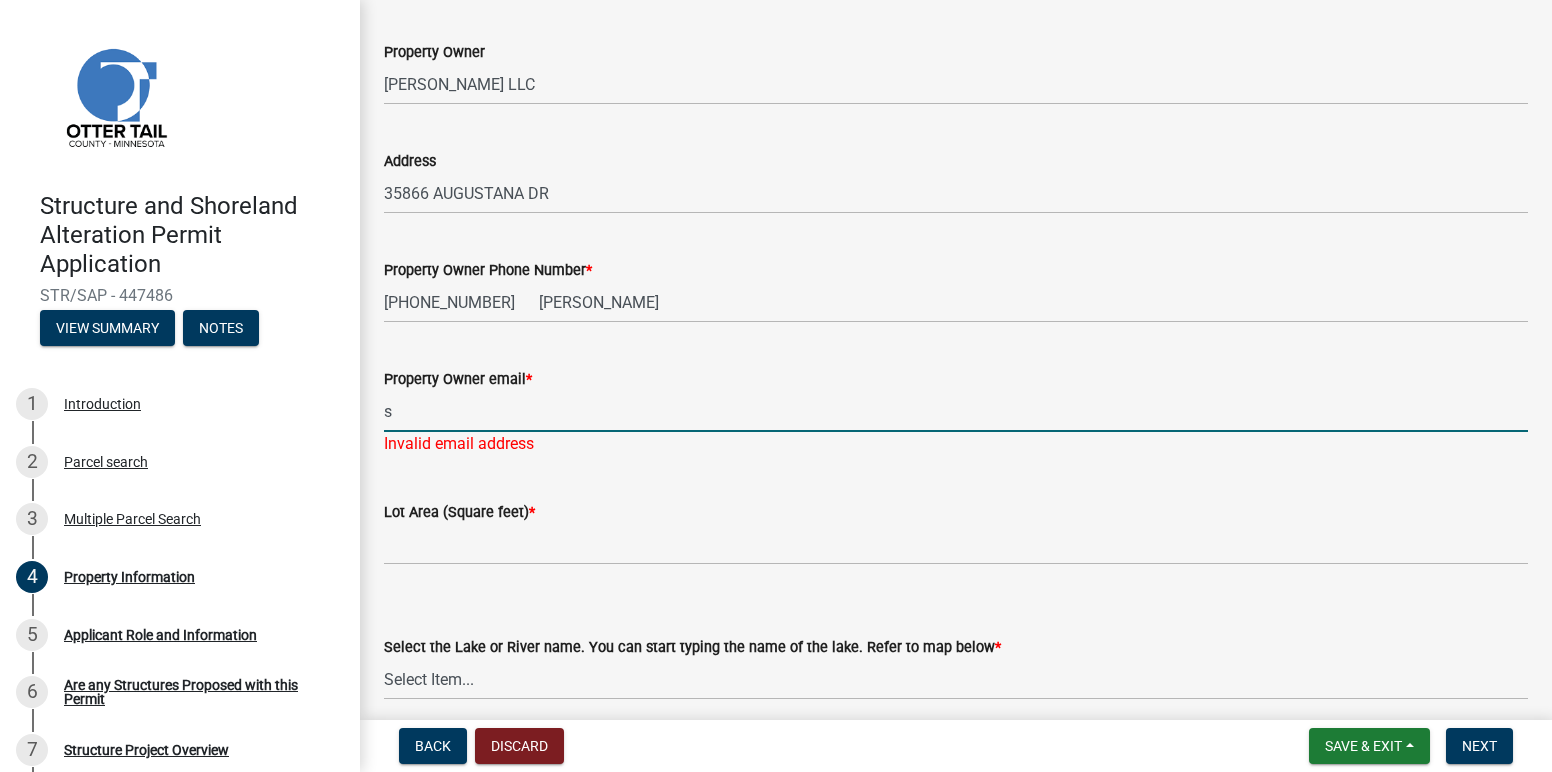 drag, startPoint x: 402, startPoint y: 414, endPoint x: 383, endPoint y: 414, distance: 19 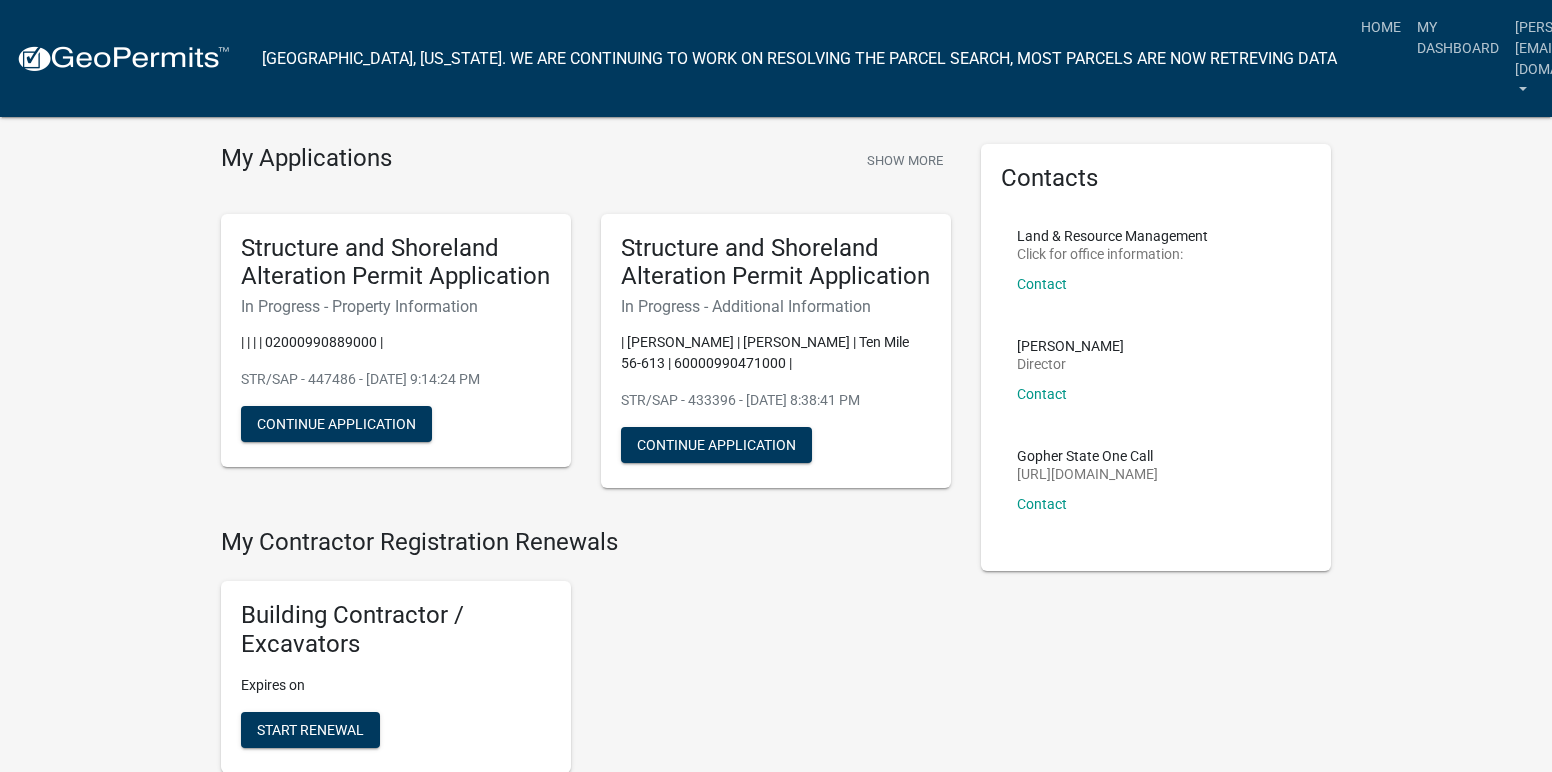 scroll, scrollTop: 0, scrollLeft: 0, axis: both 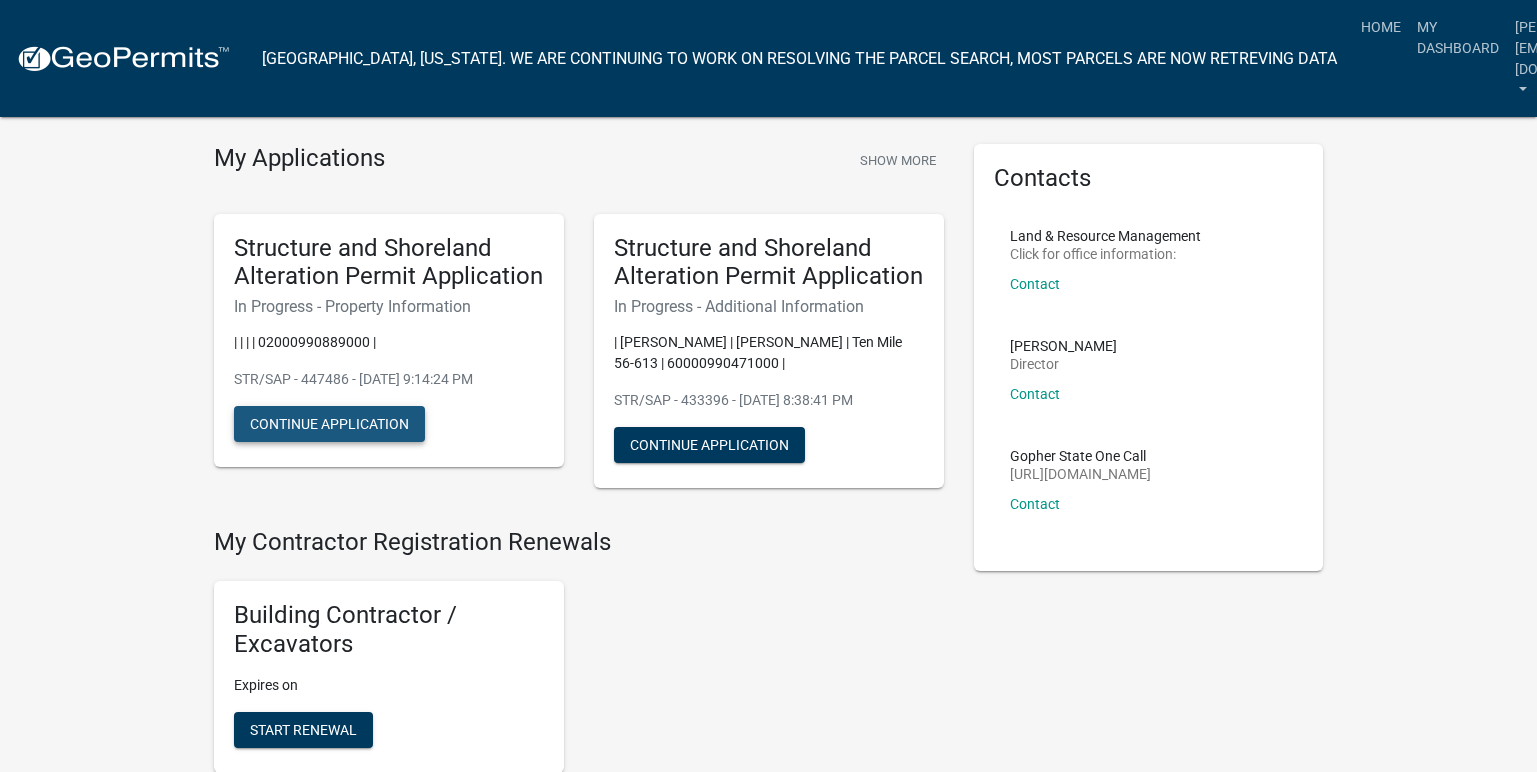 click on "Continue Application" 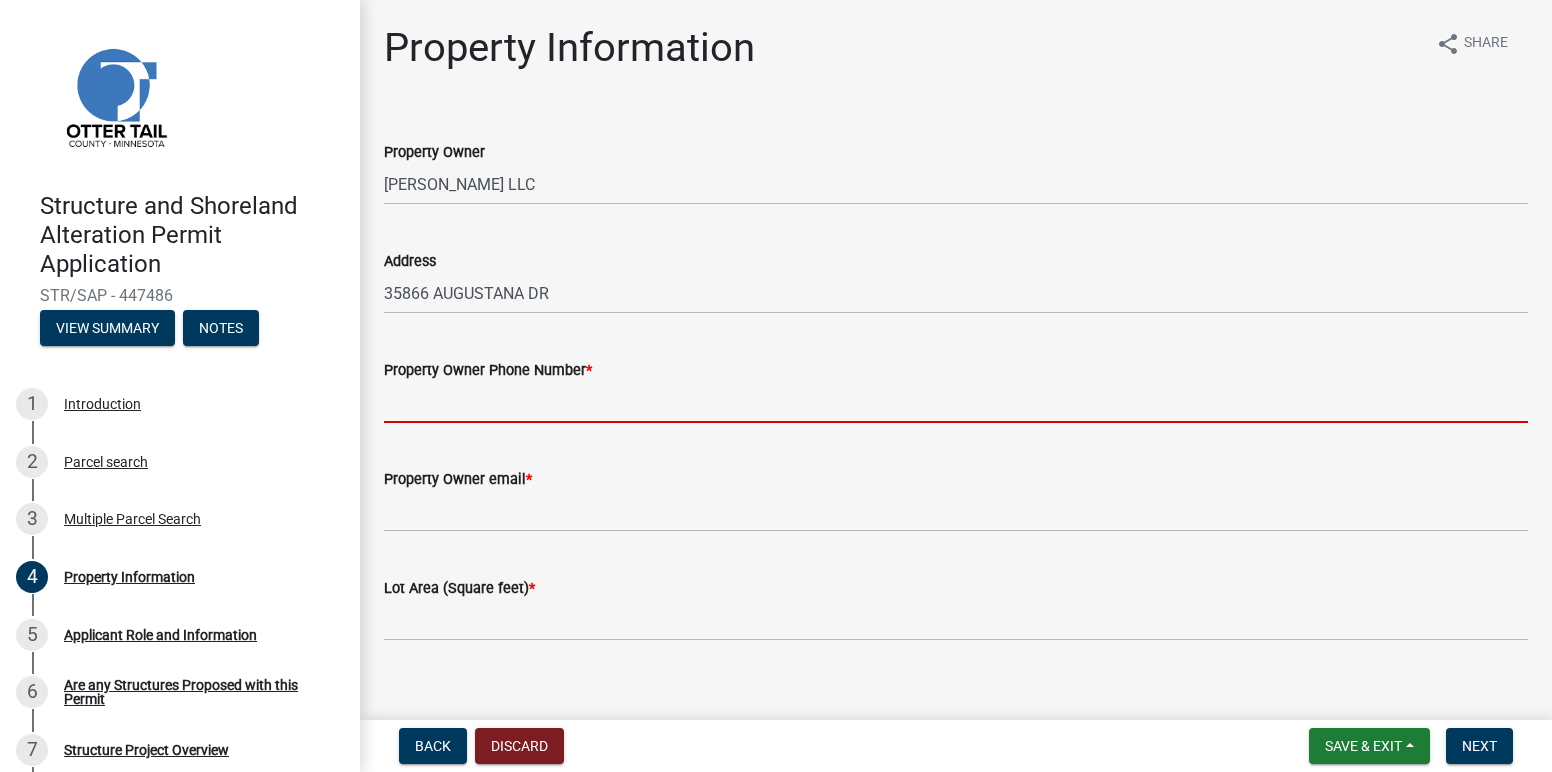 click on "Property Owner Phone Number  *" at bounding box center (956, 402) 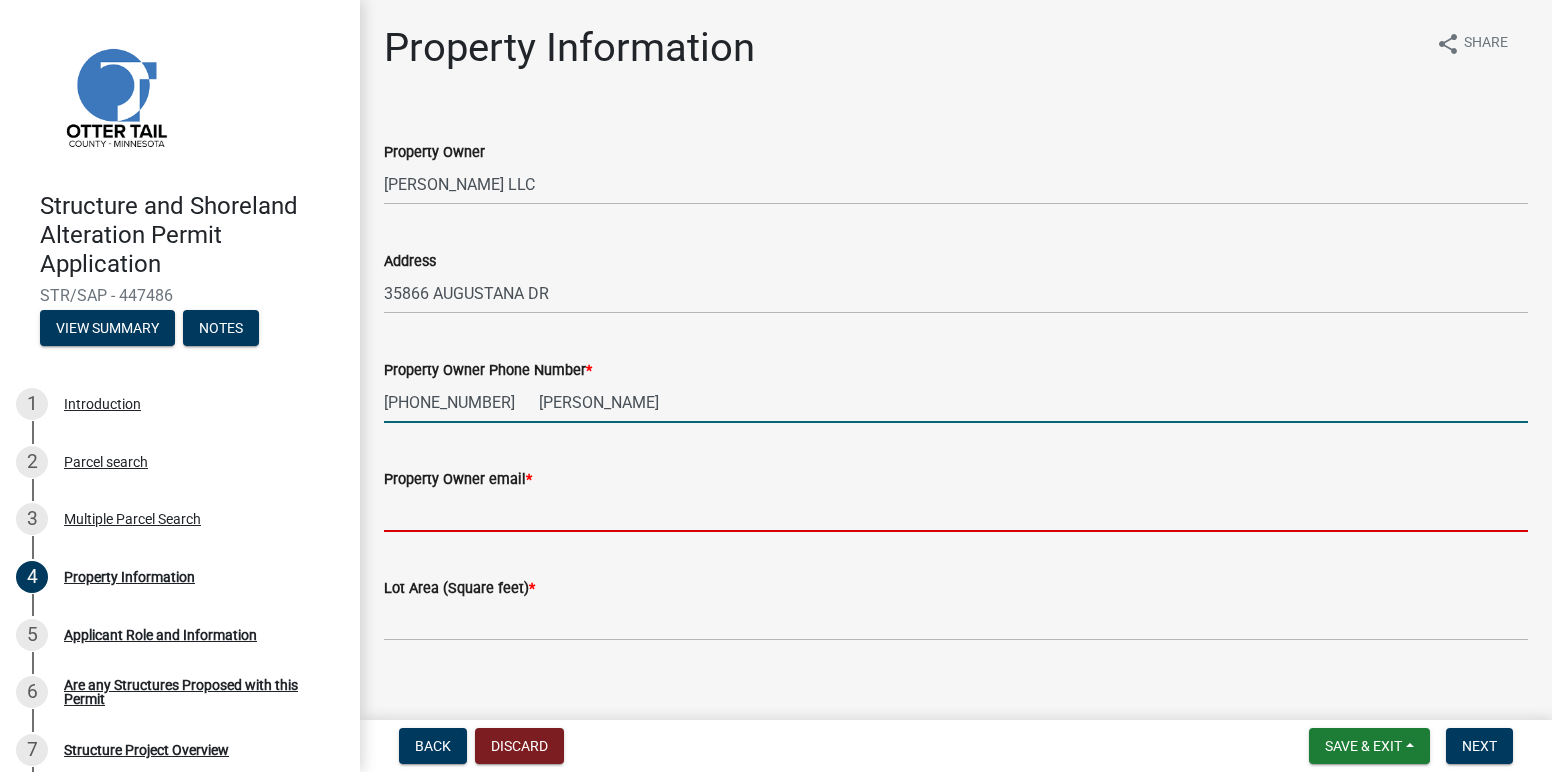 type on "s" 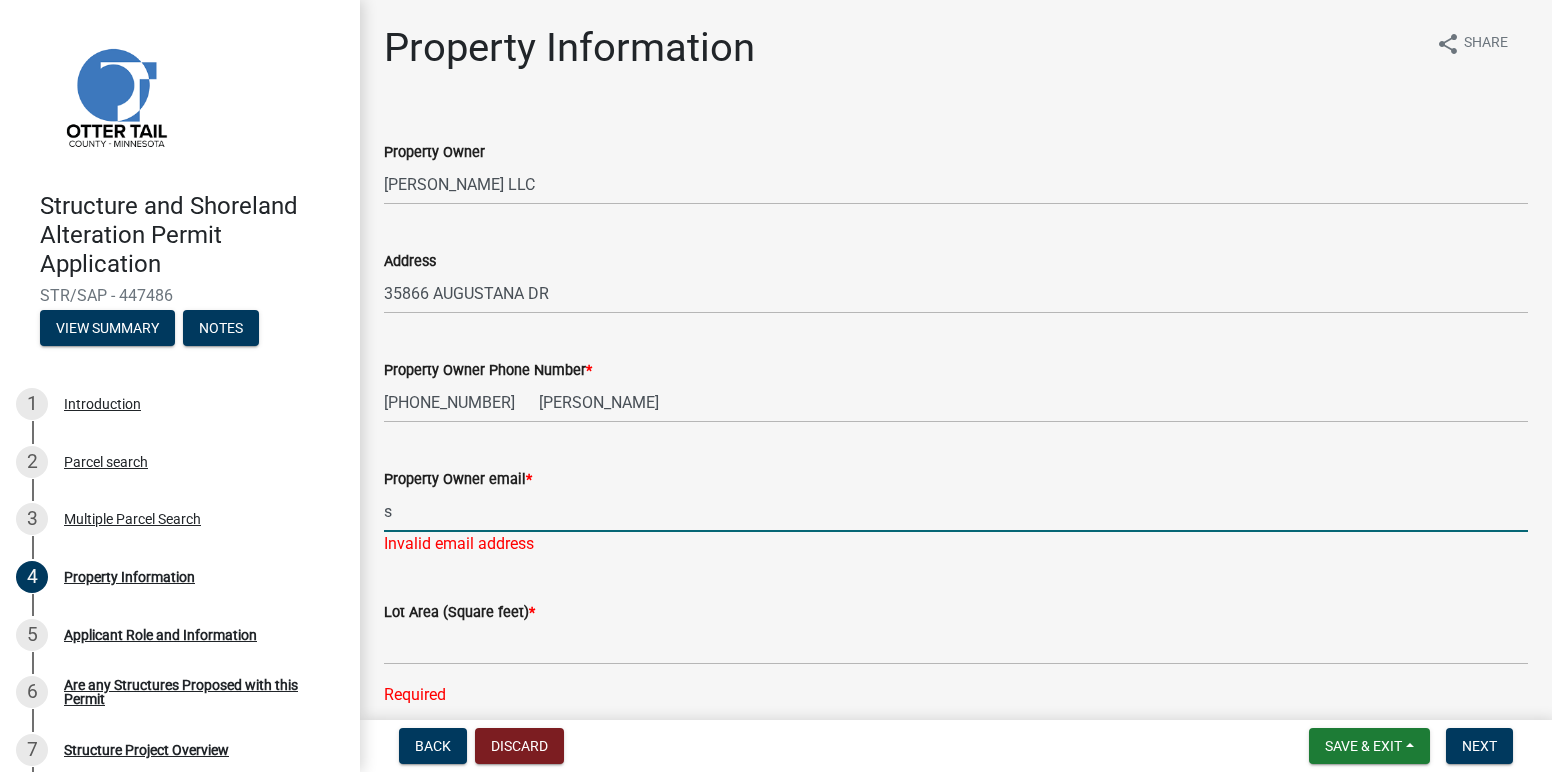 drag, startPoint x: 410, startPoint y: 512, endPoint x: 414, endPoint y: 498, distance: 14.56022 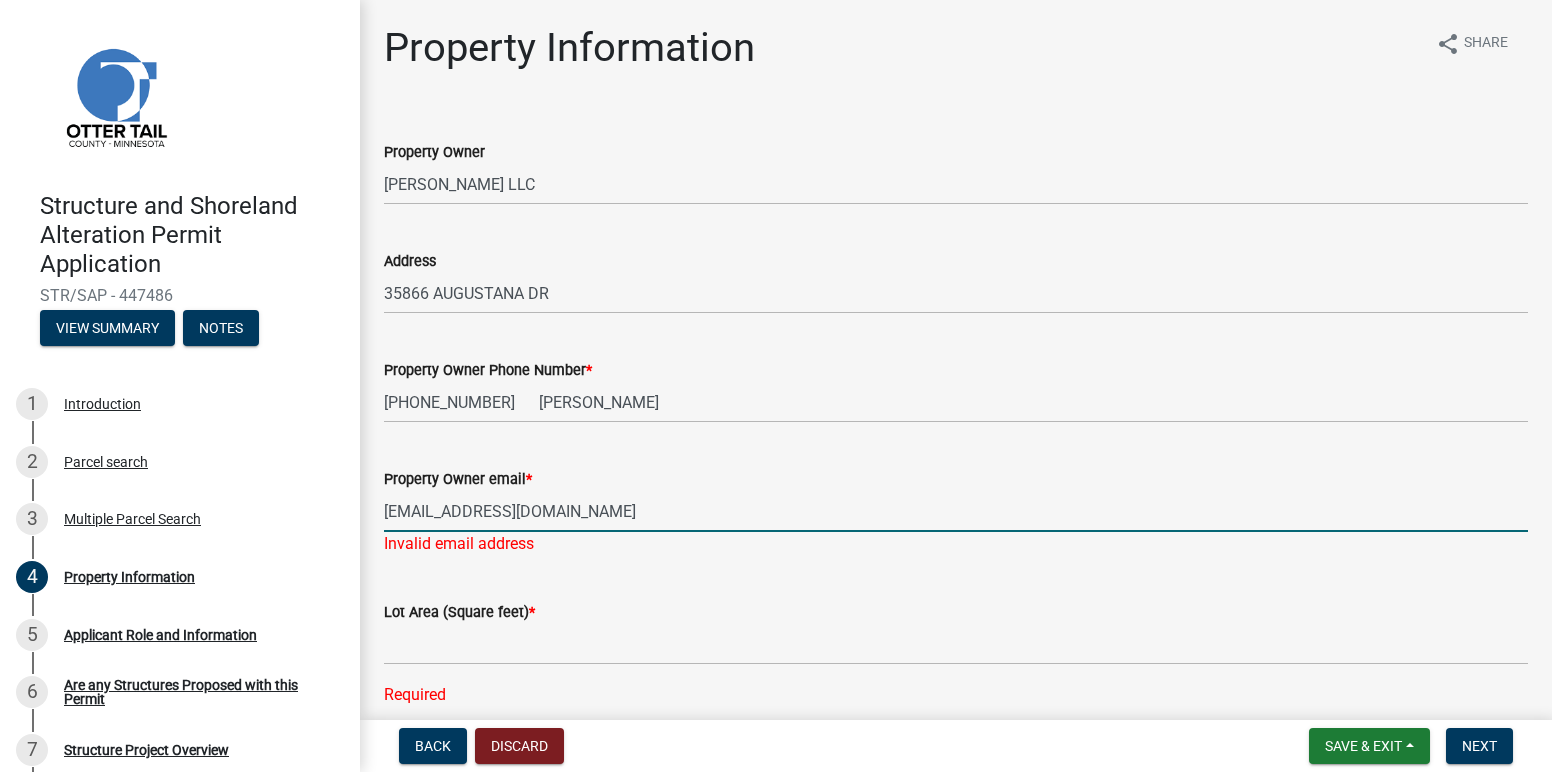 type on "[EMAIL_ADDRESS][DOMAIN_NAME]" 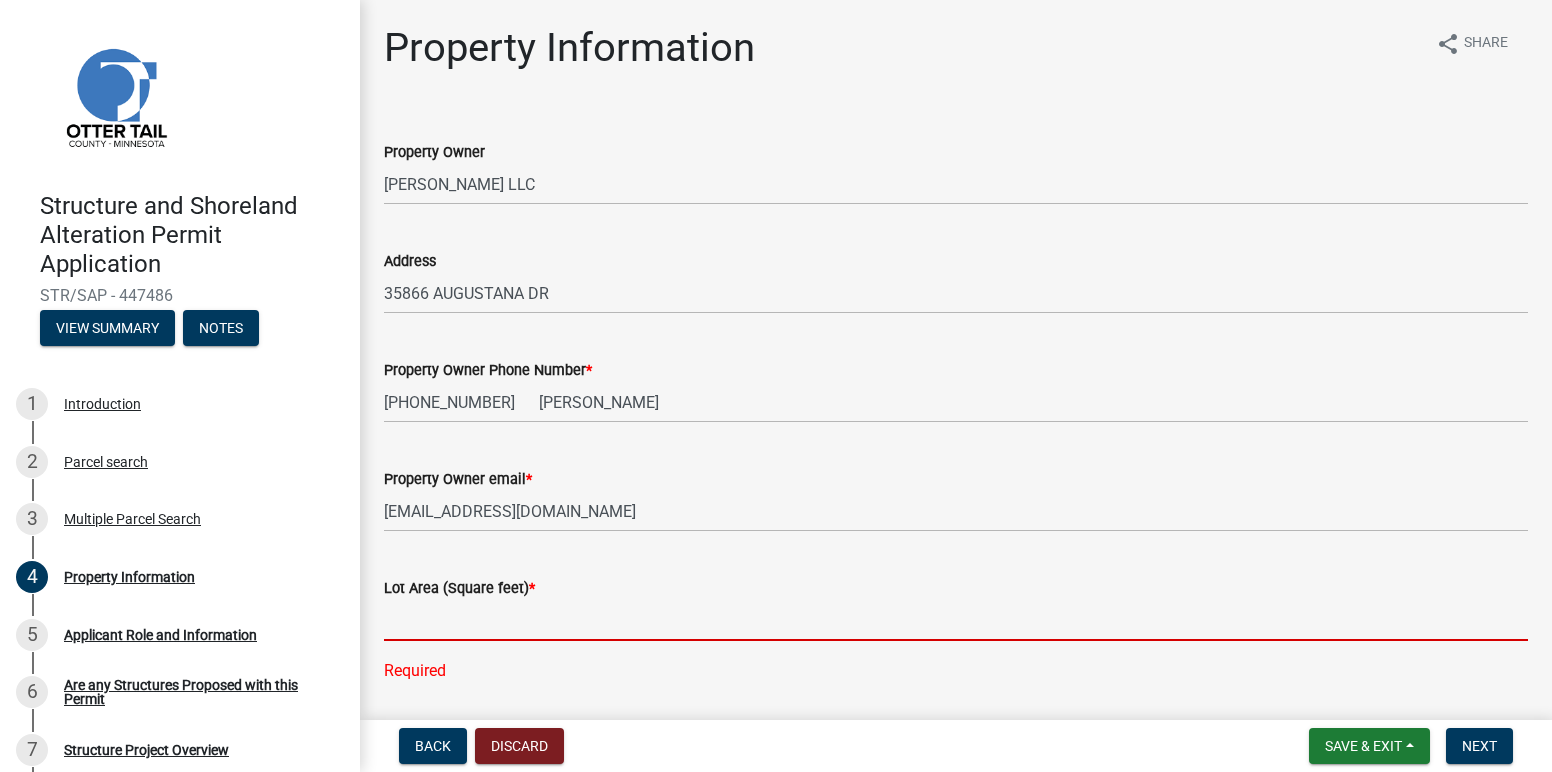 click 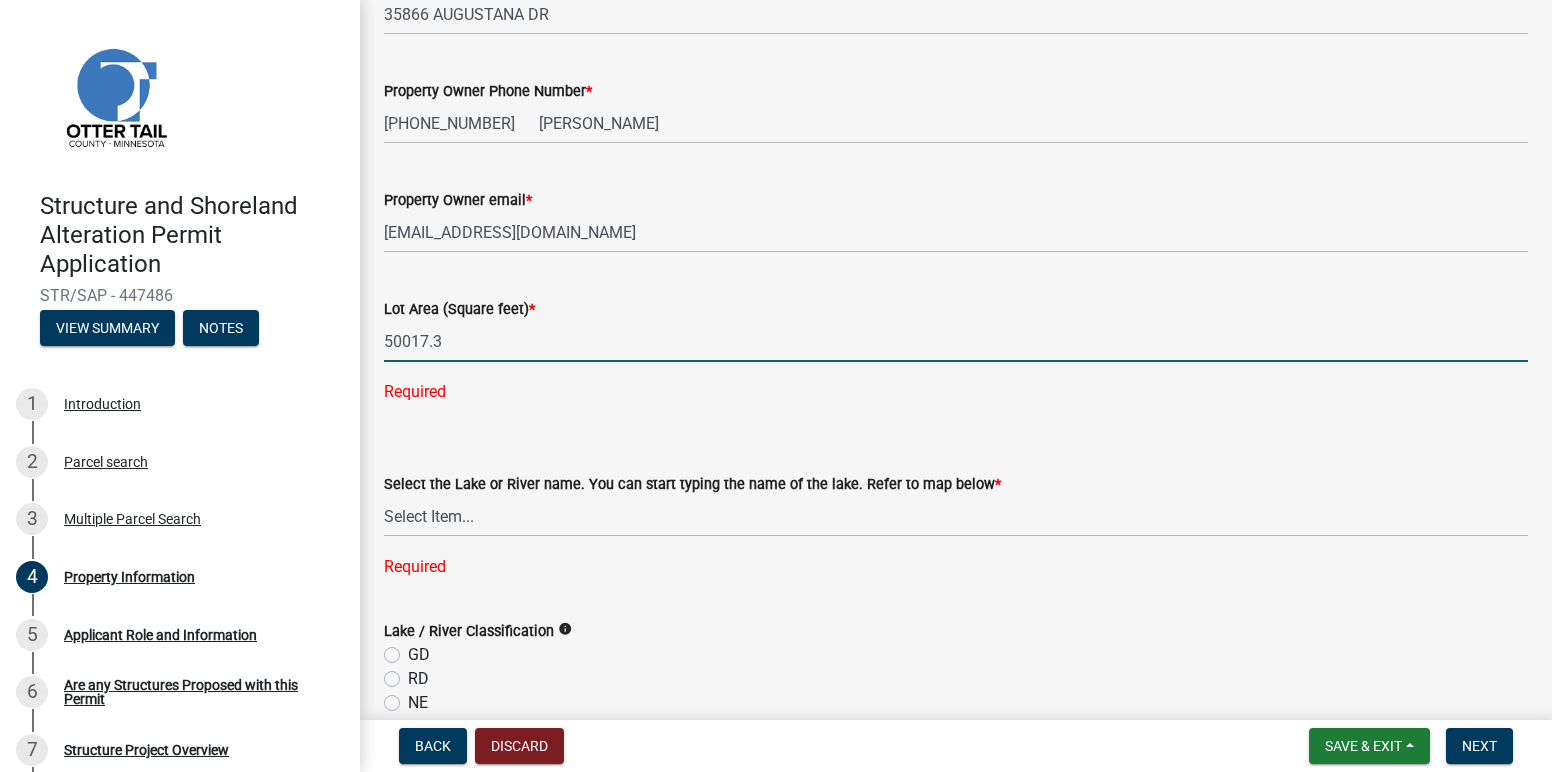 scroll, scrollTop: 280, scrollLeft: 0, axis: vertical 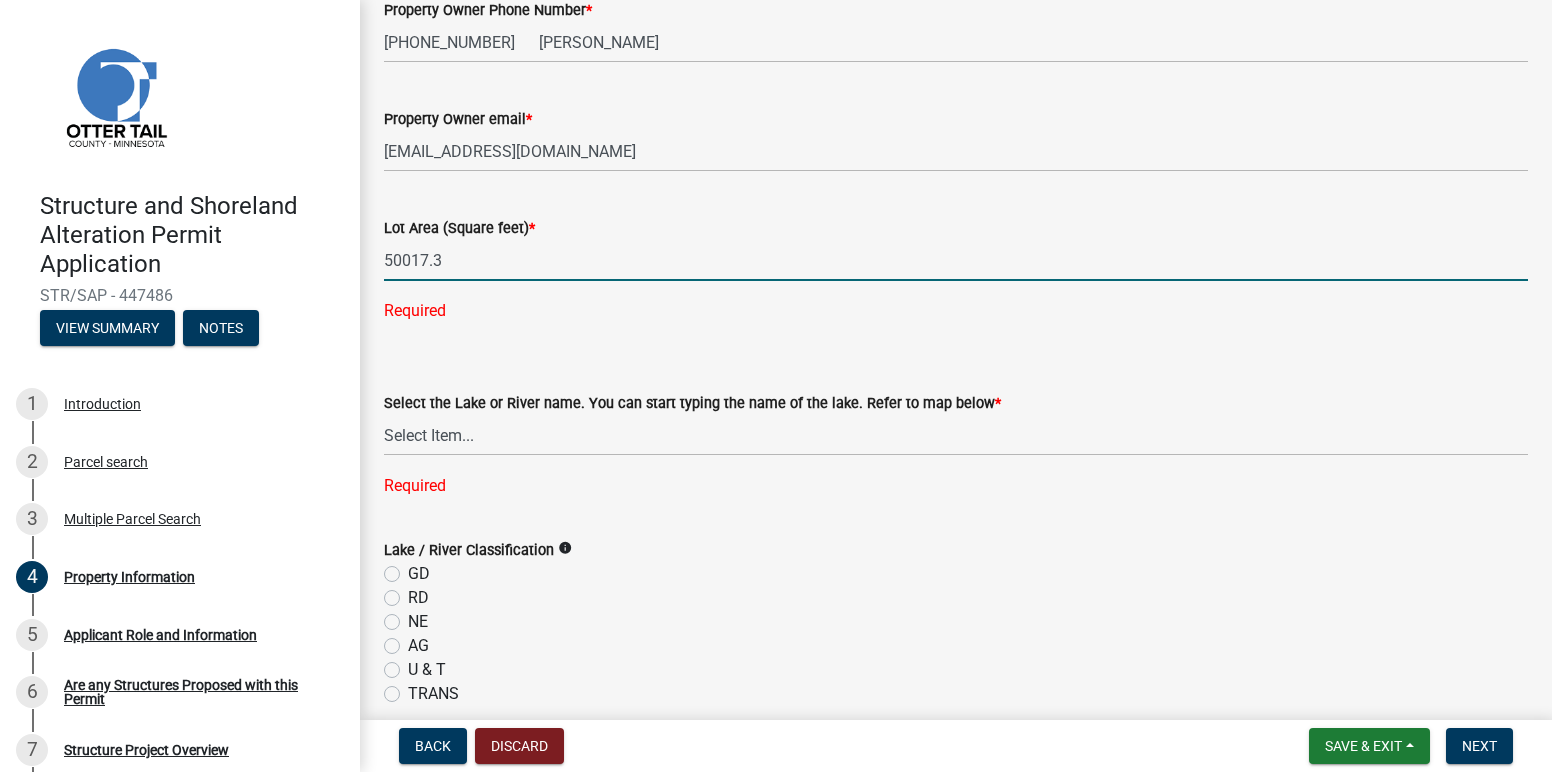 click on "Lake / River Classification   info
GD   RD   NE   AG   U & T   TRANS" 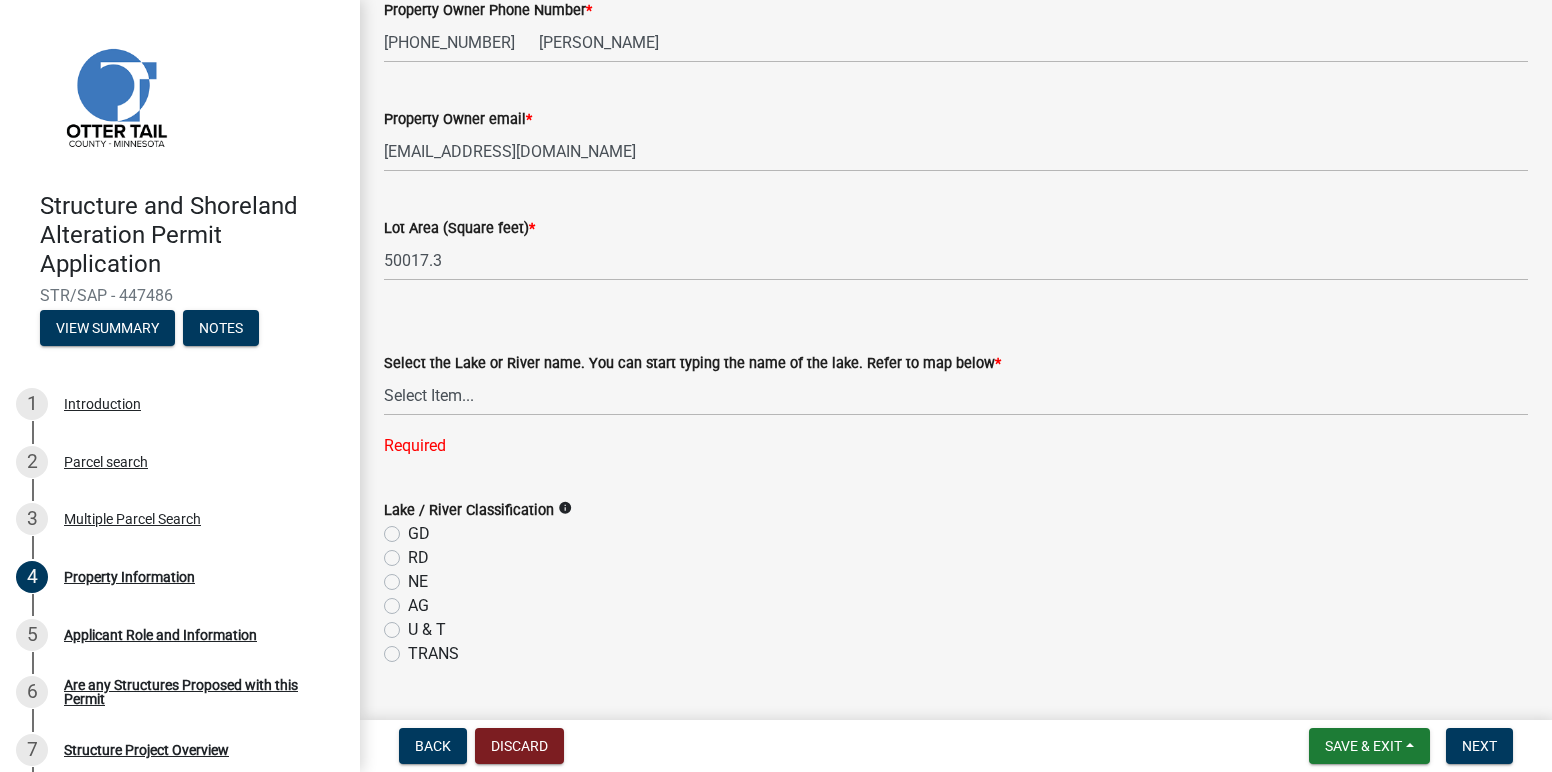 click on "GD" 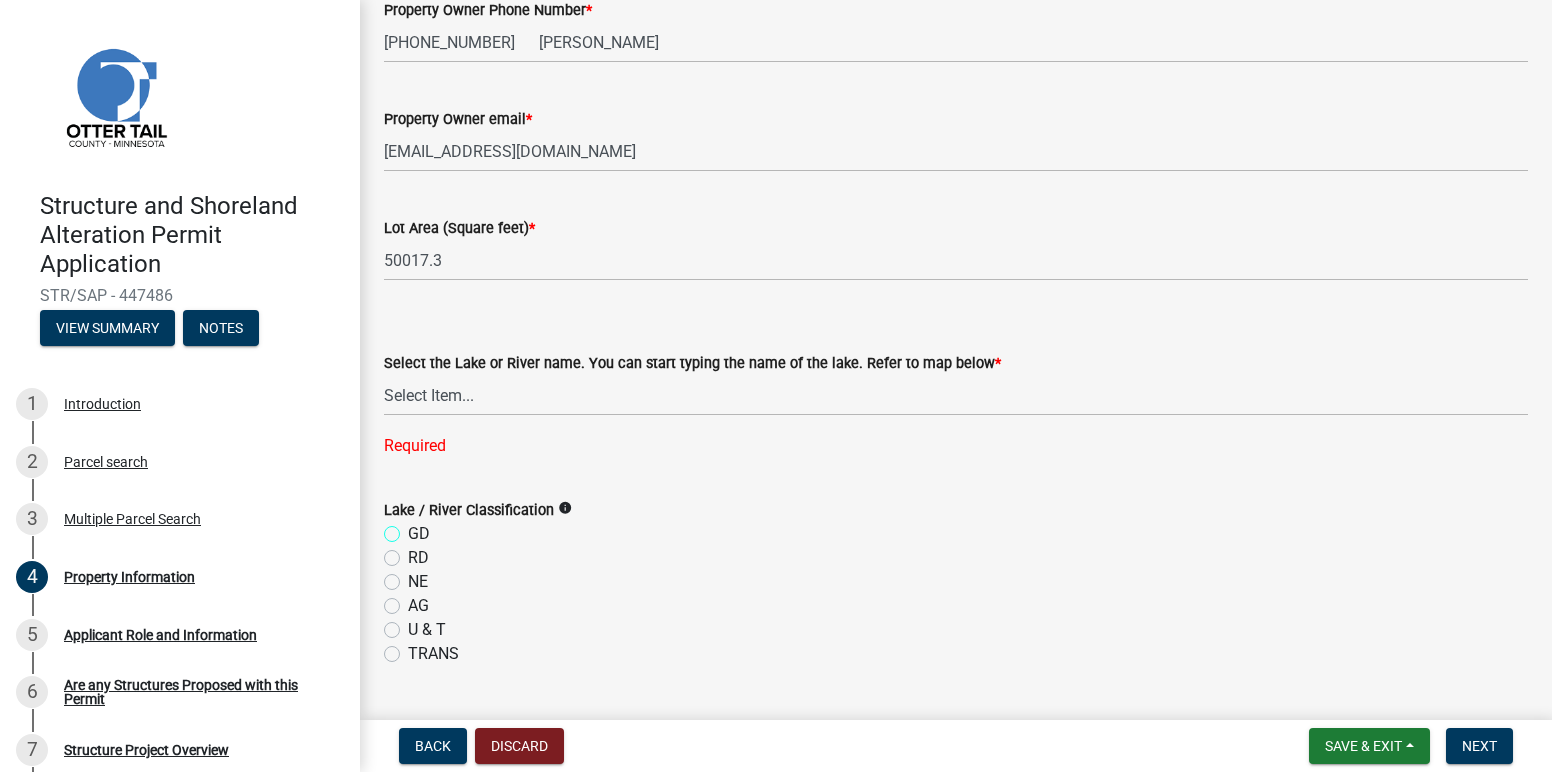 click on "GD" at bounding box center [414, 528] 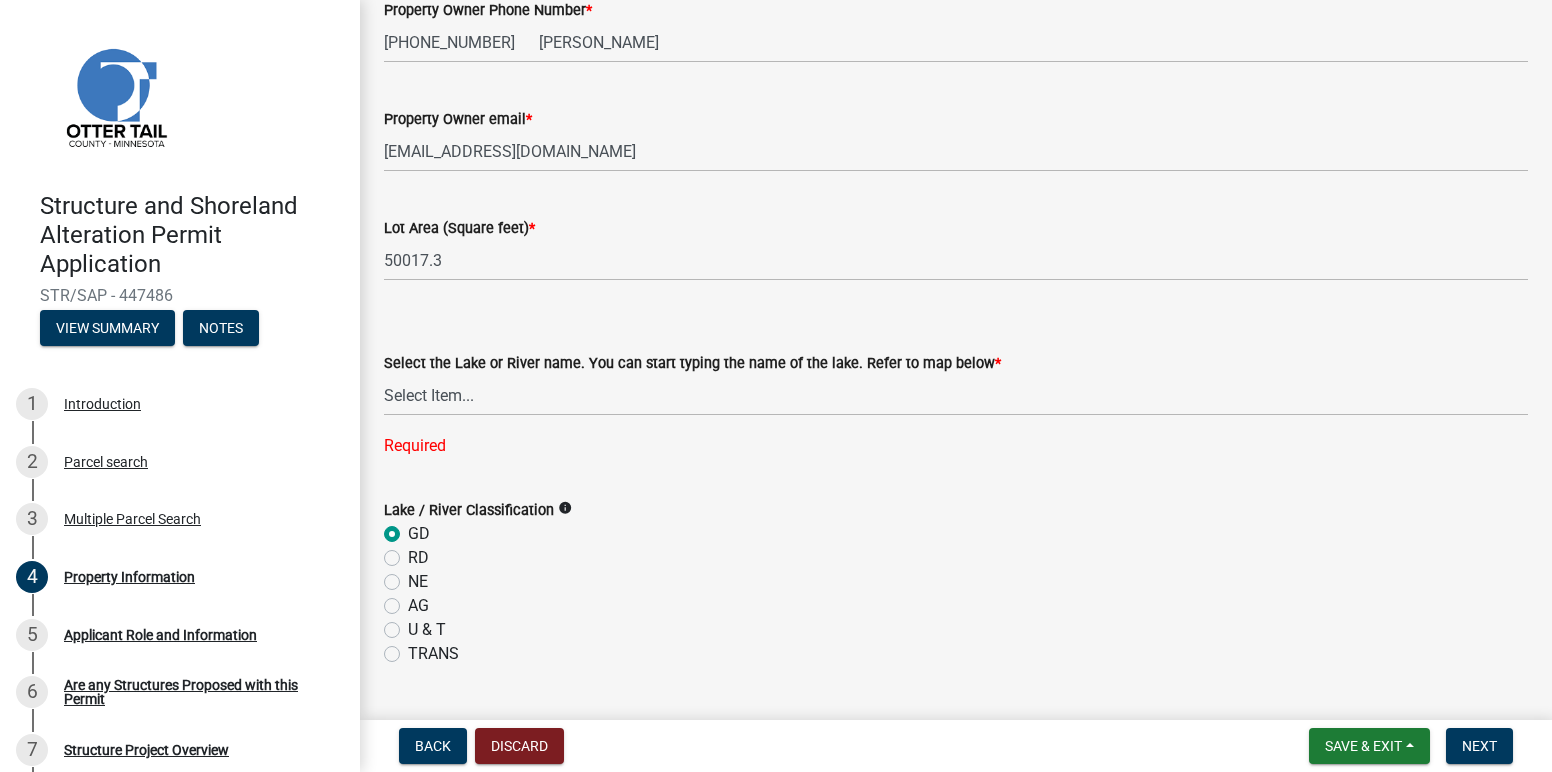 radio on "true" 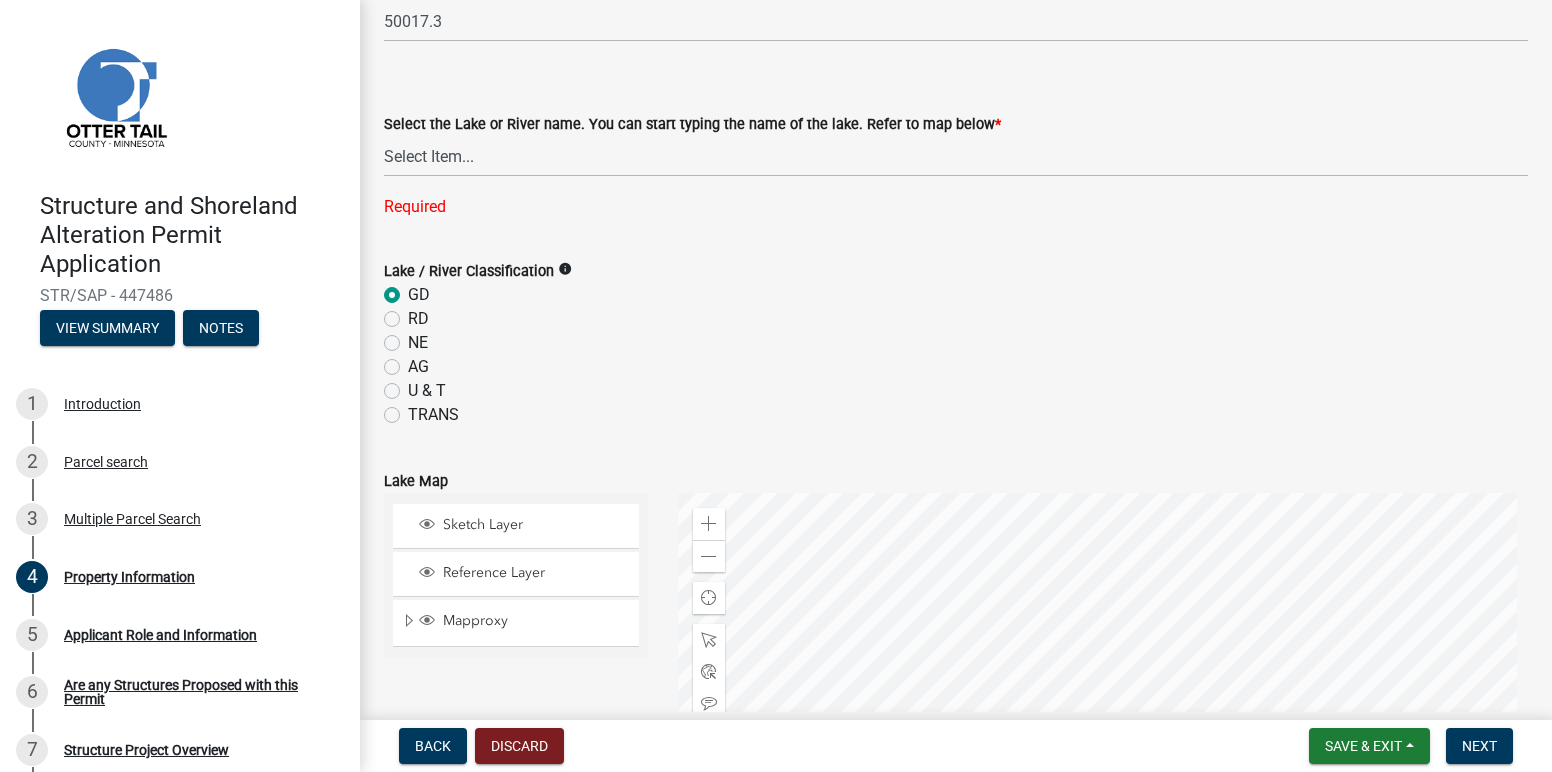 scroll, scrollTop: 600, scrollLeft: 0, axis: vertical 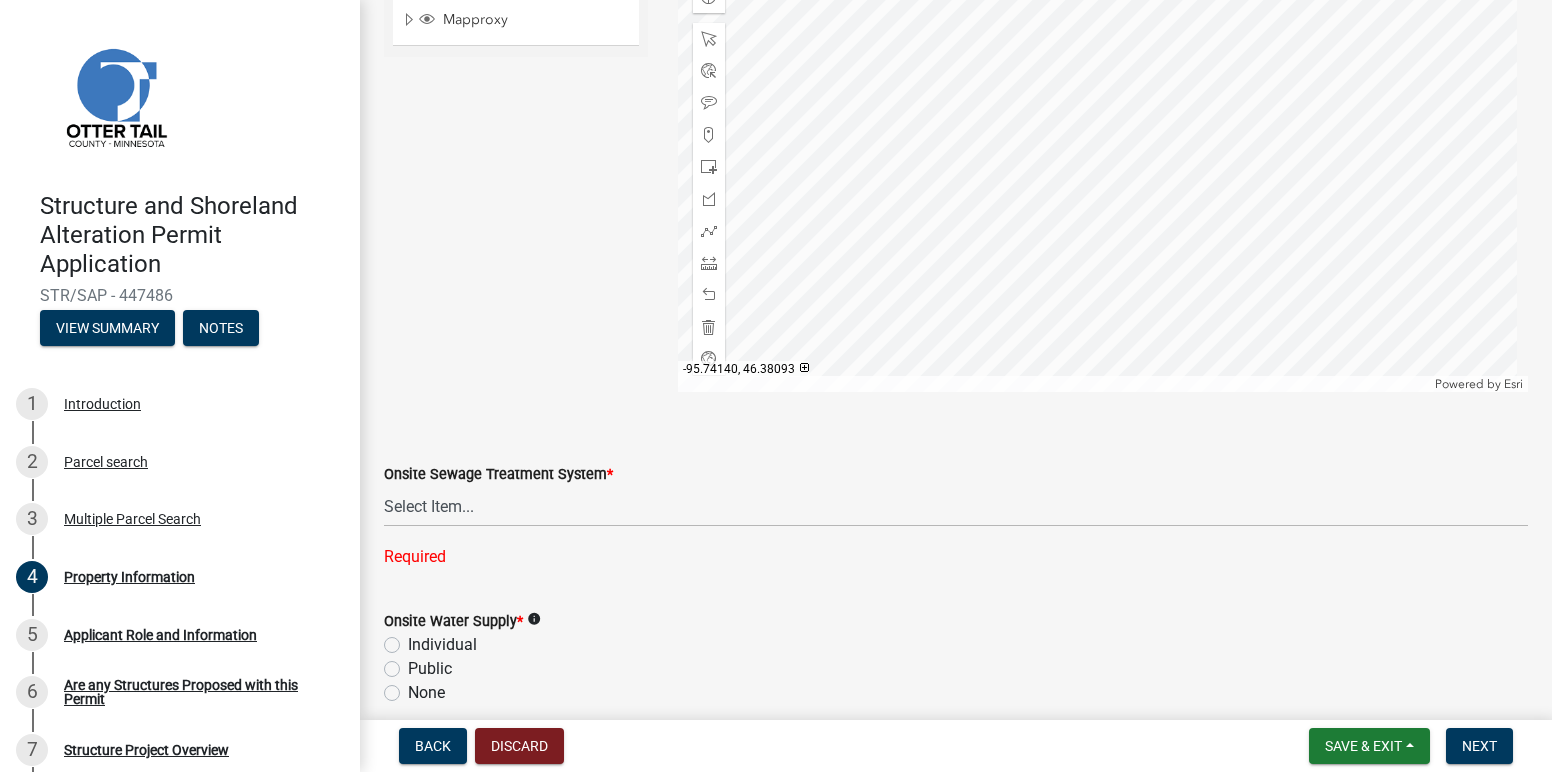 click on "Individual" 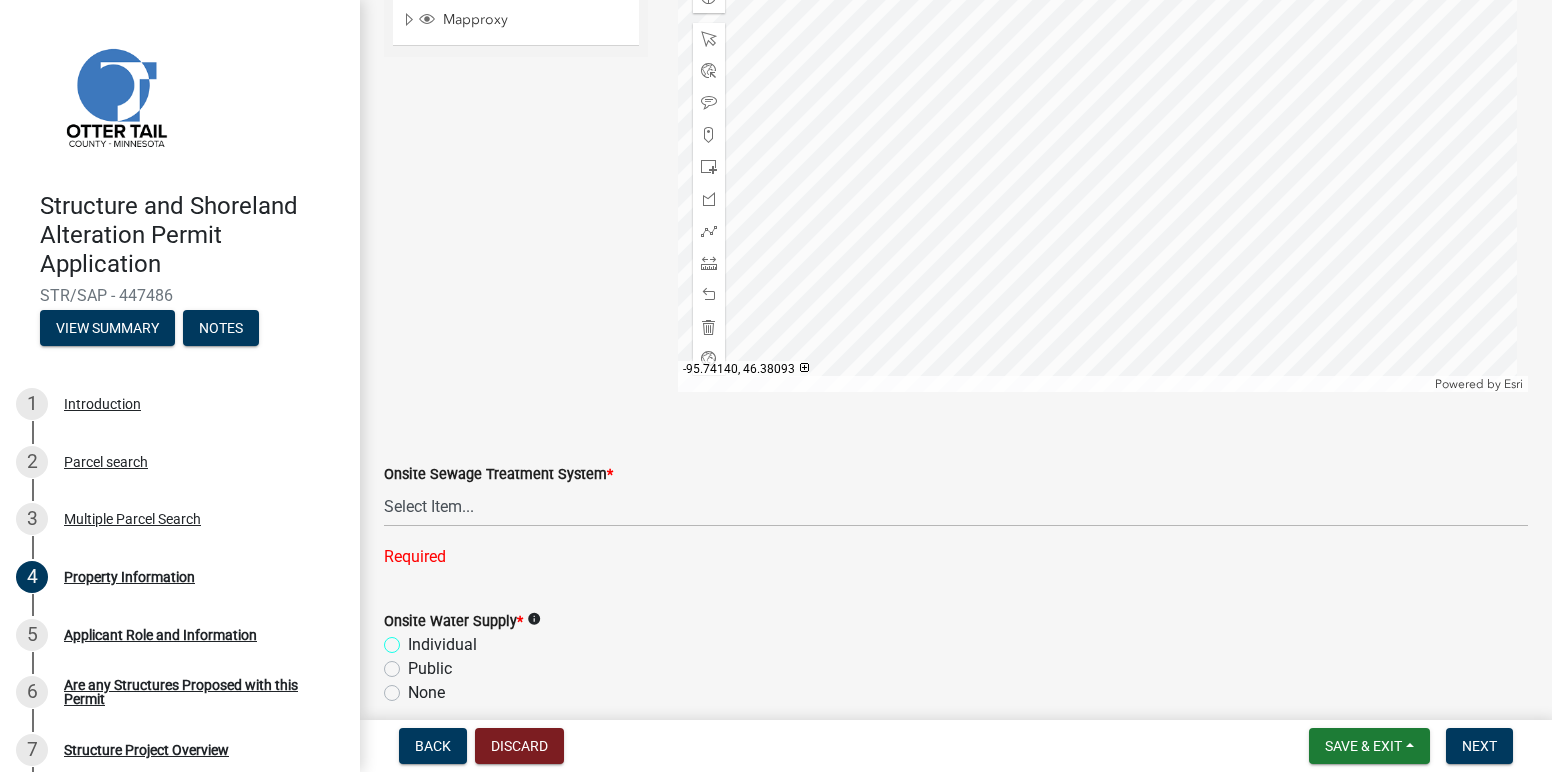 click on "Individual" at bounding box center (414, 639) 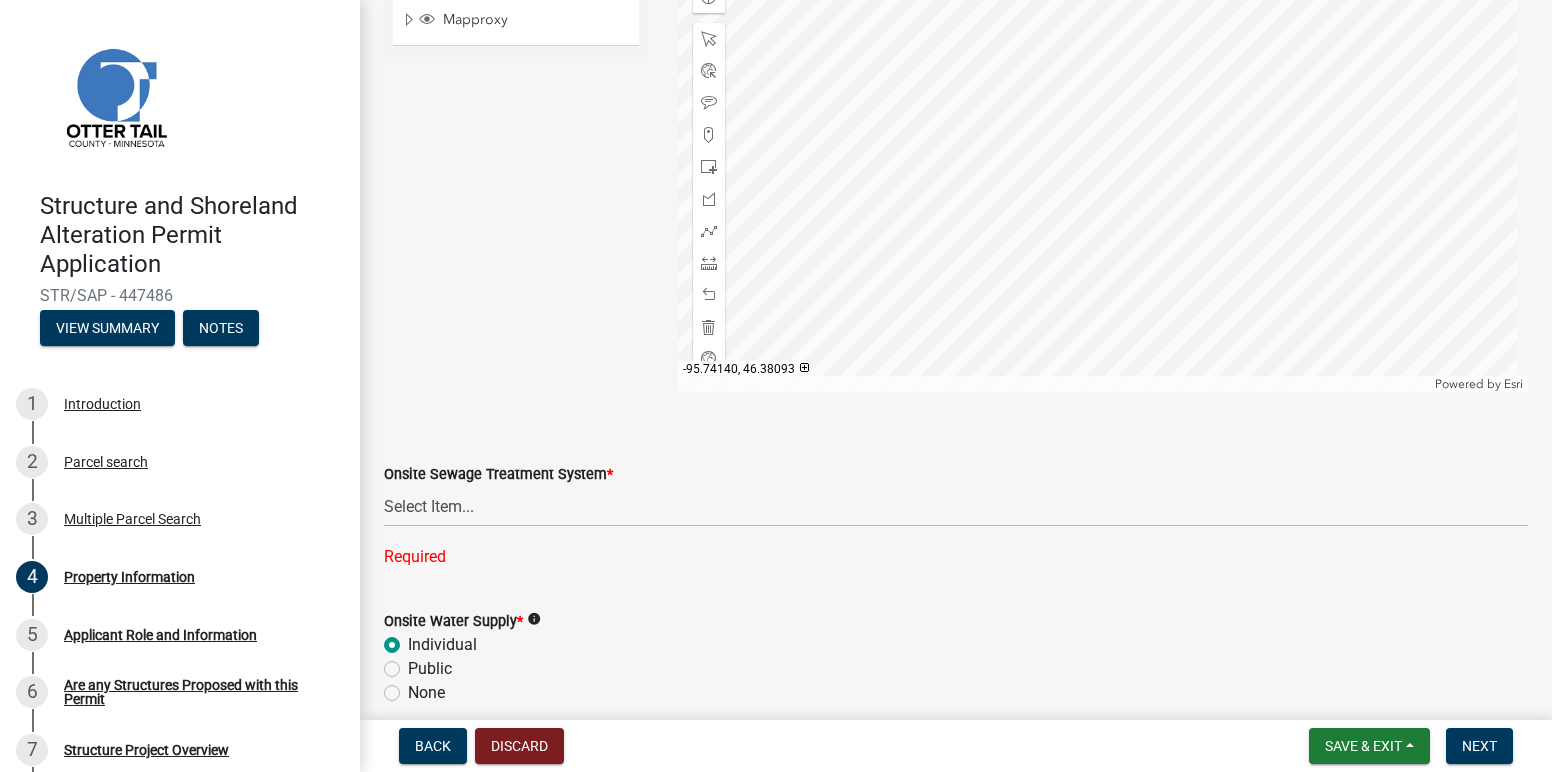 radio on "true" 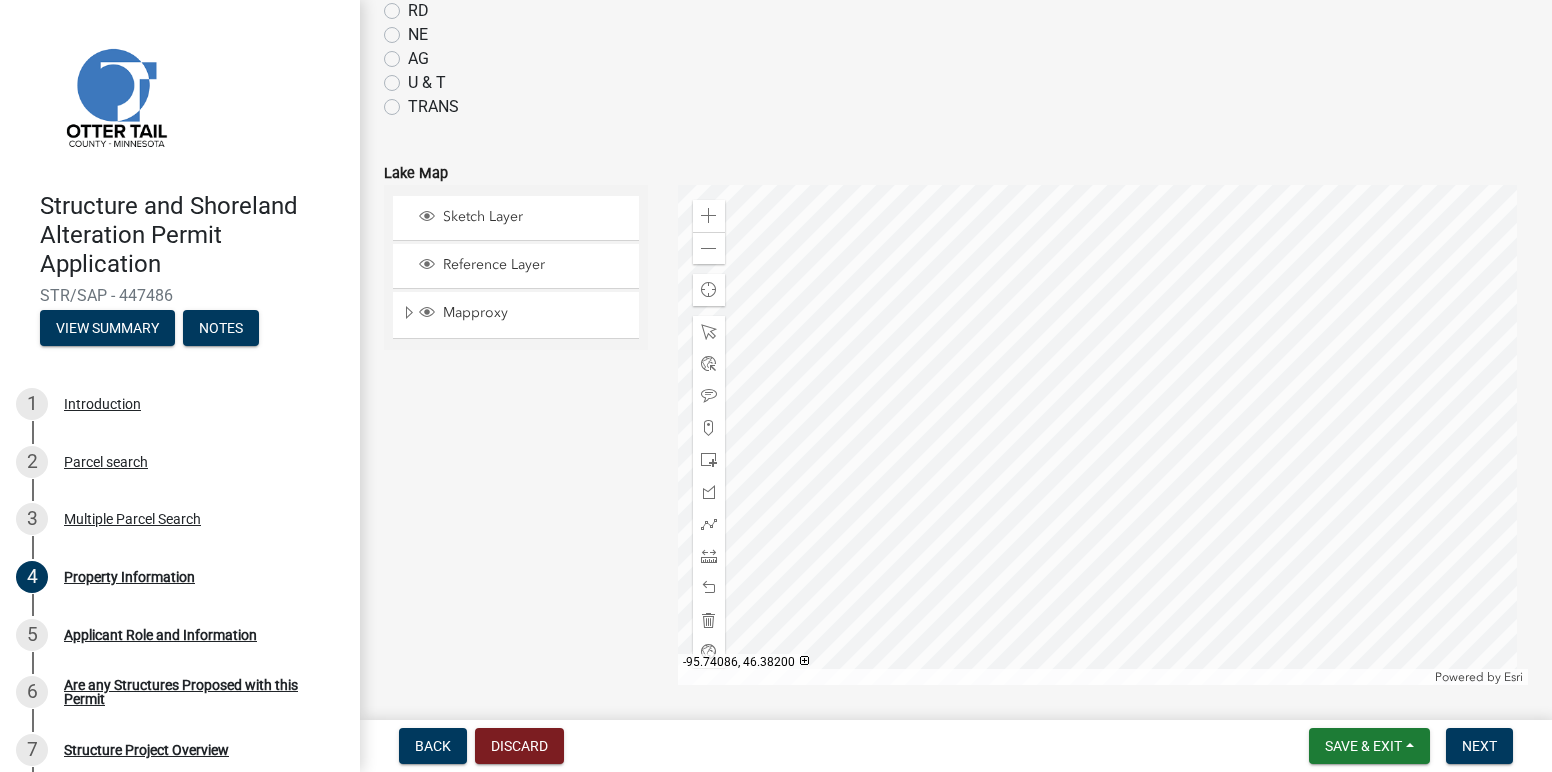 scroll, scrollTop: 867, scrollLeft: 0, axis: vertical 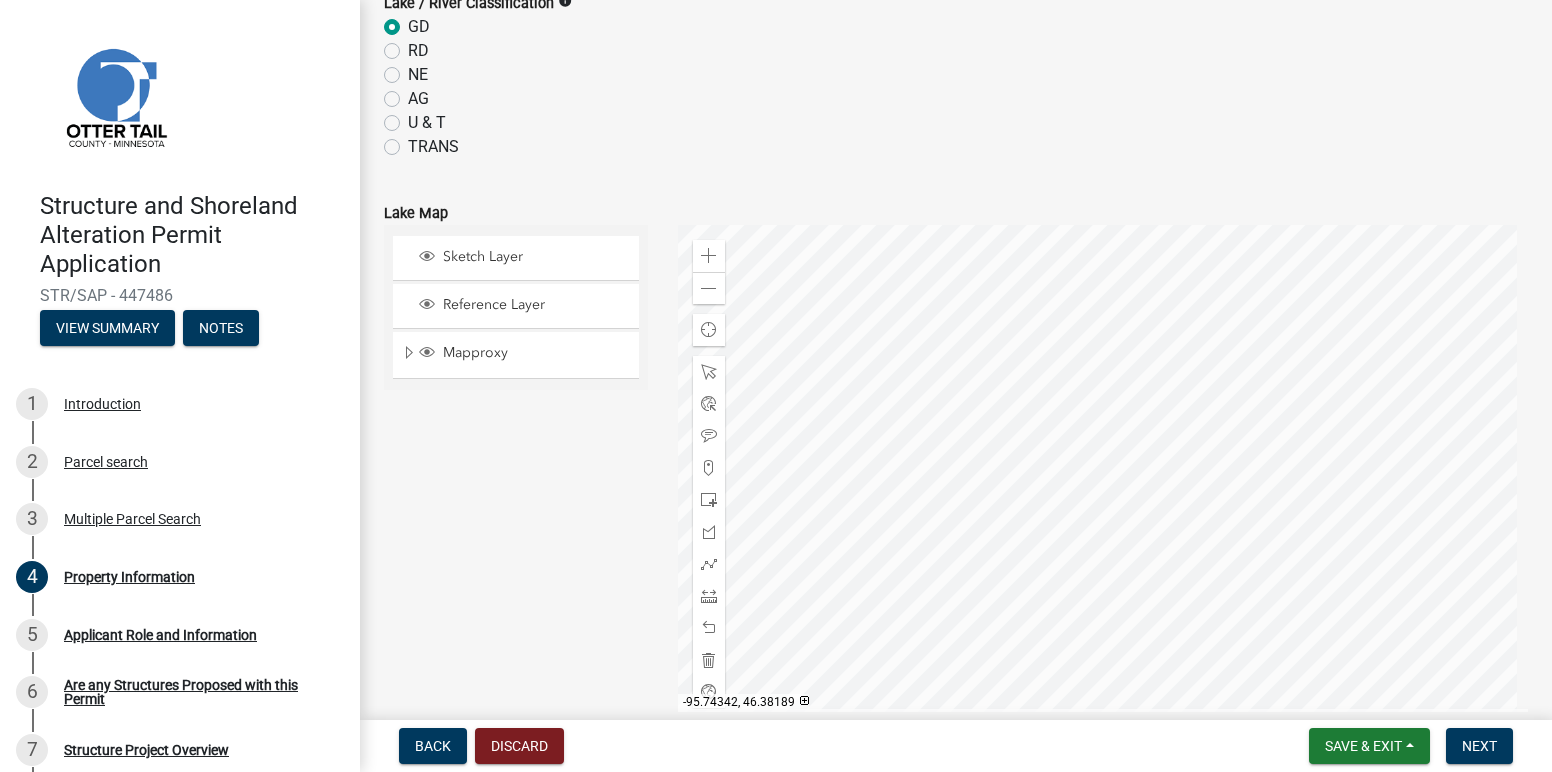 click 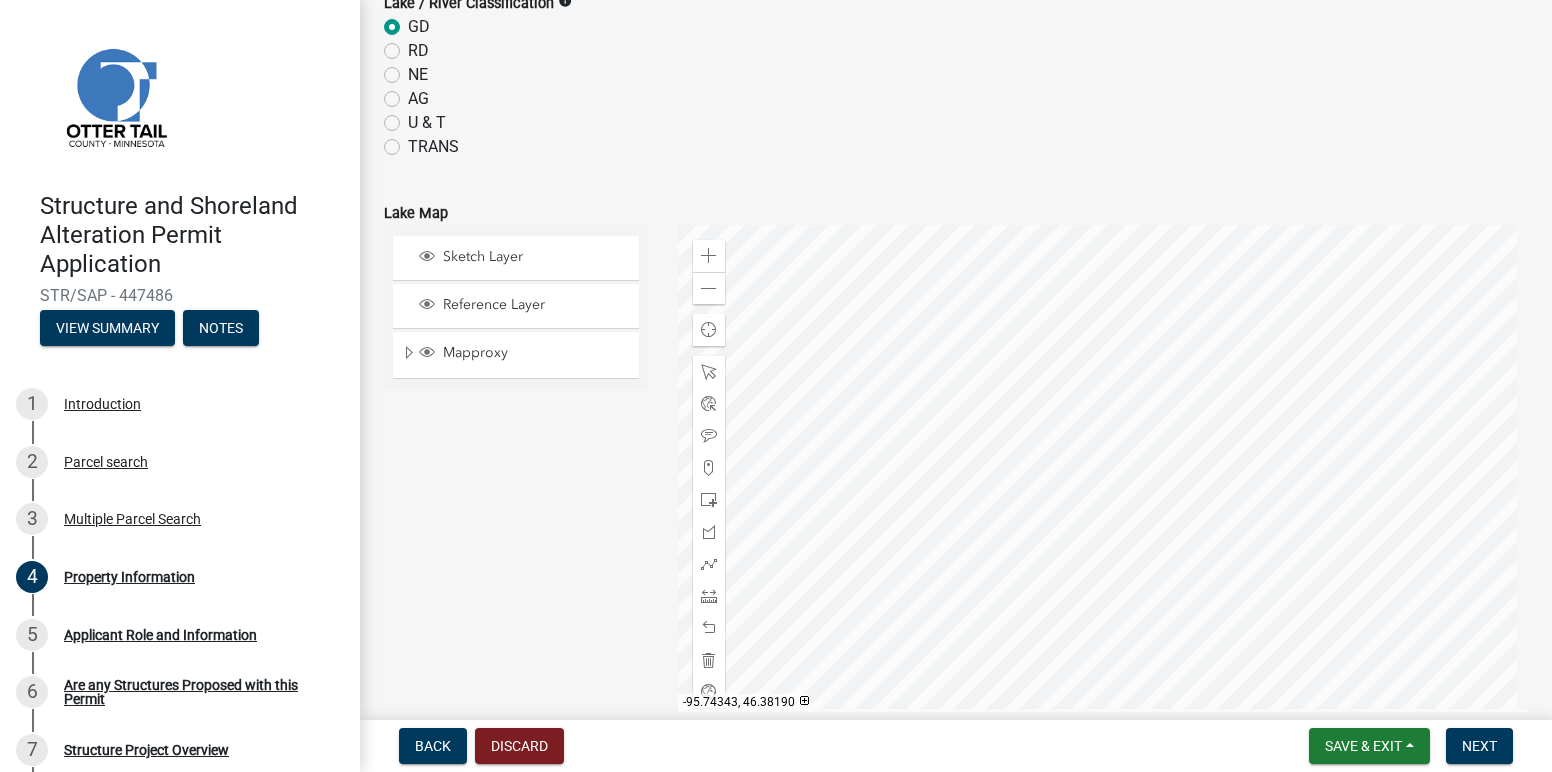 click 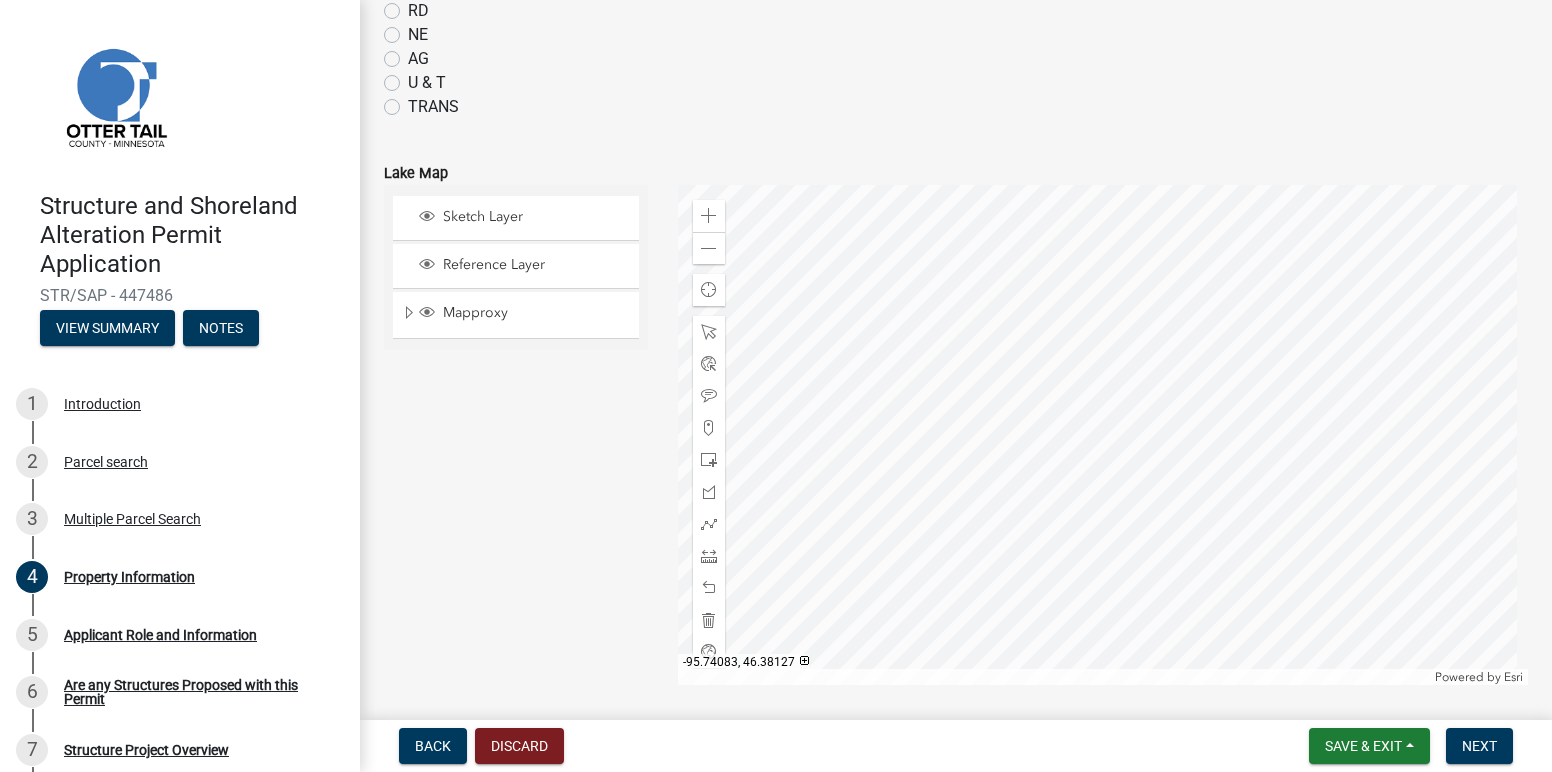 scroll, scrollTop: 1094, scrollLeft: 0, axis: vertical 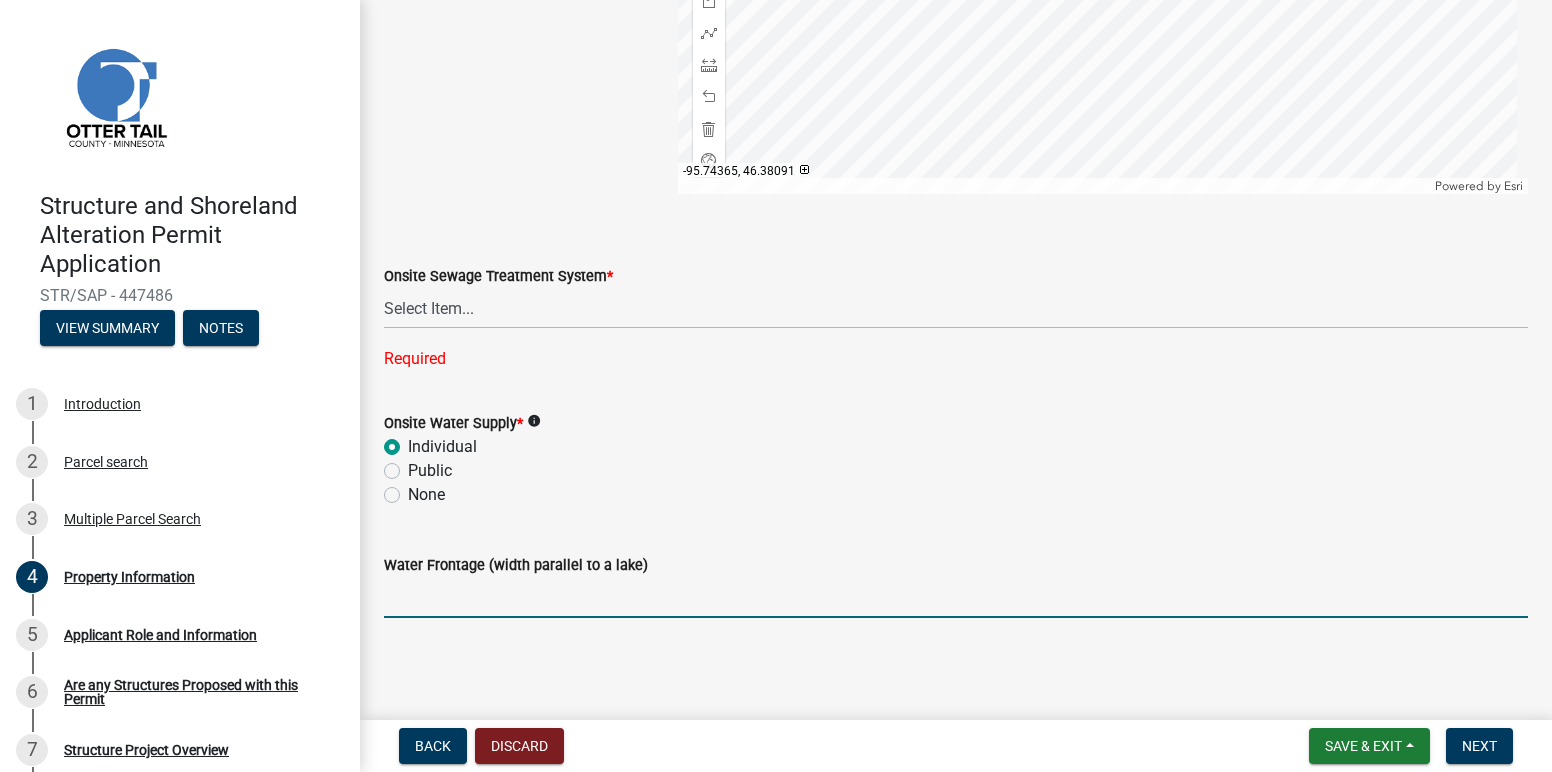 click on "Water Frontage (width parallel to a lake)" at bounding box center [956, 597] 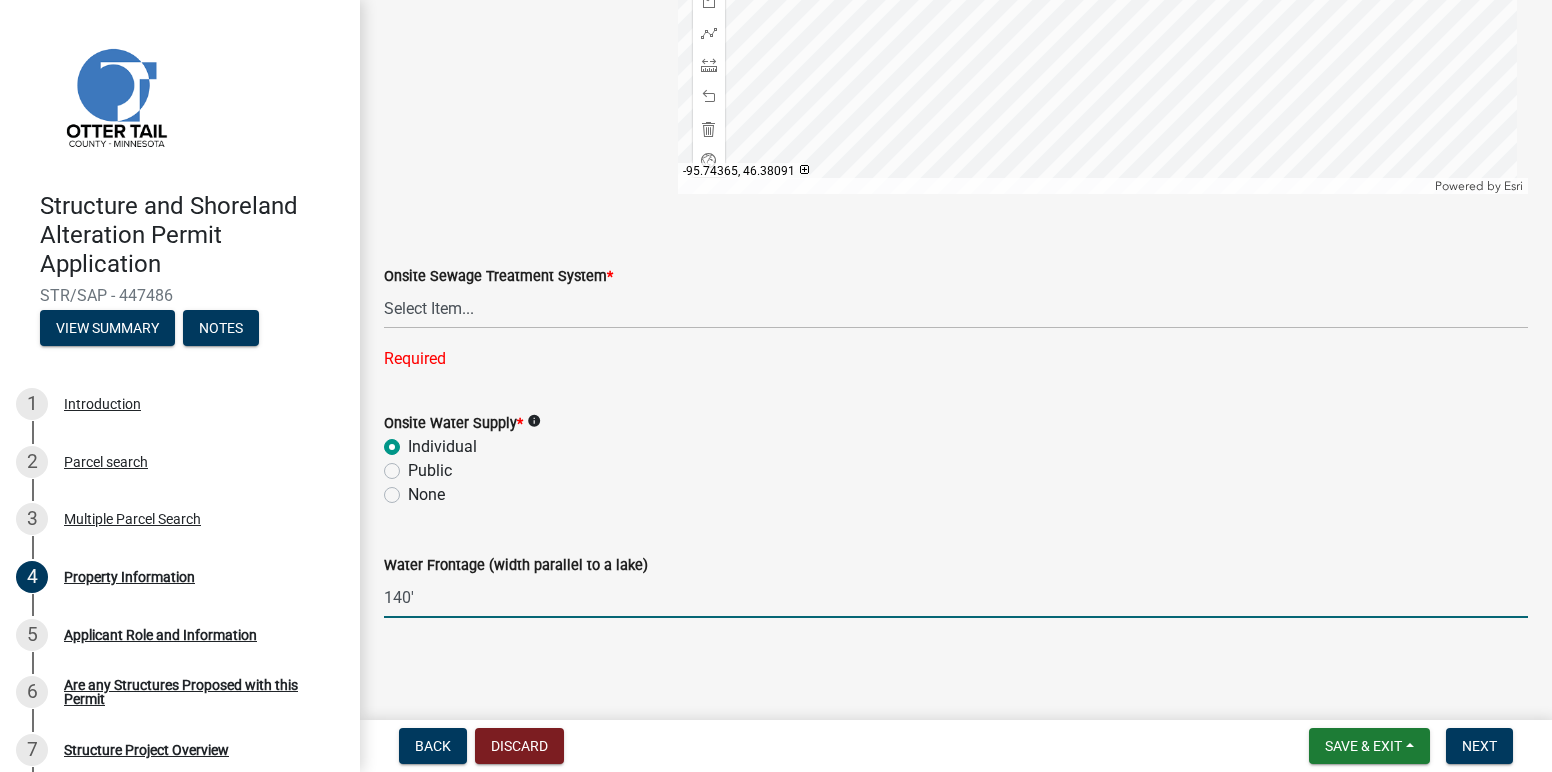 type on "140'" 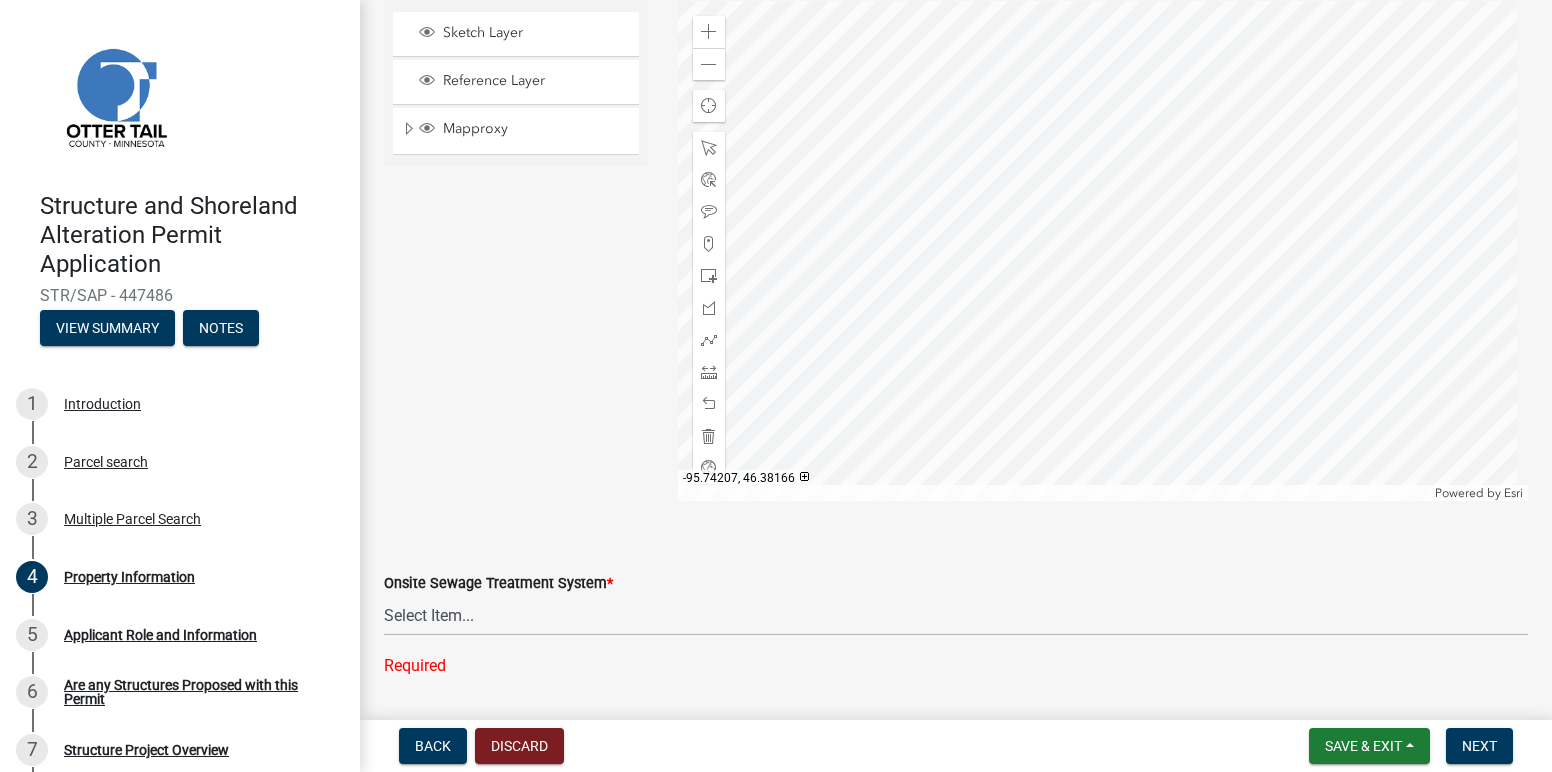 scroll, scrollTop: 998, scrollLeft: 0, axis: vertical 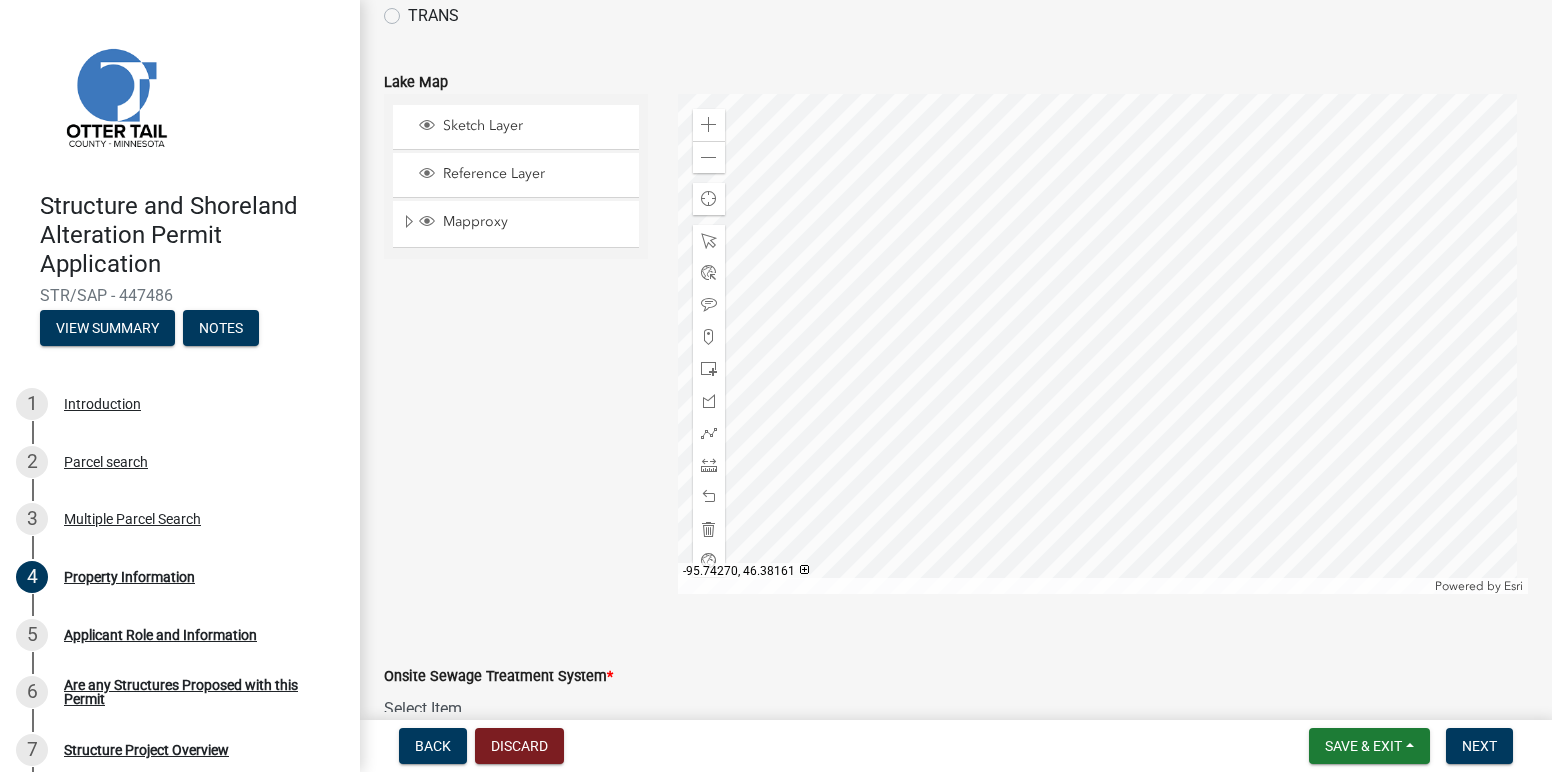 click 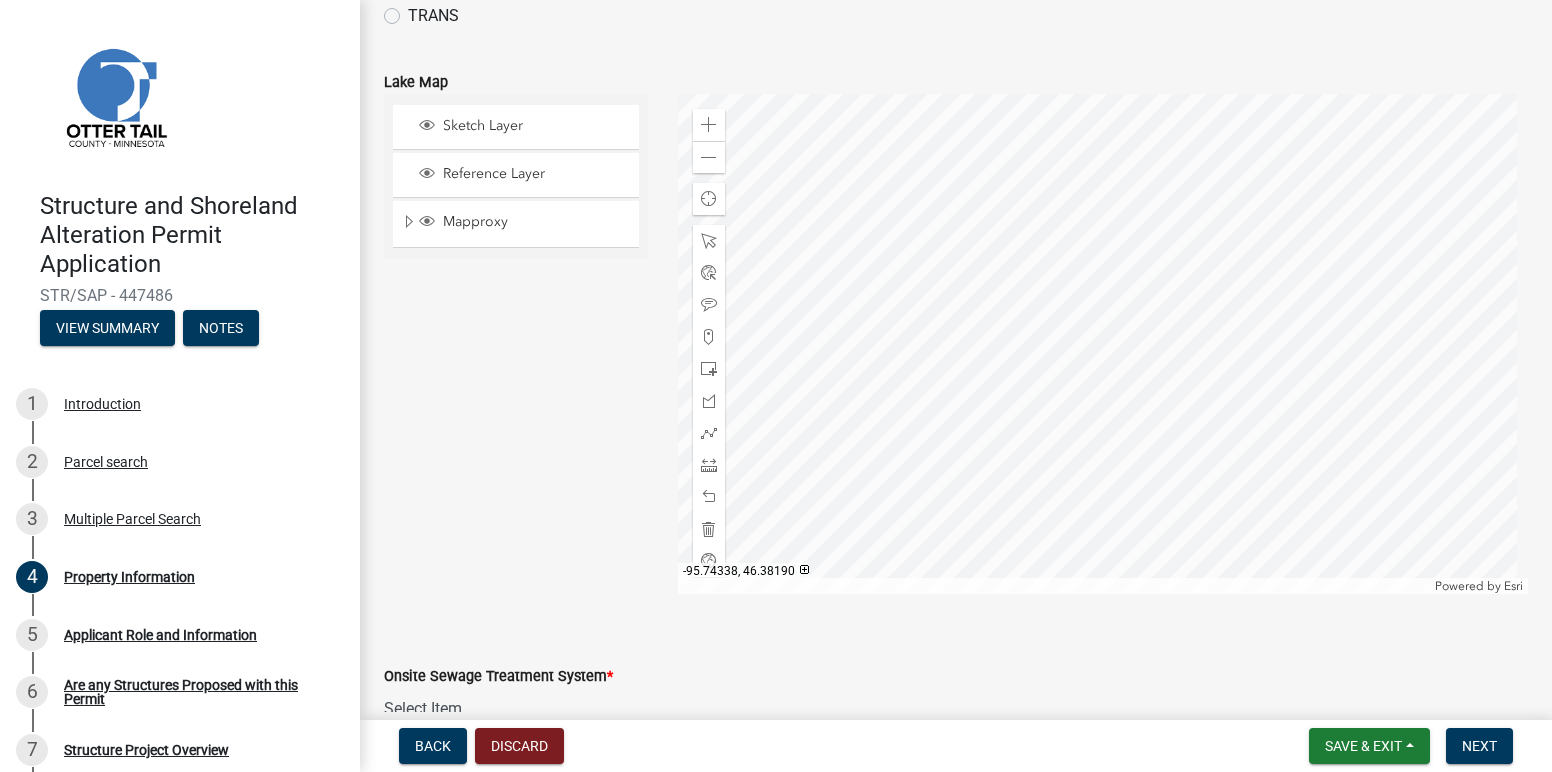 click 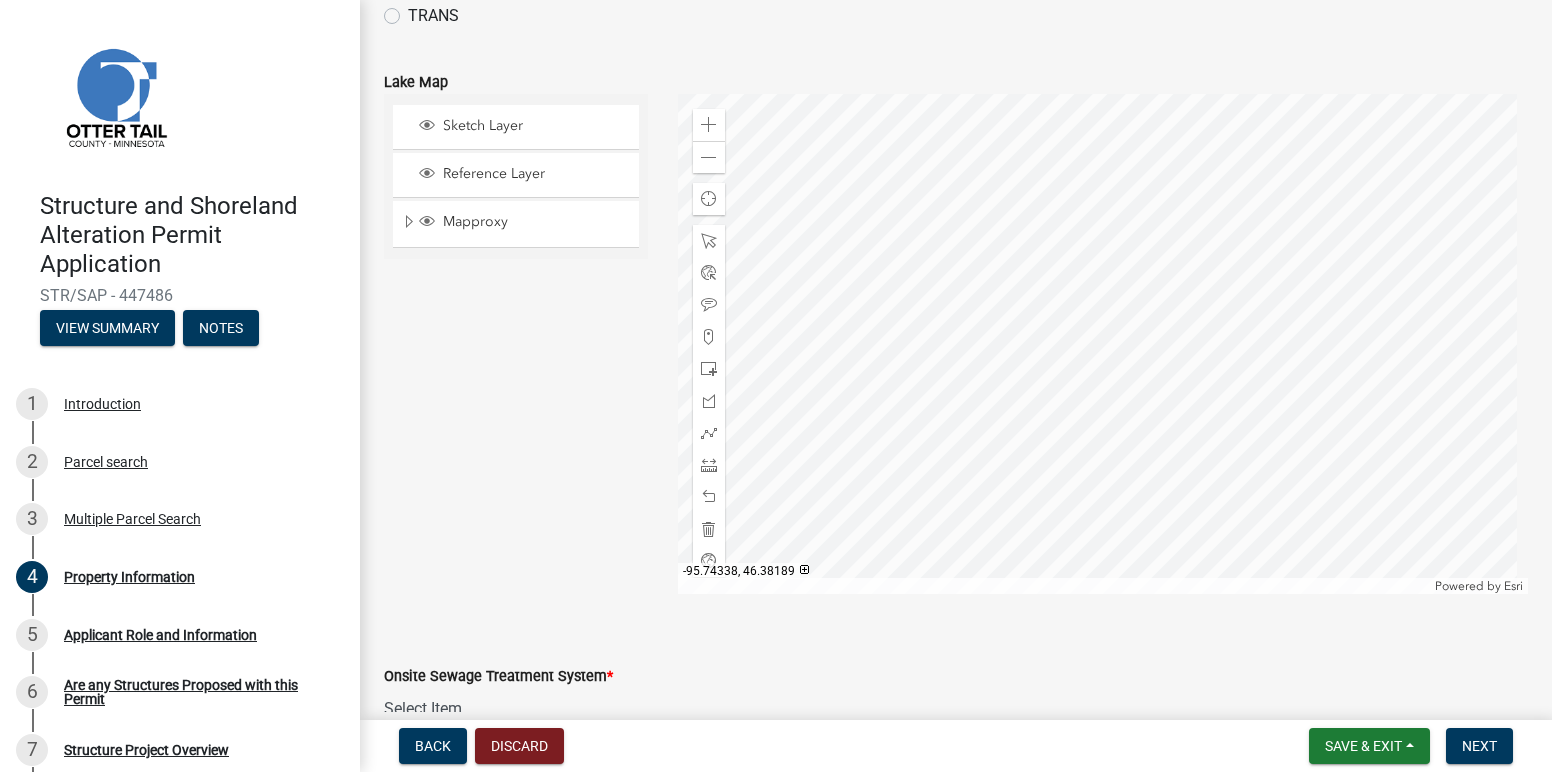 click 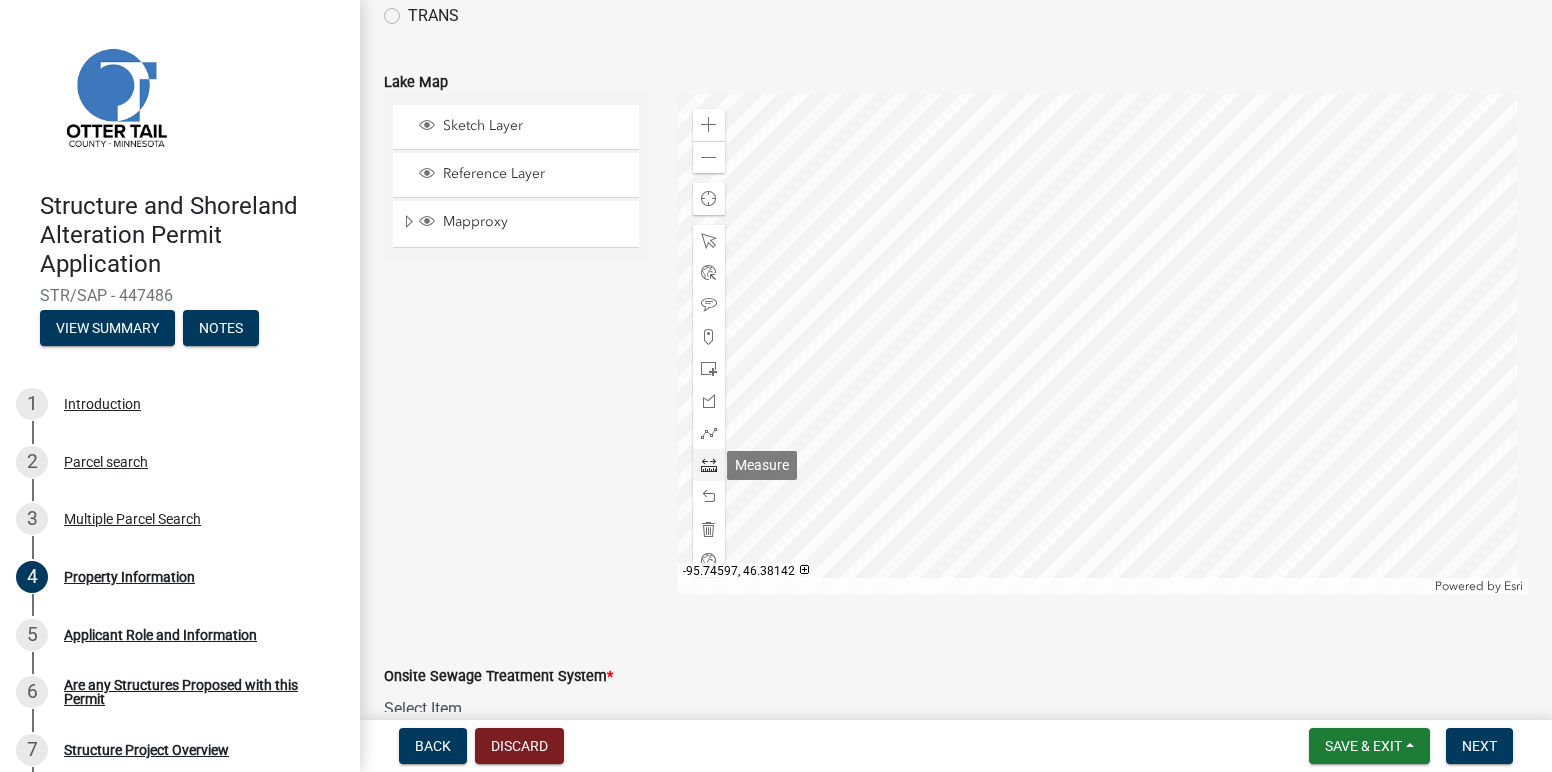 click 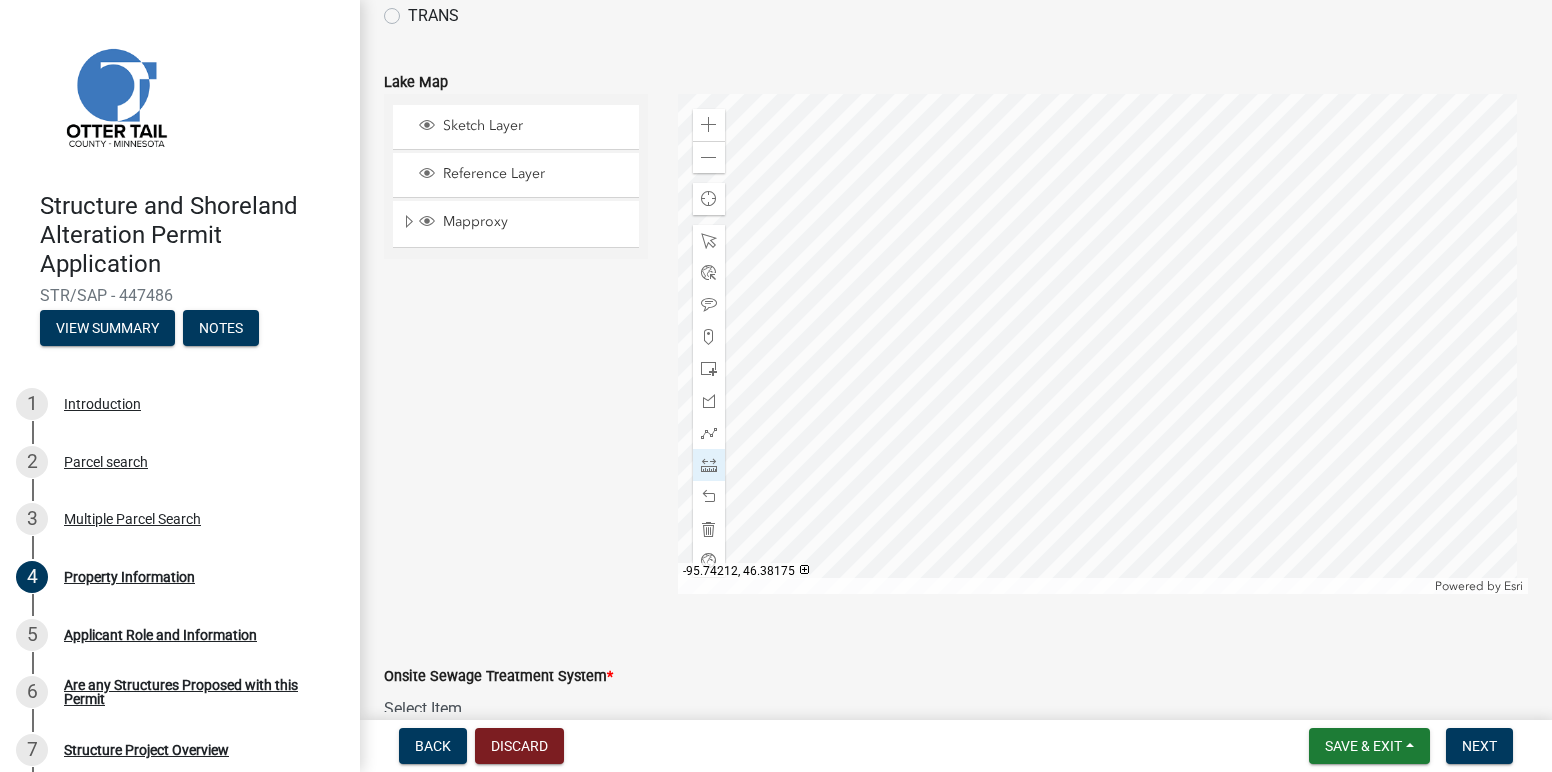 click 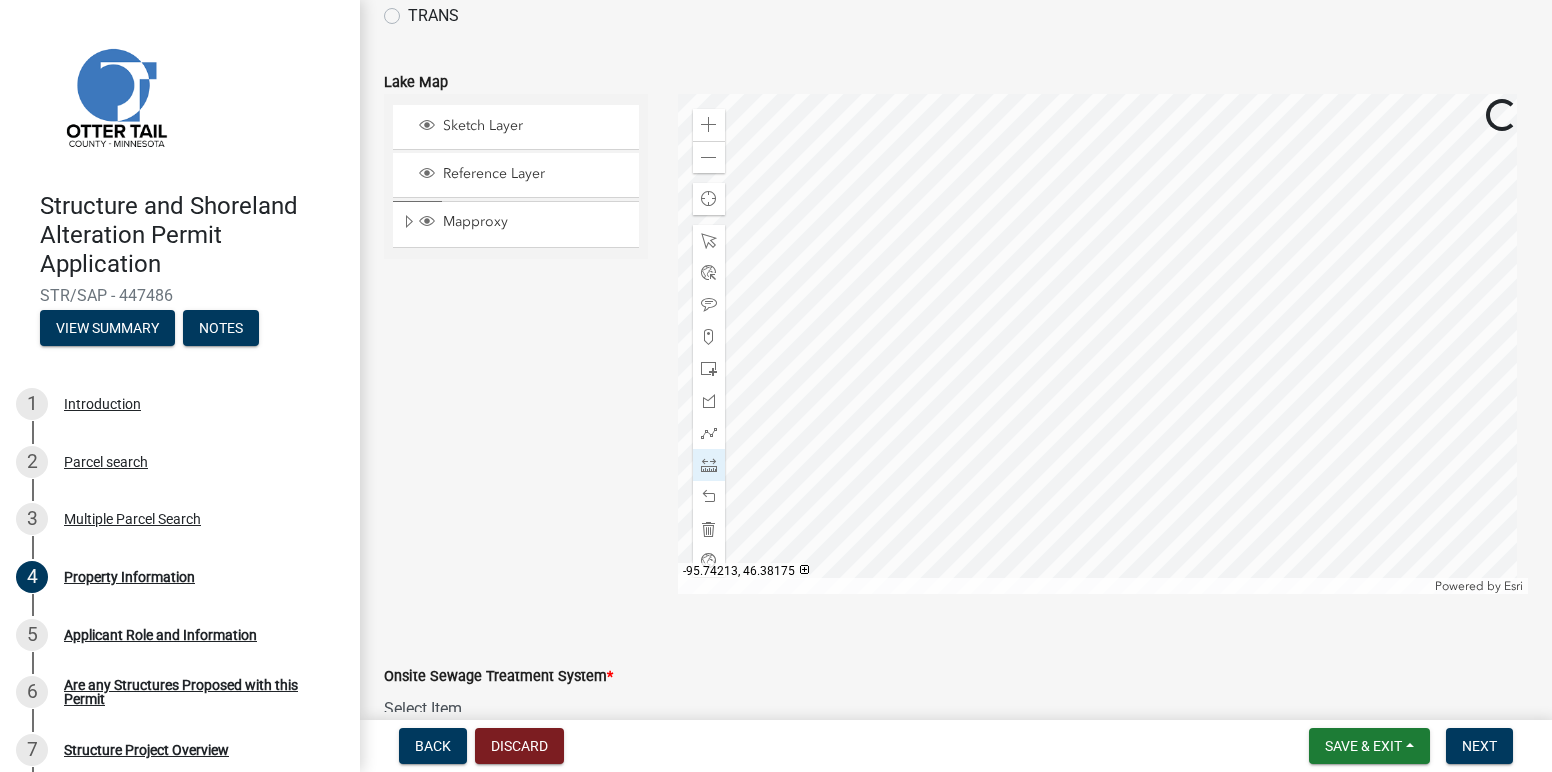 click 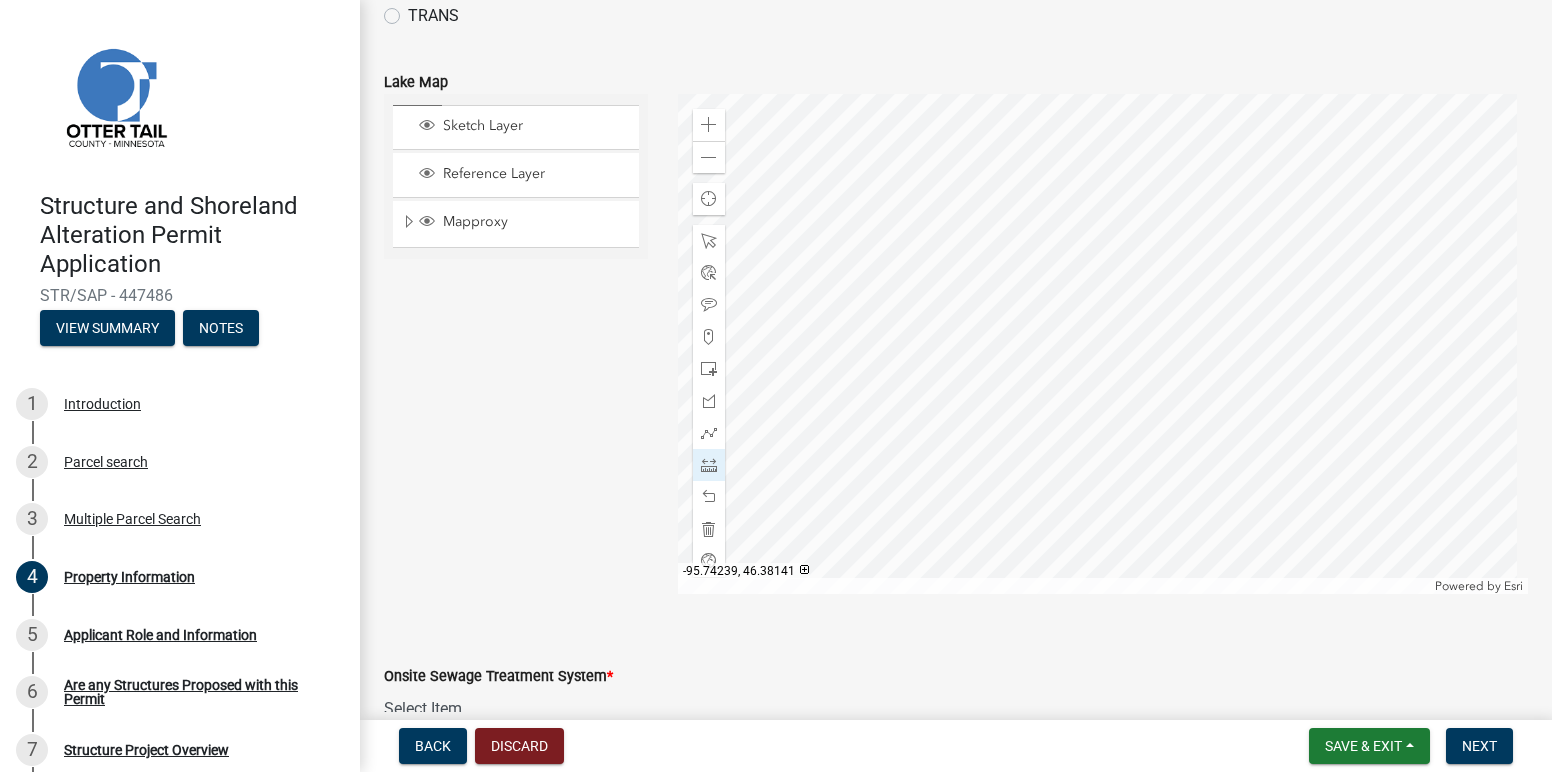 click 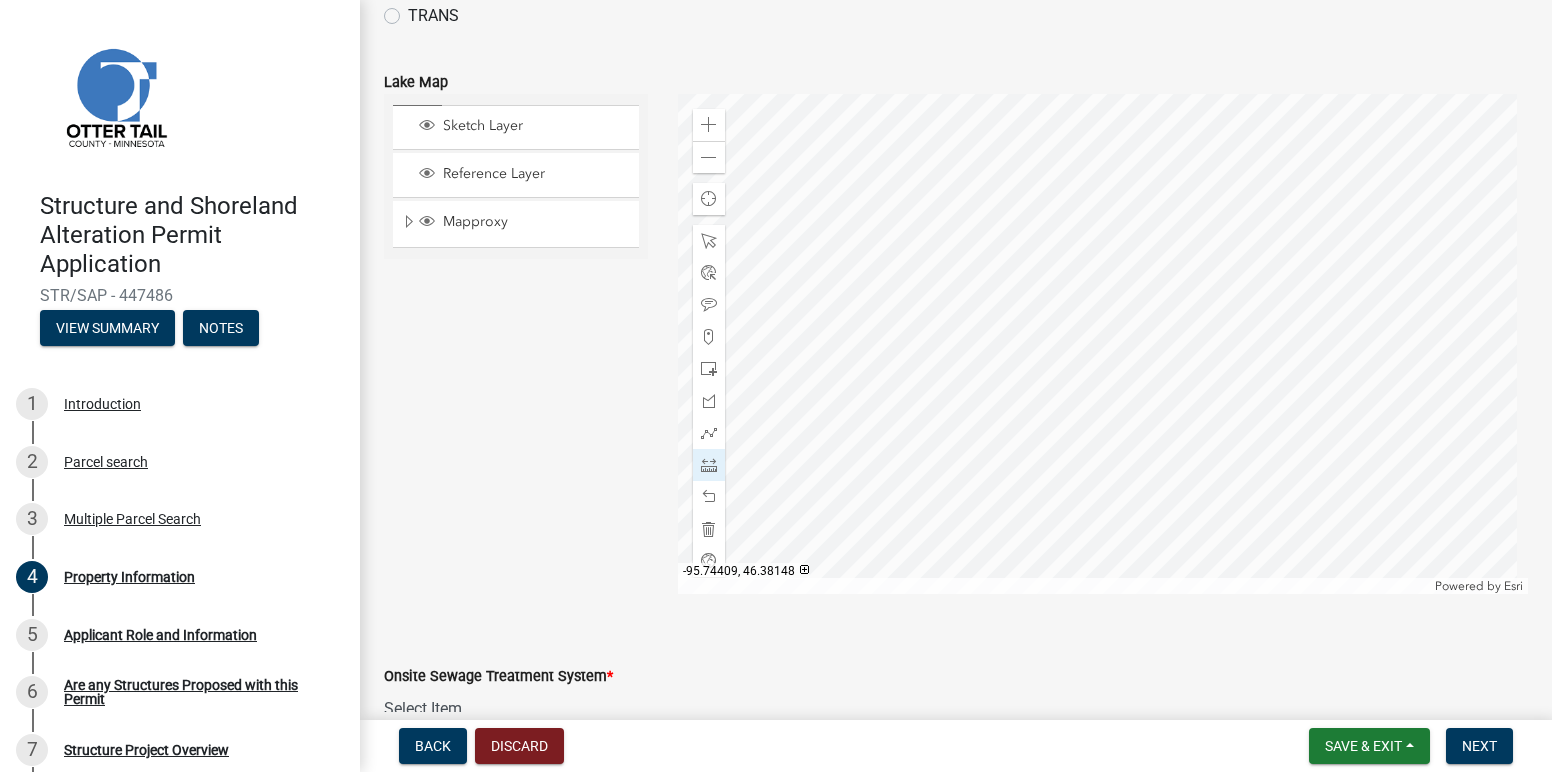 click 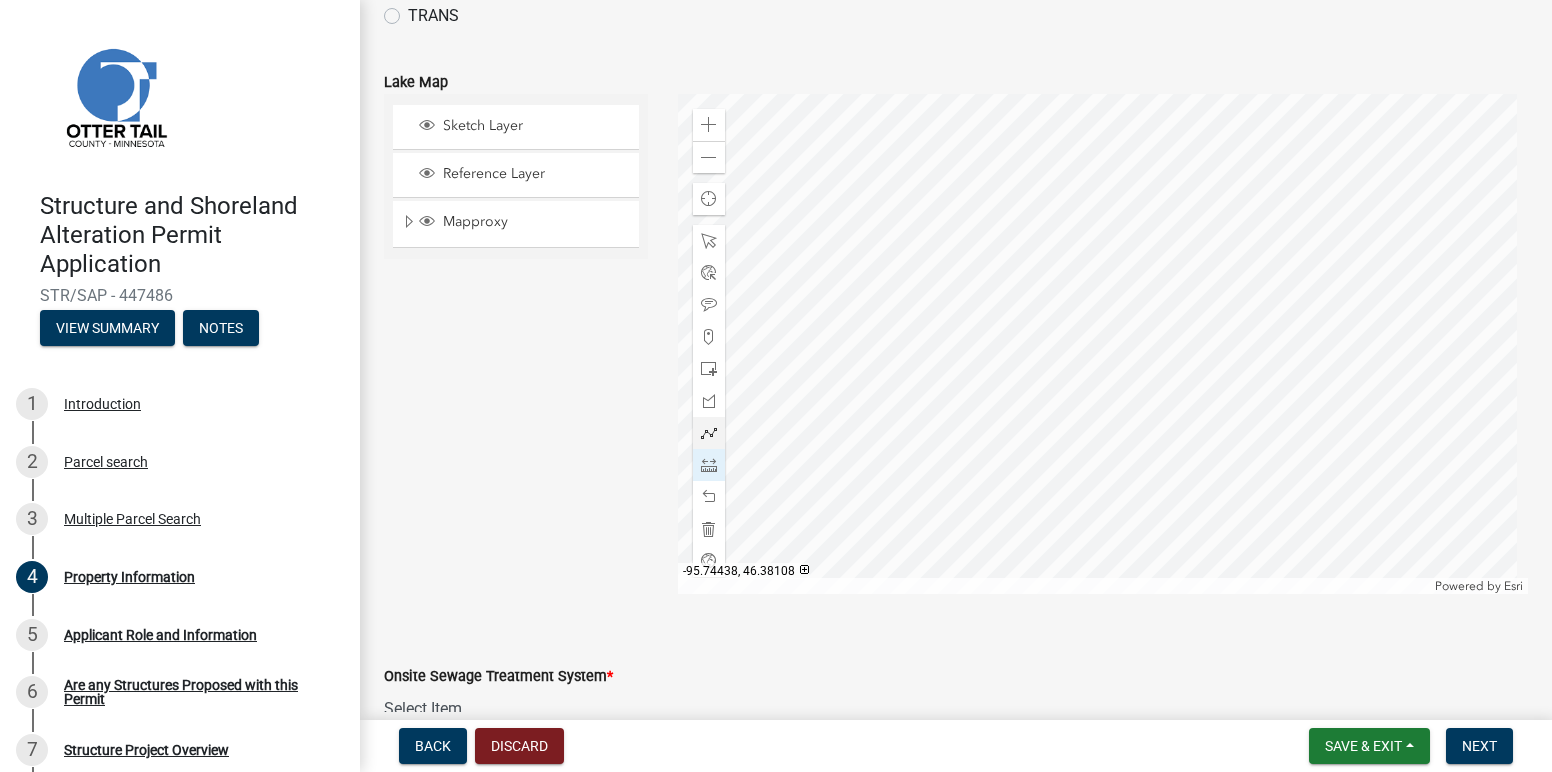 drag, startPoint x: 700, startPoint y: 470, endPoint x: 689, endPoint y: 447, distance: 25.495098 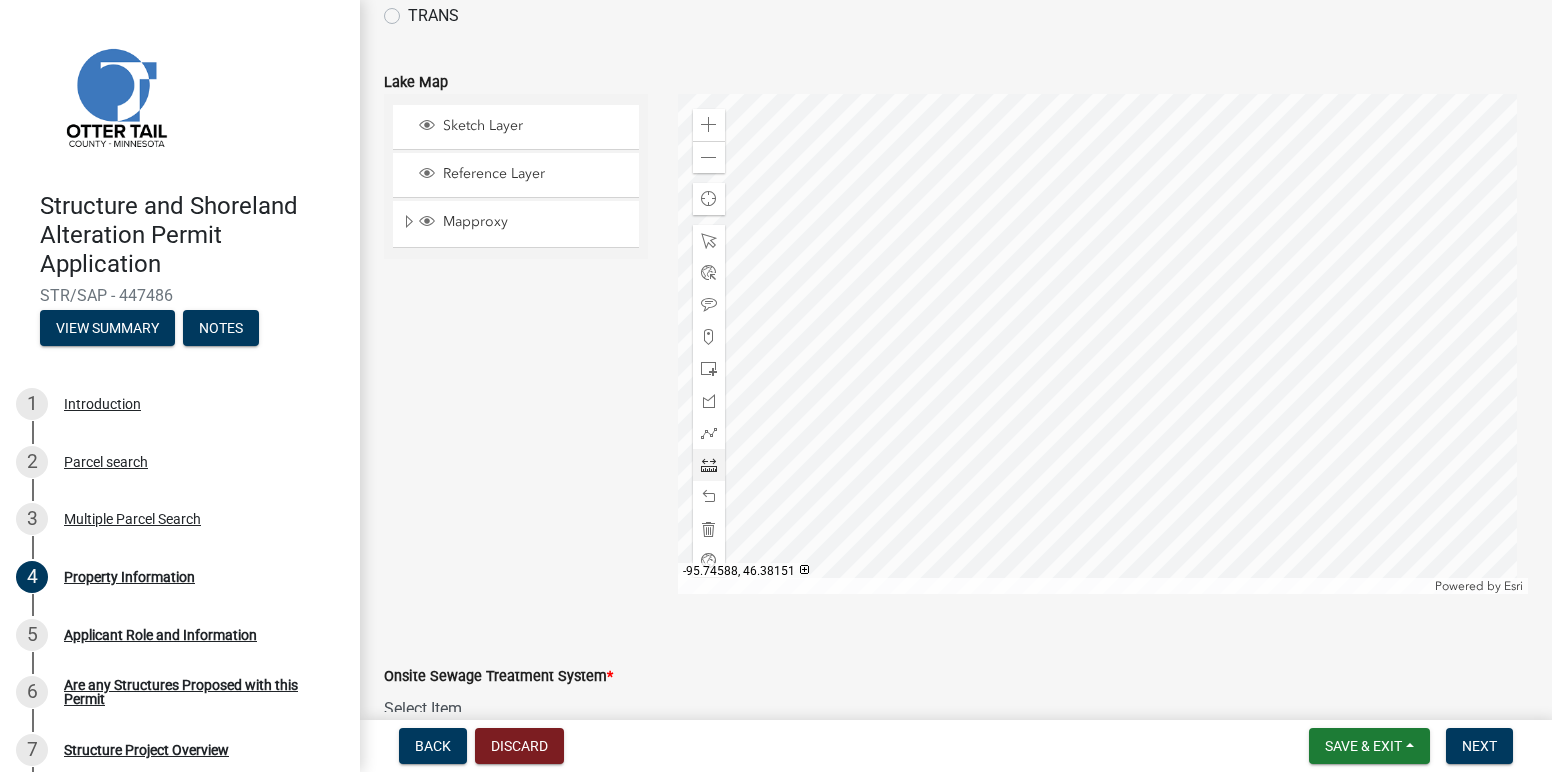 click 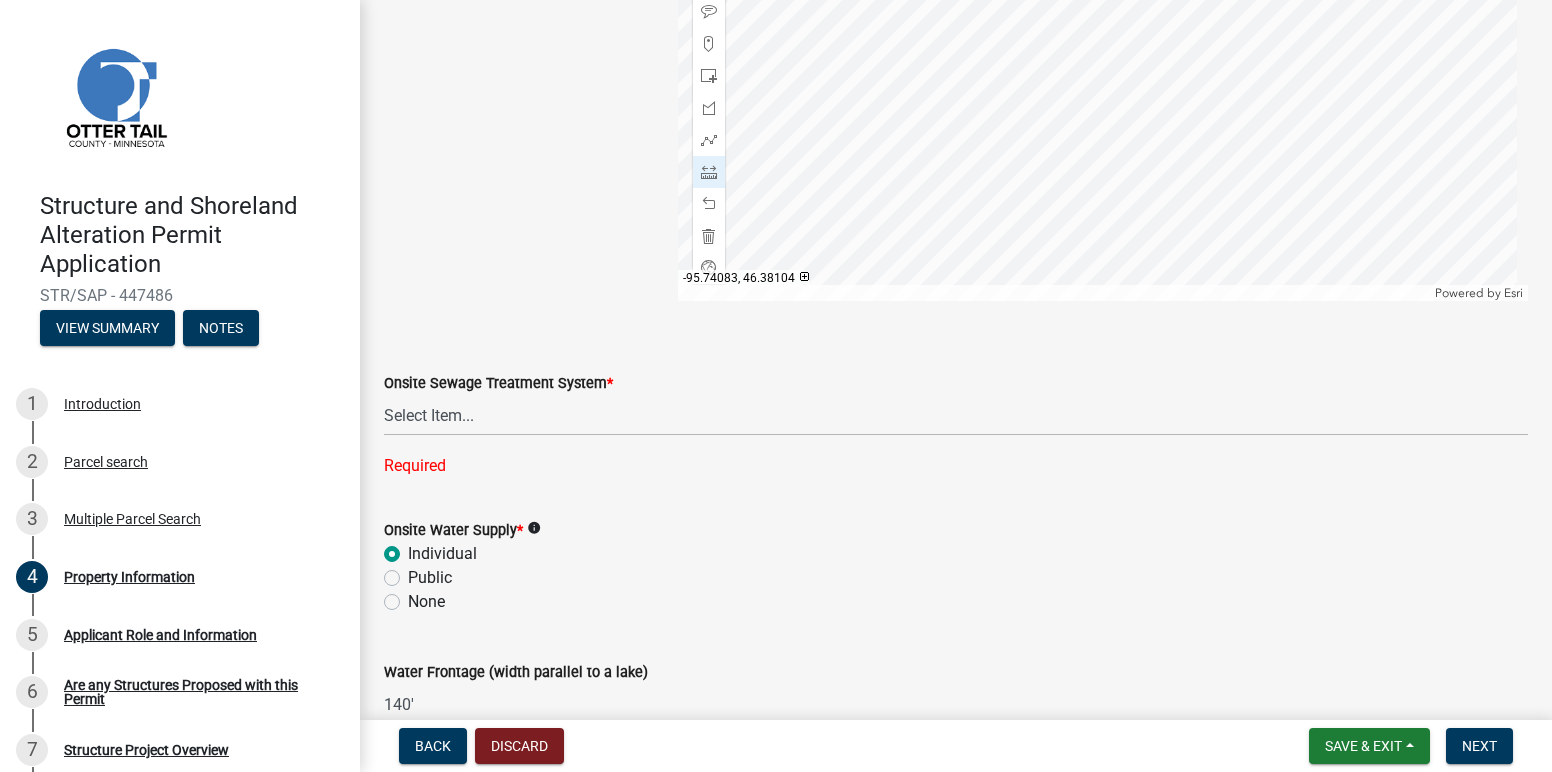 scroll, scrollTop: 1385, scrollLeft: 0, axis: vertical 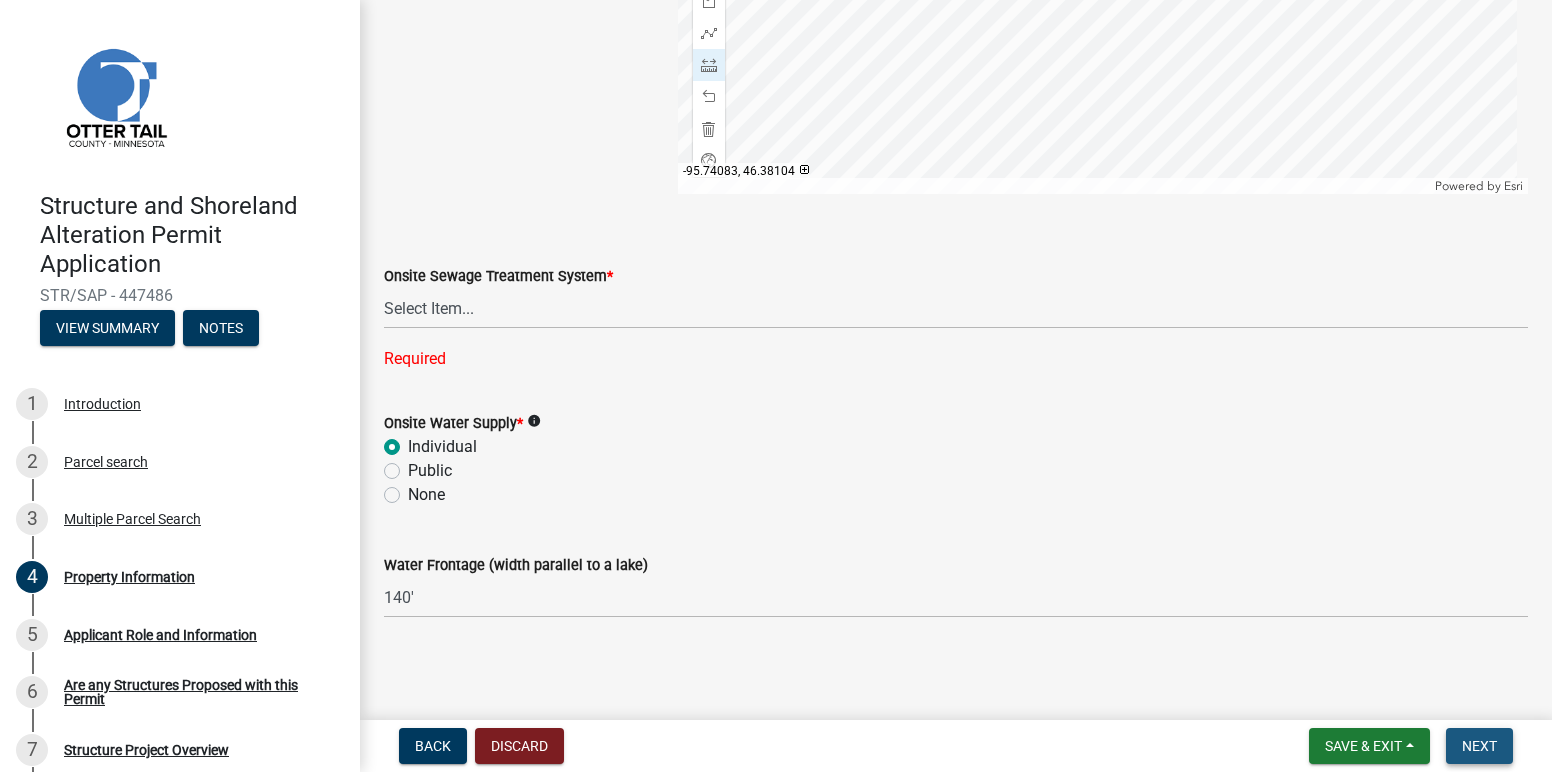 click on "Next" at bounding box center (1479, 746) 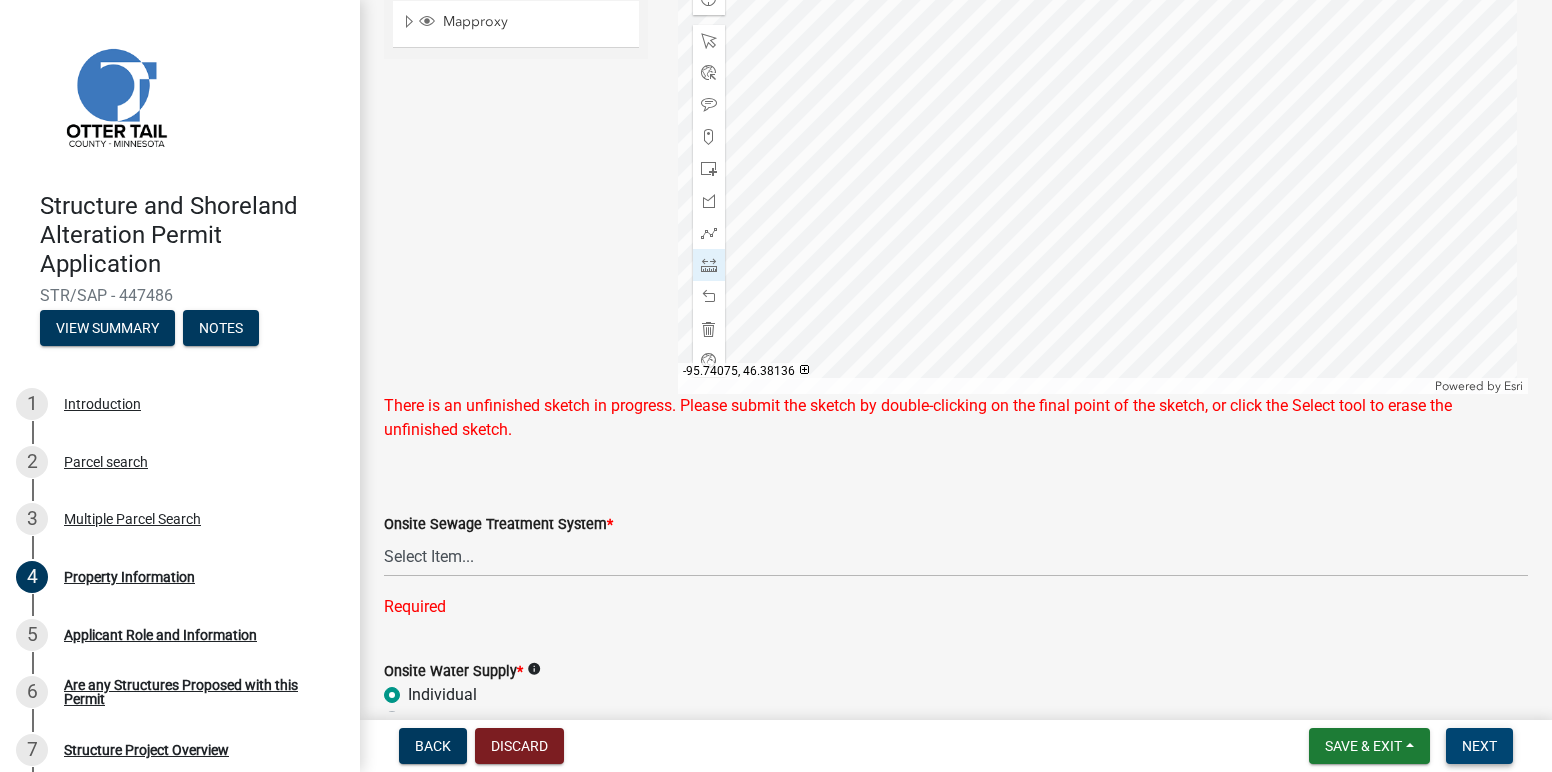 scroll, scrollTop: 1104, scrollLeft: 0, axis: vertical 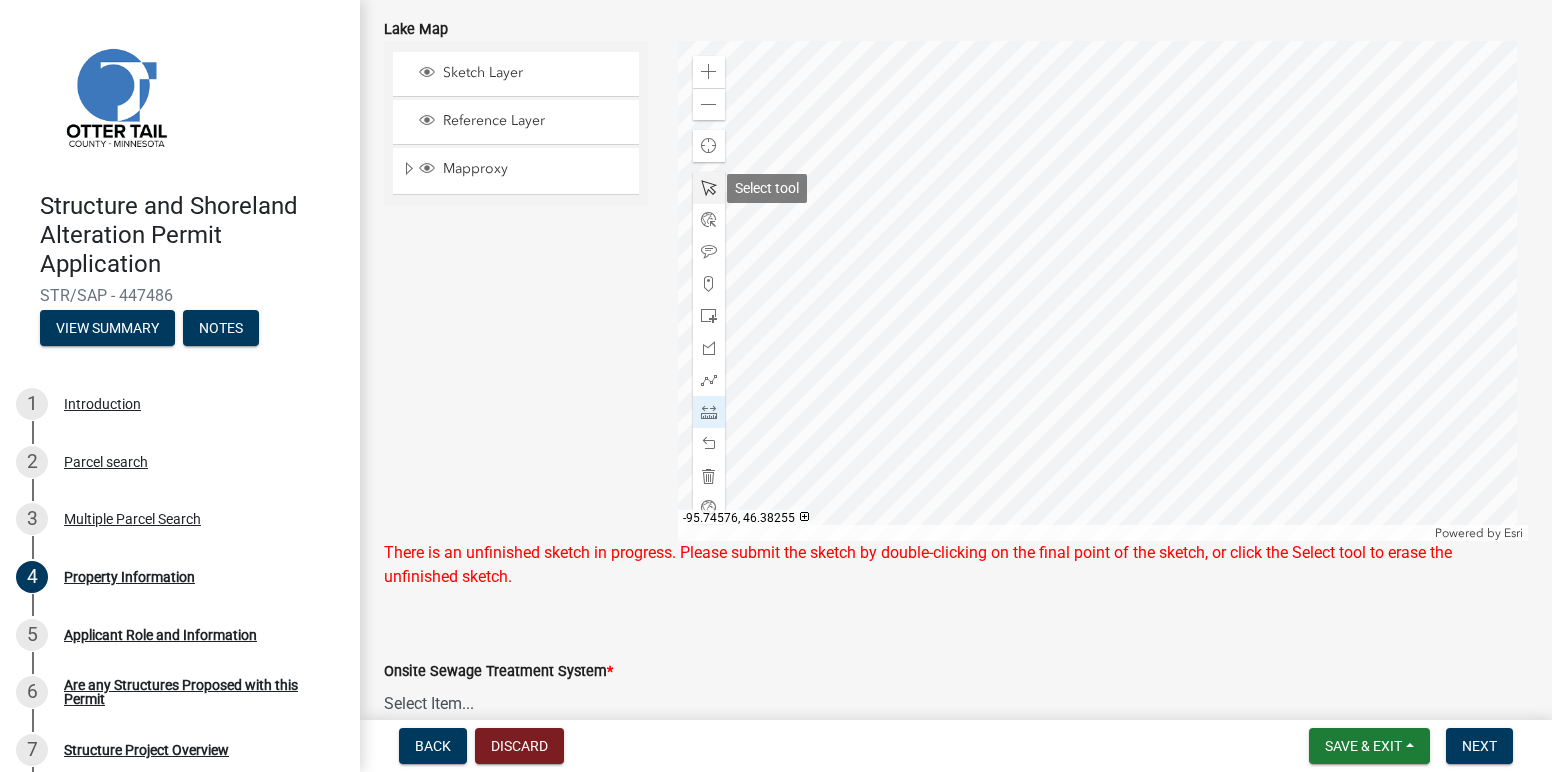 click 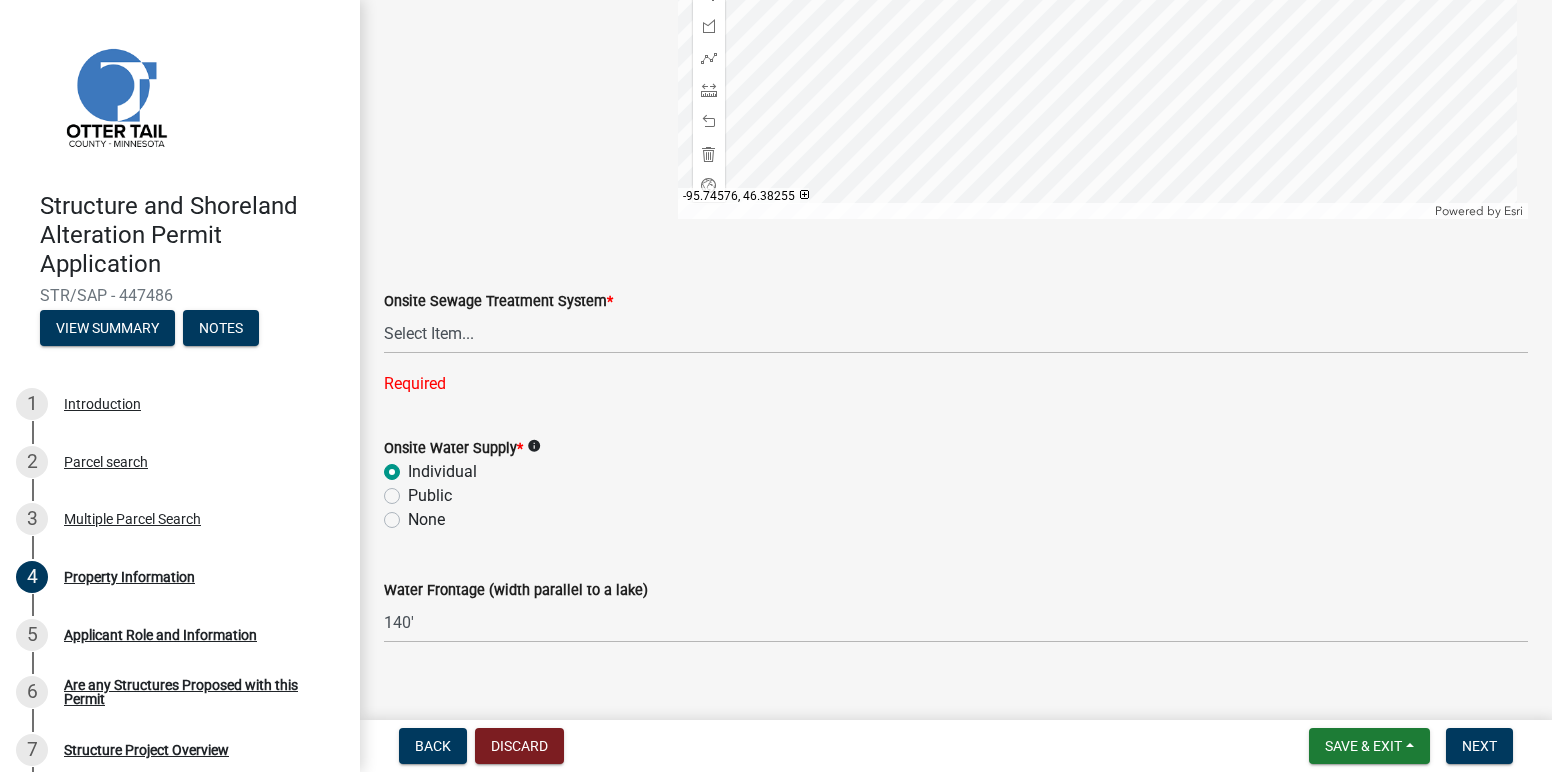 scroll, scrollTop: 1398, scrollLeft: 0, axis: vertical 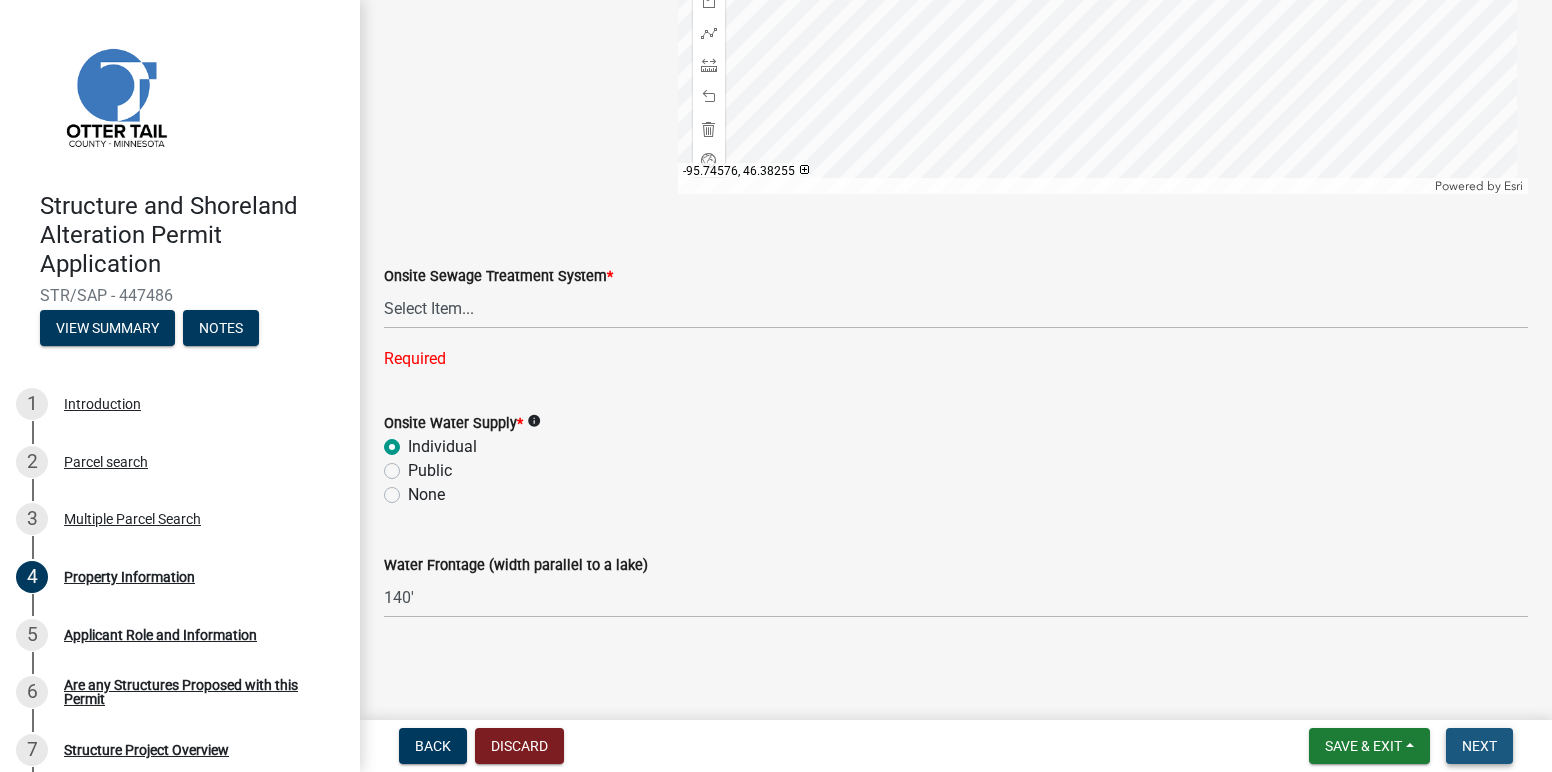 click on "Next" at bounding box center [1479, 746] 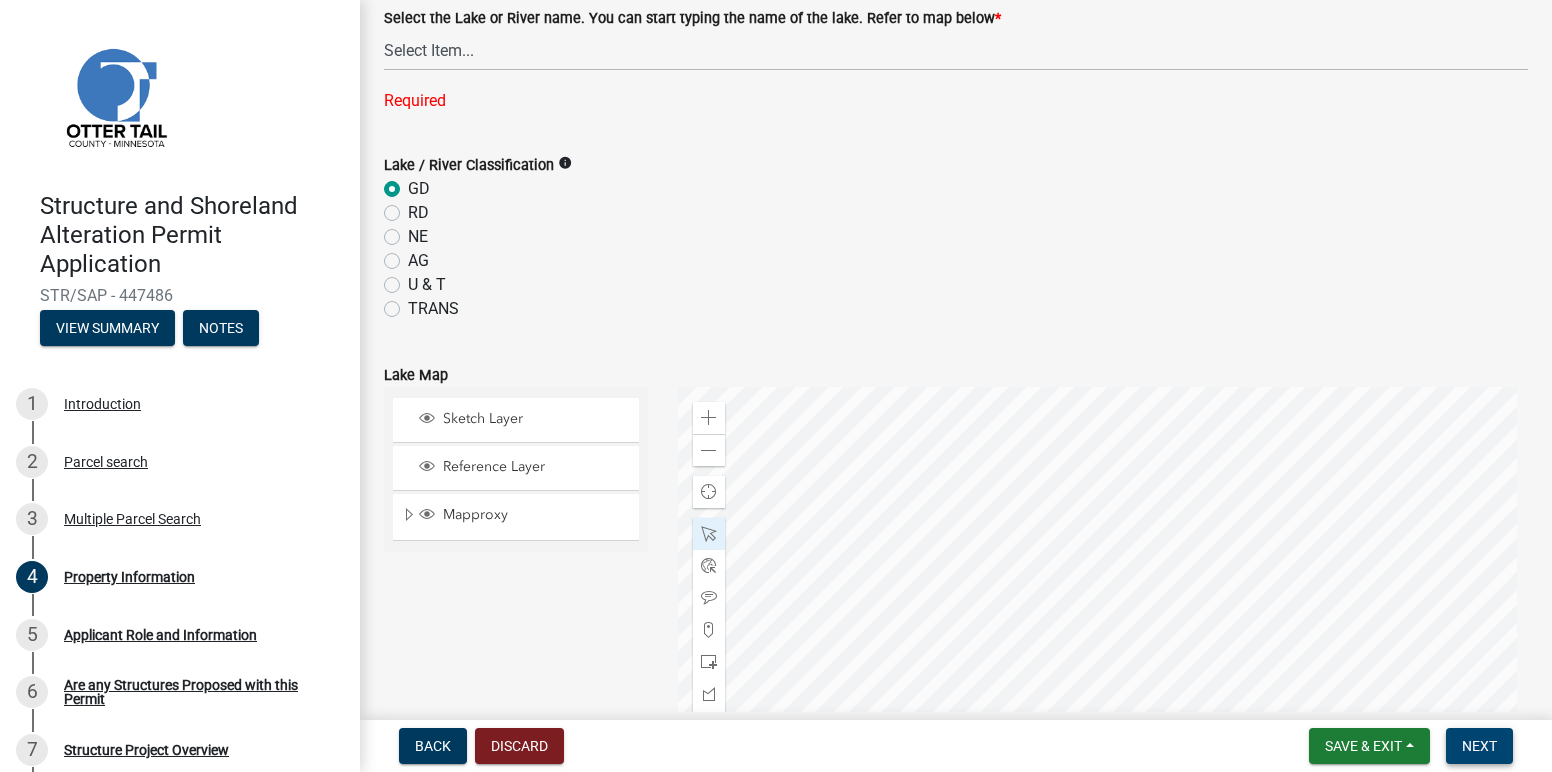 scroll, scrollTop: 611, scrollLeft: 0, axis: vertical 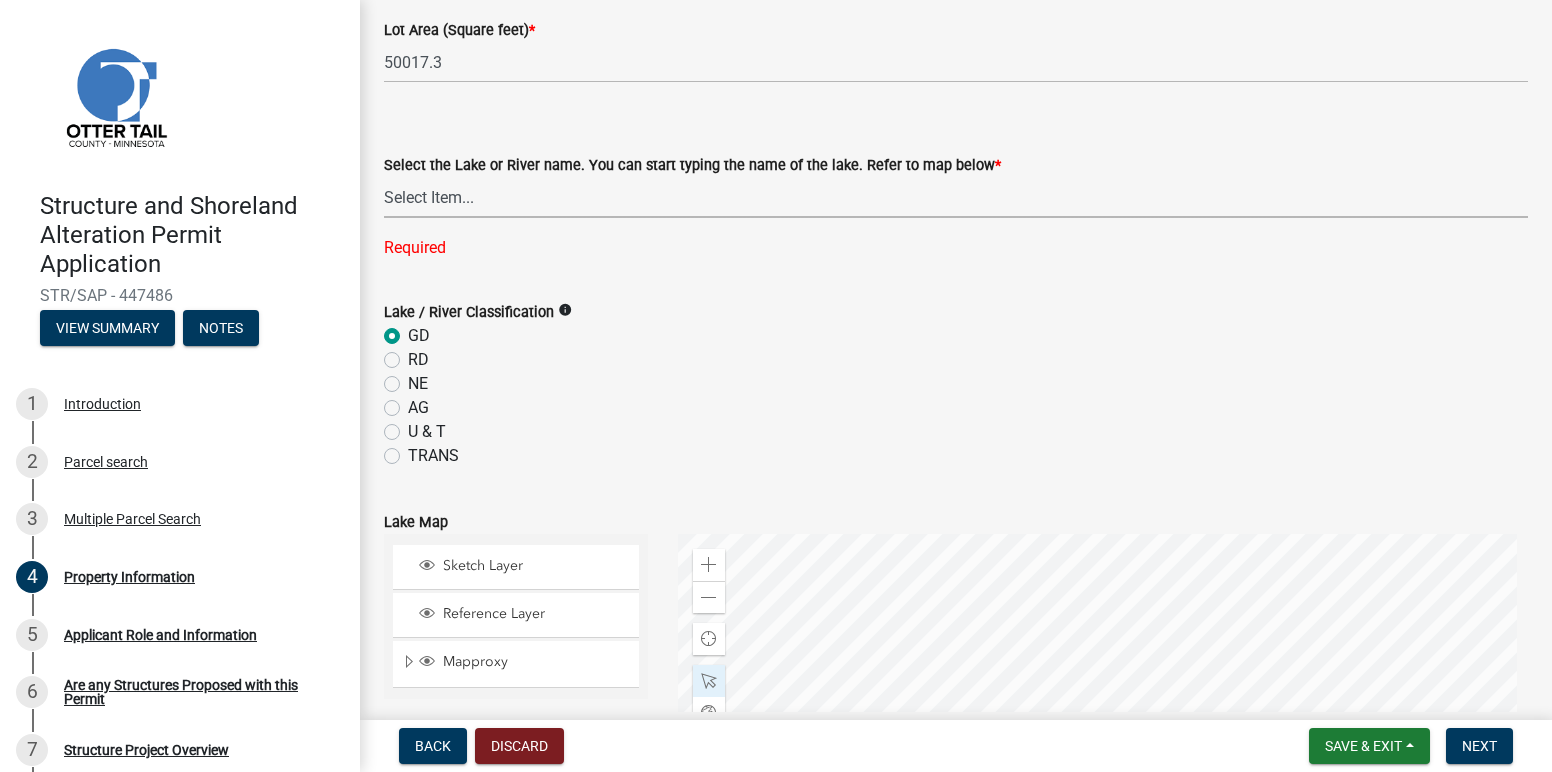 click on "Select Item...   None    [PERSON_NAME]  56-031   [PERSON_NAME]  56-118    [PERSON_NAME]  56-600    [PERSON_NAME]  56-244   [PERSON_NAME]   56-506    [PERSON_NAME]  56-867   [PERSON_NAME]  84-001   Alkali   56-611   Almora   56-049   [PERSON_NAME]   56-875   [PERSON_NAME]   56-716   [PERSON_NAME]   56-448    [PERSON_NAME]  56-604   [PERSON_NAME]   56-241   [PERSON_NAME]   56-629   Arken   56-086   [GEOGRAPHIC_DATA]   56-025   Back   56-441   [PERSON_NAME]   56-637   Bass   56-544   Bass   56-570   Bass   56-722   Bass   56-770   Bear   56-069   Beauty Shore   56-195   [PERSON_NAME]   56-416   Beers   56-724   Beiningen   56-754   [GEOGRAPHIC_DATA]   56-237   [PERSON_NAME]   56-507   [PERSON_NAME]   56-149   Besser  56-027   Big Crow   56-576   Big [PERSON_NAME]   56-386   Big Pine   56-130   Big Stone   56-701   Birch   56-674   Blacken   56-405    [PERSON_NAME]  56-240   Block   56-079   [PERSON_NAME]   56-212   [GEOGRAPHIC_DATA]   56-318   Bon   56-734   Boos   56-341   Boot   03-248   Bracket   56-738   [GEOGRAPHIC_DATA]   56-548   [GEOGRAPHIC_DATA]   56-472   [PERSON_NAME]   56-173   [PERSON_NAME]   56-664   Bromseth   56-655   Brown   56-315   [PERSON_NAME]   56-209   Buck   03-473   [GEOGRAPHIC_DATA]   56-171" at bounding box center (956, 197) 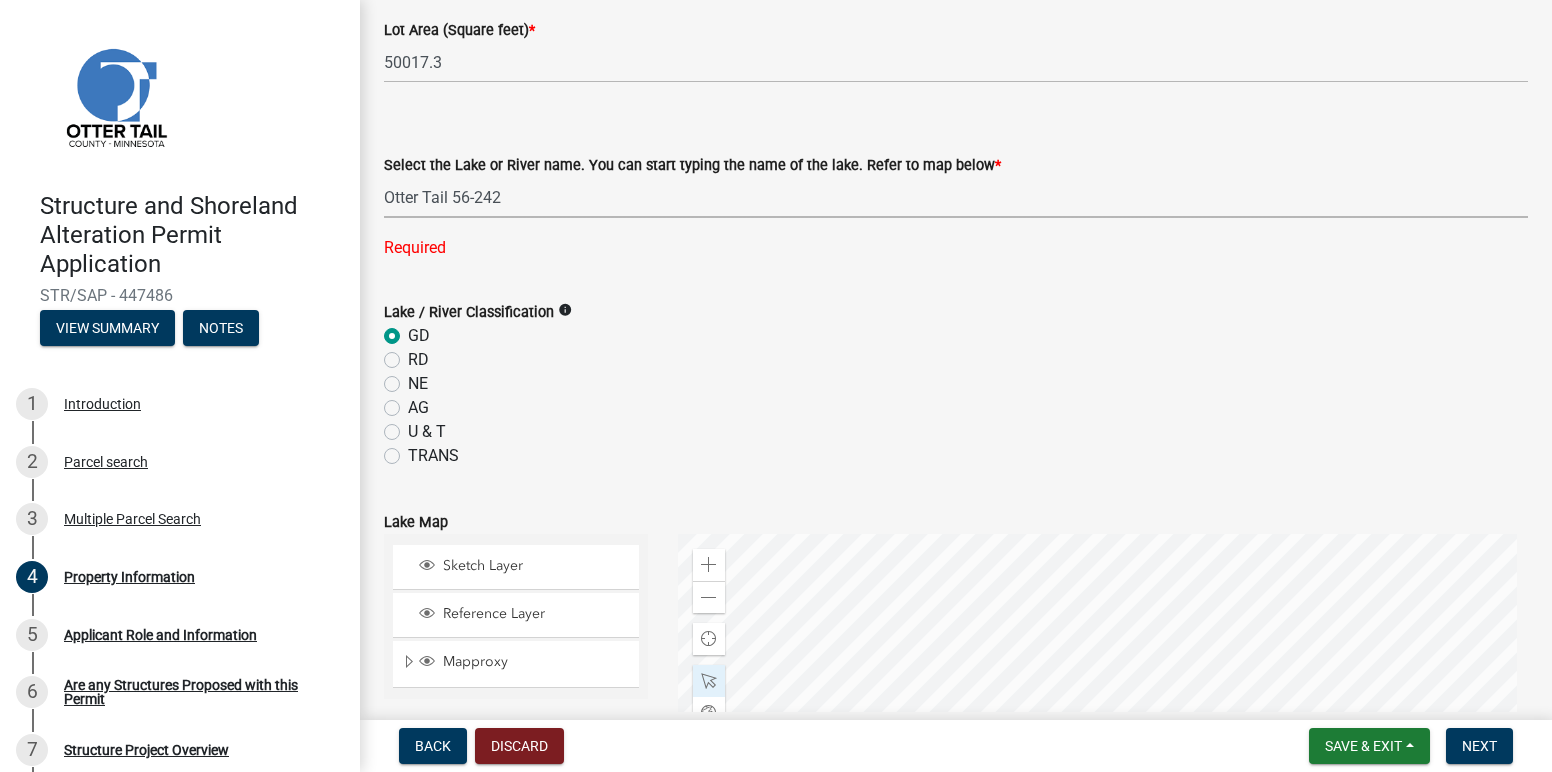click on "Select Item...   None    [PERSON_NAME]  56-031   [PERSON_NAME]  56-118    [PERSON_NAME]  56-600    [PERSON_NAME]  56-244   [PERSON_NAME]   56-506    [PERSON_NAME]  56-867   [PERSON_NAME]  84-001   Alkali   56-611   Almora   56-049   [PERSON_NAME]   56-875   [PERSON_NAME]   56-716   [PERSON_NAME]   56-448    [PERSON_NAME]  56-604   [PERSON_NAME]   56-241   [PERSON_NAME]   56-629   Arken   56-086   [GEOGRAPHIC_DATA]   56-025   Back   56-441   [PERSON_NAME]   56-637   Bass   56-544   Bass   56-570   Bass   56-722   Bass   56-770   Bear   56-069   Beauty Shore   56-195   [PERSON_NAME]   56-416   Beers   56-724   Beiningen   56-754   [GEOGRAPHIC_DATA]   56-237   [PERSON_NAME]   56-507   [PERSON_NAME]   56-149   Besser  56-027   Big Crow   56-576   Big [PERSON_NAME]   56-386   Big Pine   56-130   Big Stone   56-701   Birch   56-674   Blacken   56-405    [PERSON_NAME]  56-240   Block   56-079   [PERSON_NAME]   56-212   [GEOGRAPHIC_DATA]   56-318   Bon   56-734   Boos   56-341   Boot   03-248   Bracket   56-738   [GEOGRAPHIC_DATA]   56-548   [GEOGRAPHIC_DATA]   56-472   [PERSON_NAME]   56-173   [PERSON_NAME]   56-664   Bromseth   56-655   Brown   56-315   [PERSON_NAME]   56-209   Buck   03-473   [GEOGRAPHIC_DATA]   56-171" at bounding box center [956, 197] 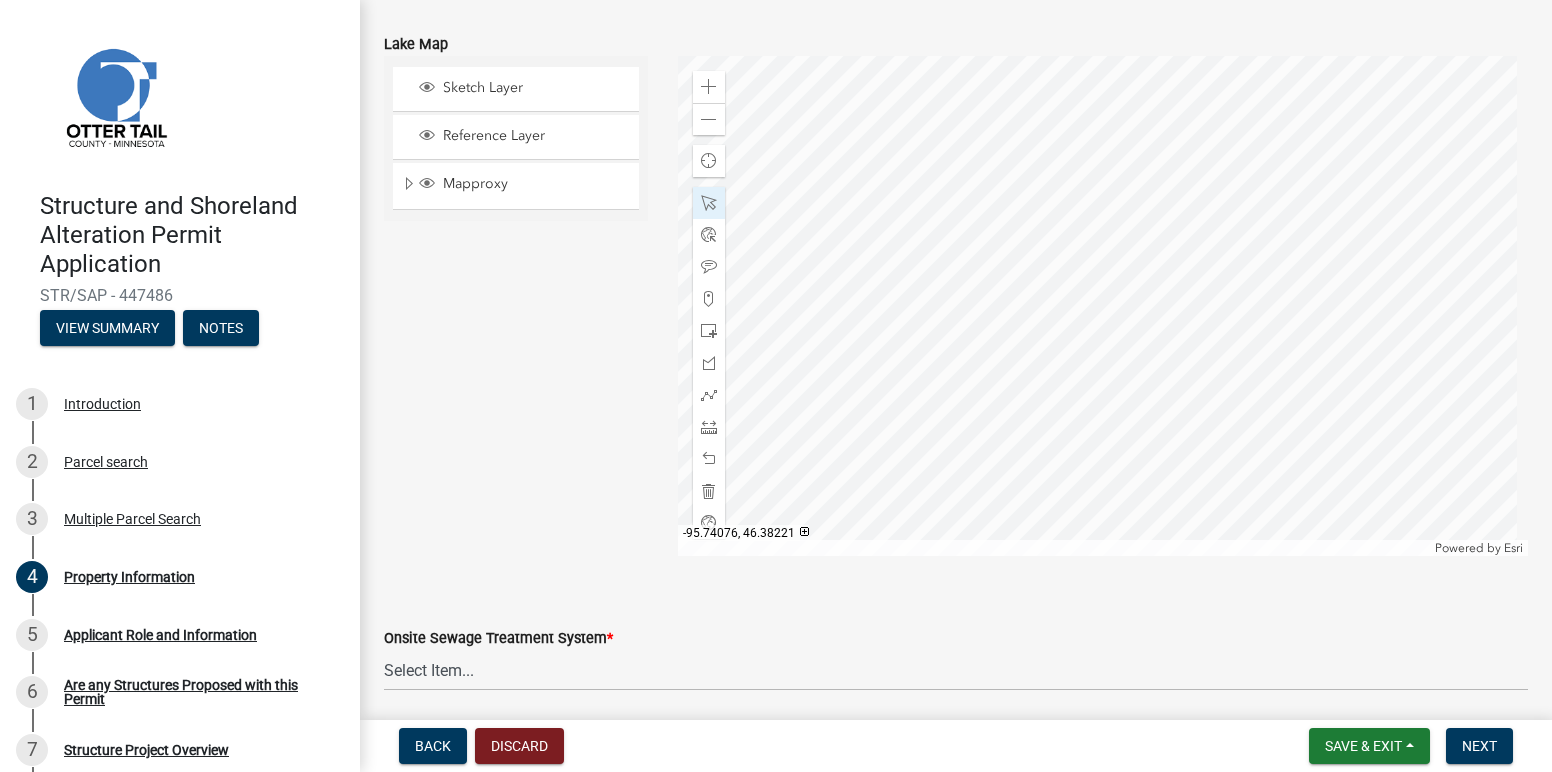 scroll, scrollTop: 998, scrollLeft: 0, axis: vertical 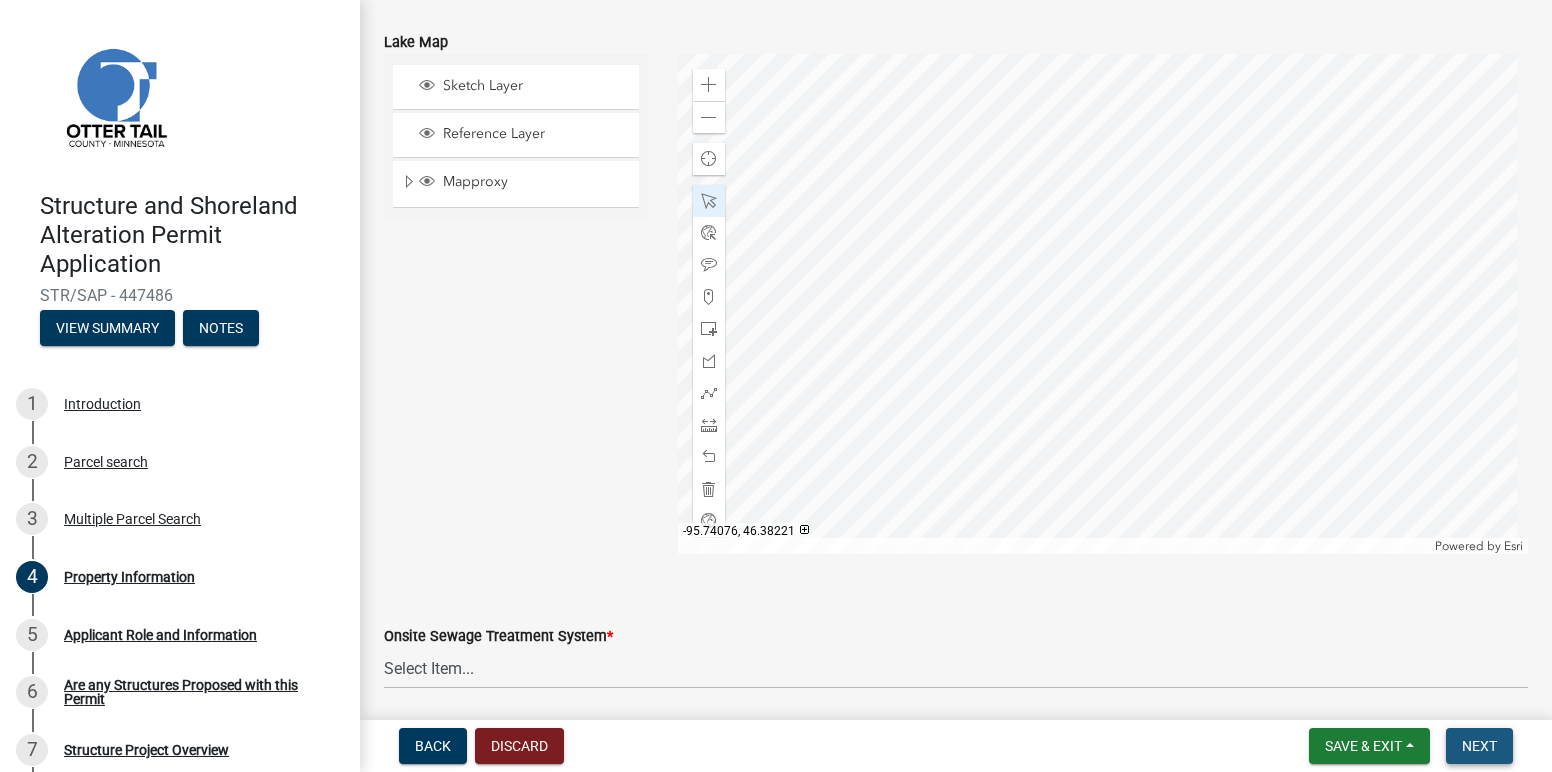 click on "Next" at bounding box center (1479, 746) 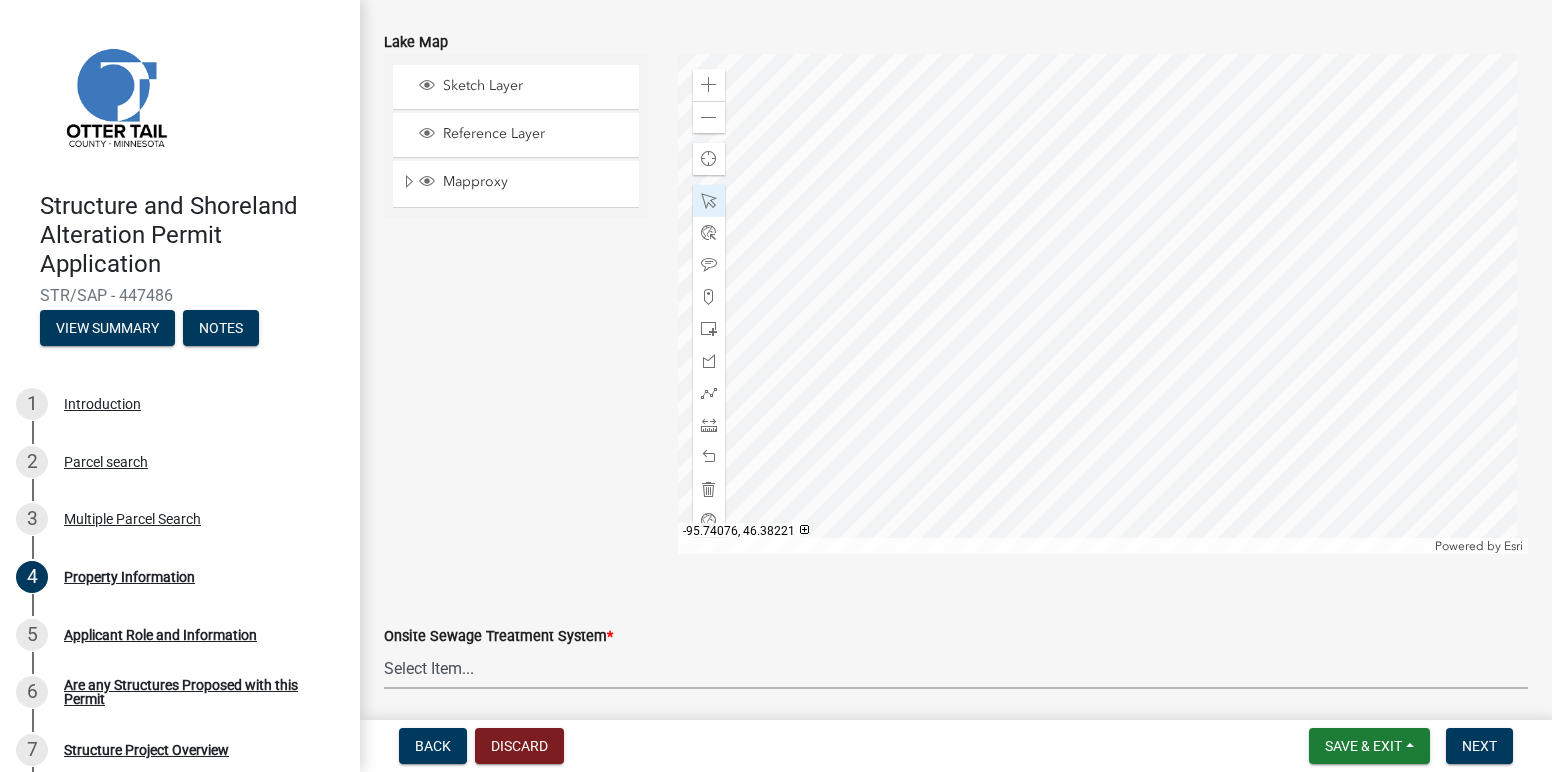 click on "Select Item...   L&R Certificate of Compliance within 5yrs   Compliance Inspection report within 3yrs   OTWMD *must have Sewage System approval from the OTWMD   New Proposed System   Non-Dwelling no plumbing   None" at bounding box center [956, 668] 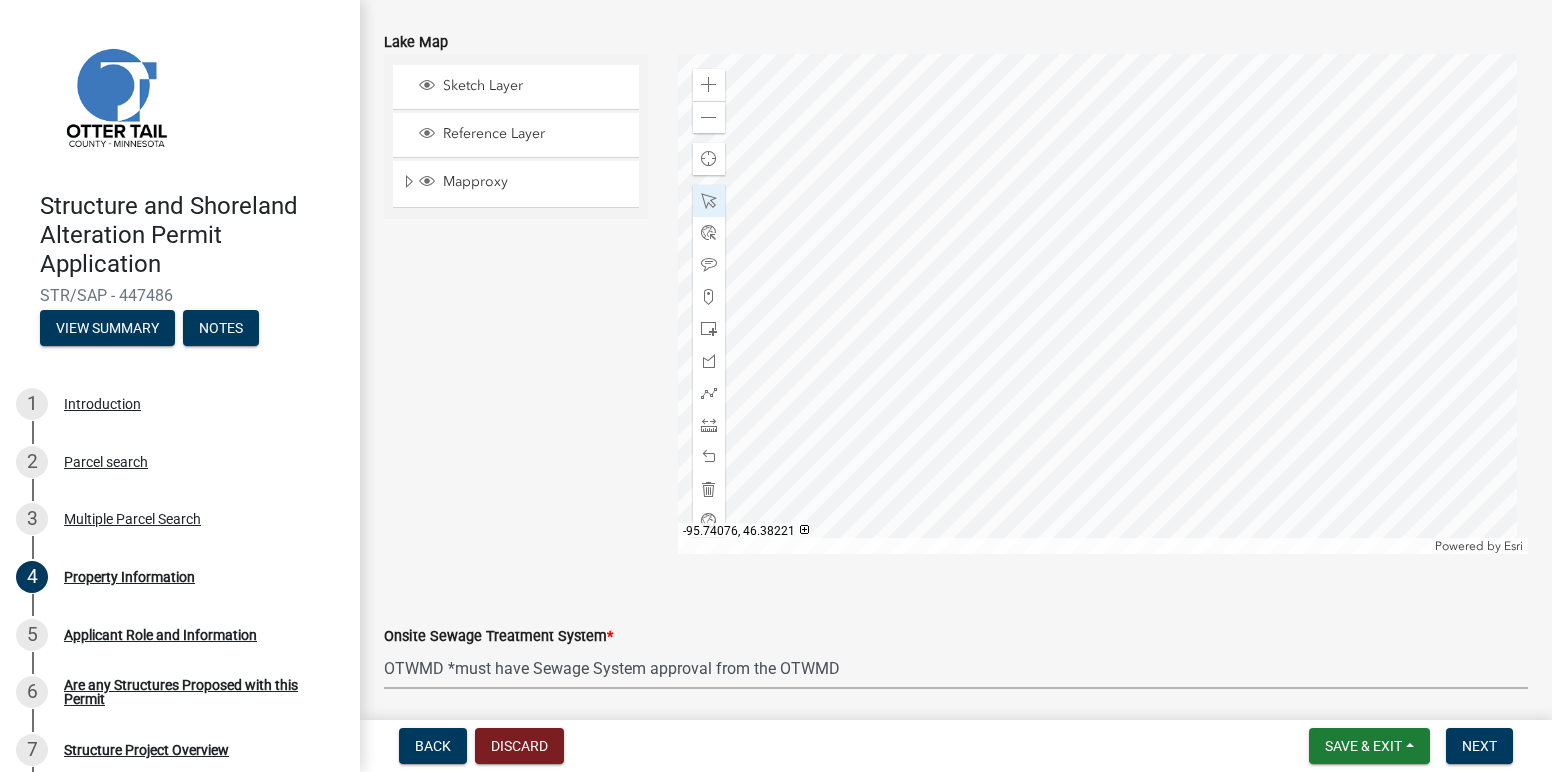 click on "Select Item...   L&R Certificate of Compliance within 5yrs   Compliance Inspection report within 3yrs   OTWMD *must have Sewage System approval from the OTWMD   New Proposed System   Non-Dwelling no plumbing   None" at bounding box center [956, 668] 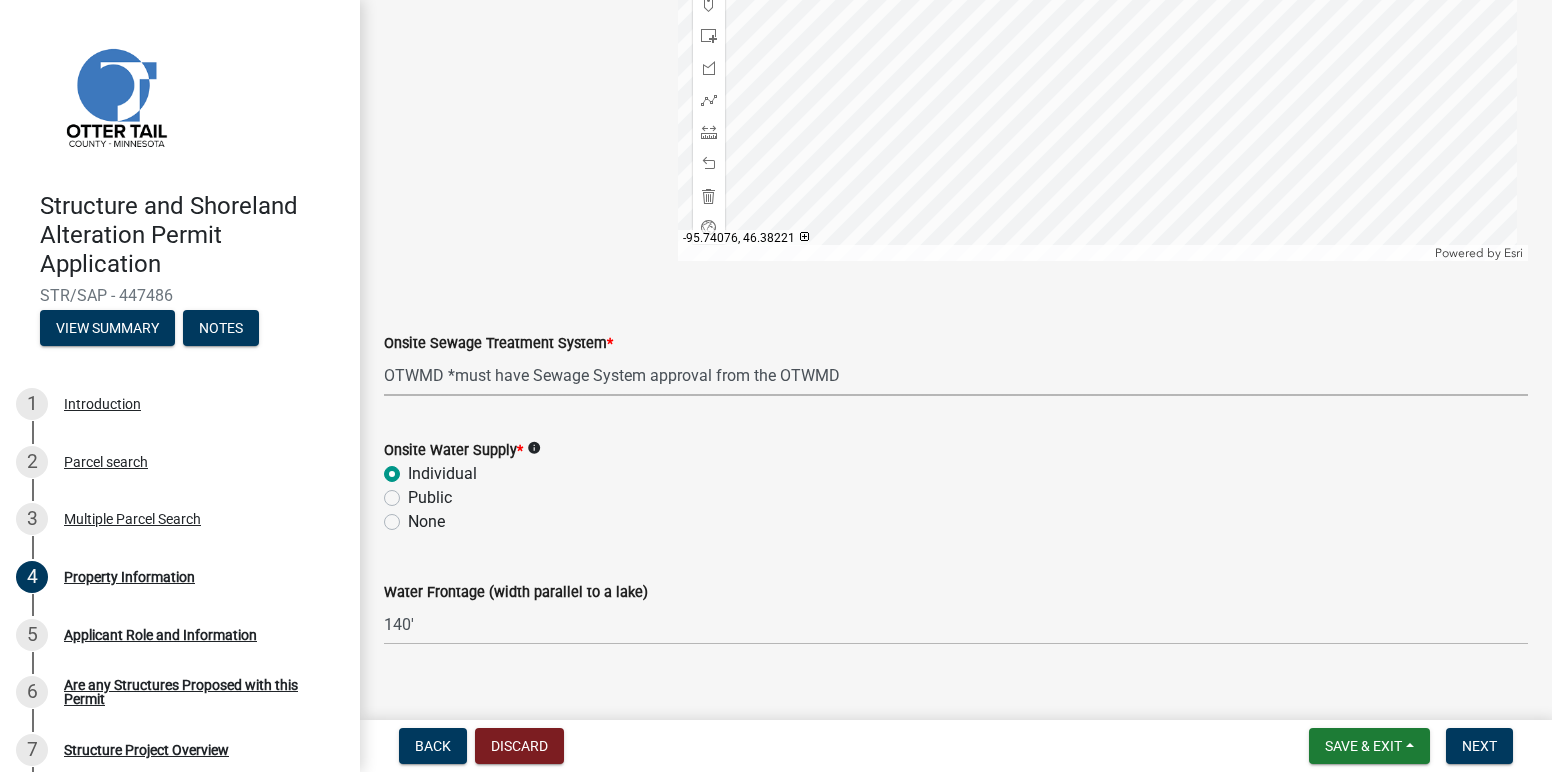 scroll, scrollTop: 1305, scrollLeft: 0, axis: vertical 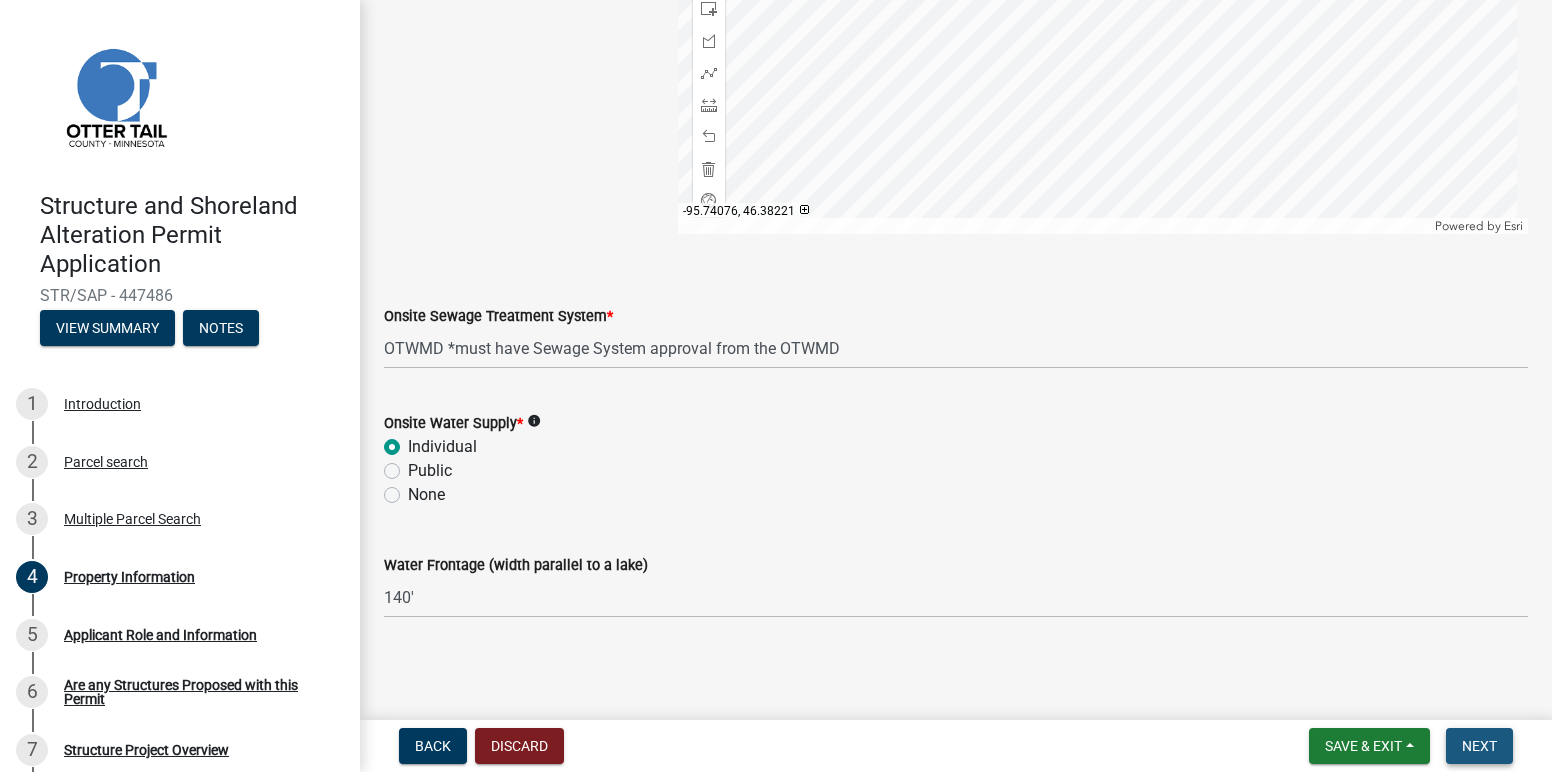 click on "Next" at bounding box center (1479, 746) 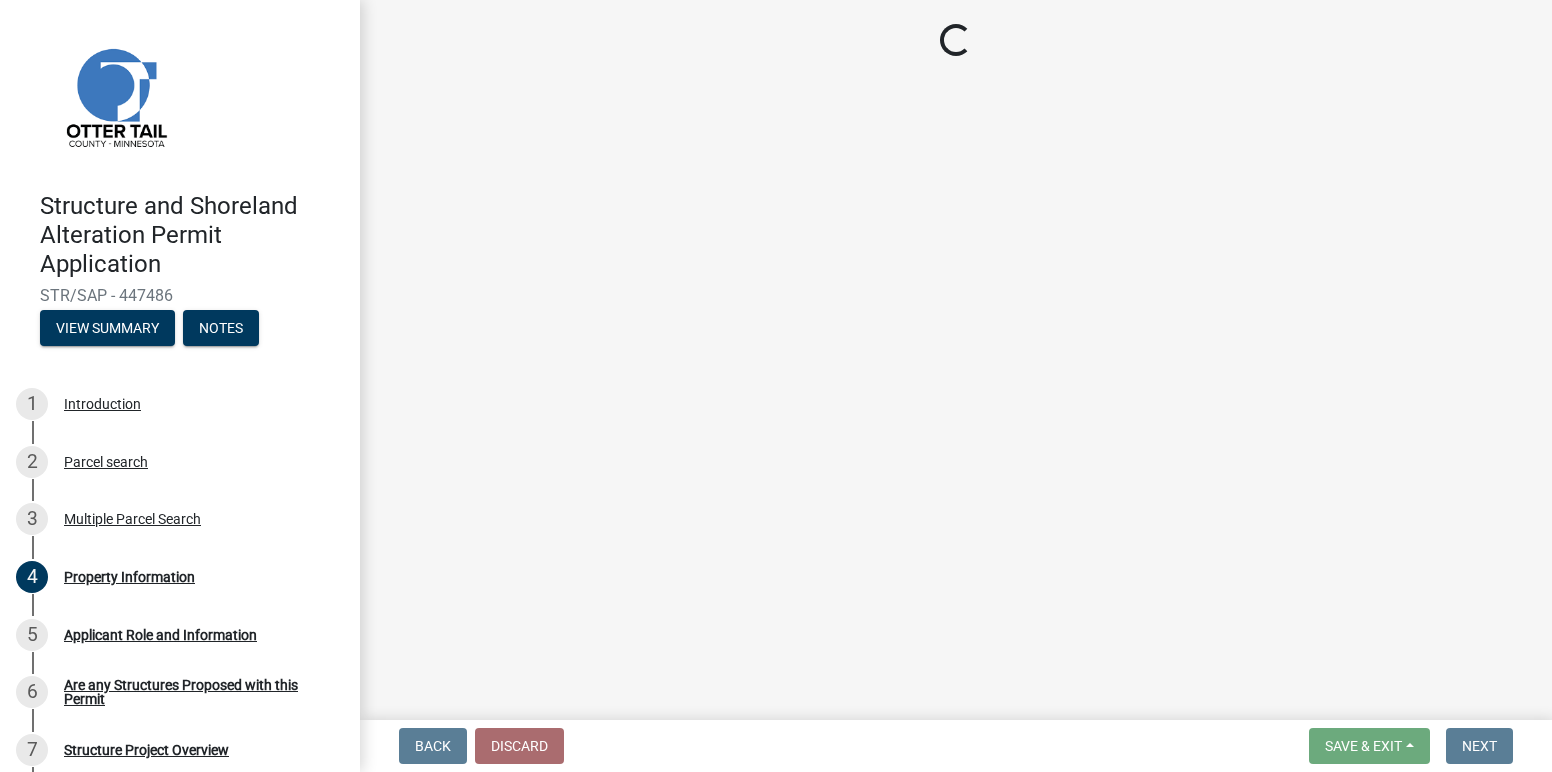 scroll, scrollTop: 0, scrollLeft: 0, axis: both 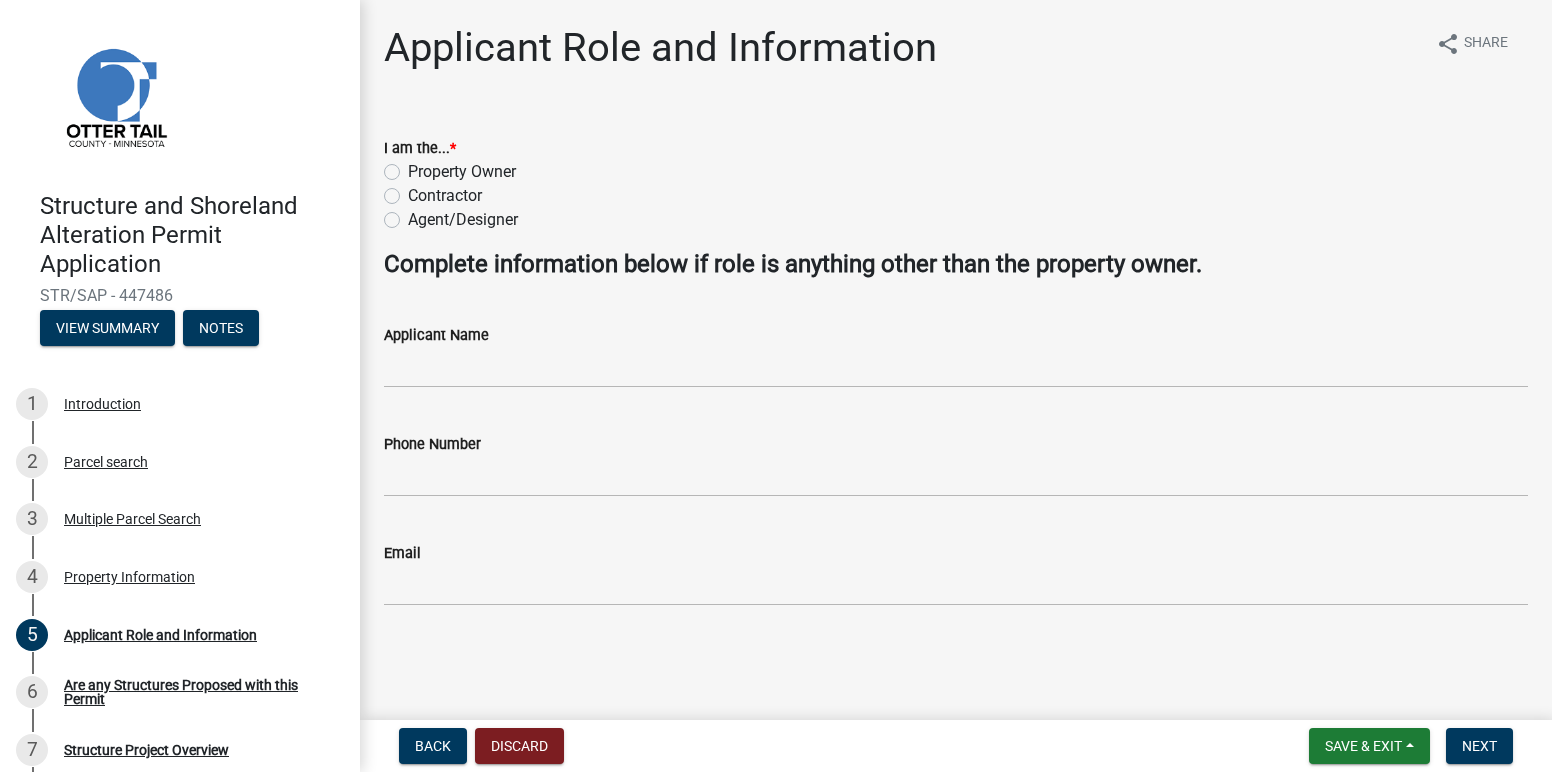 click on "Contractor" 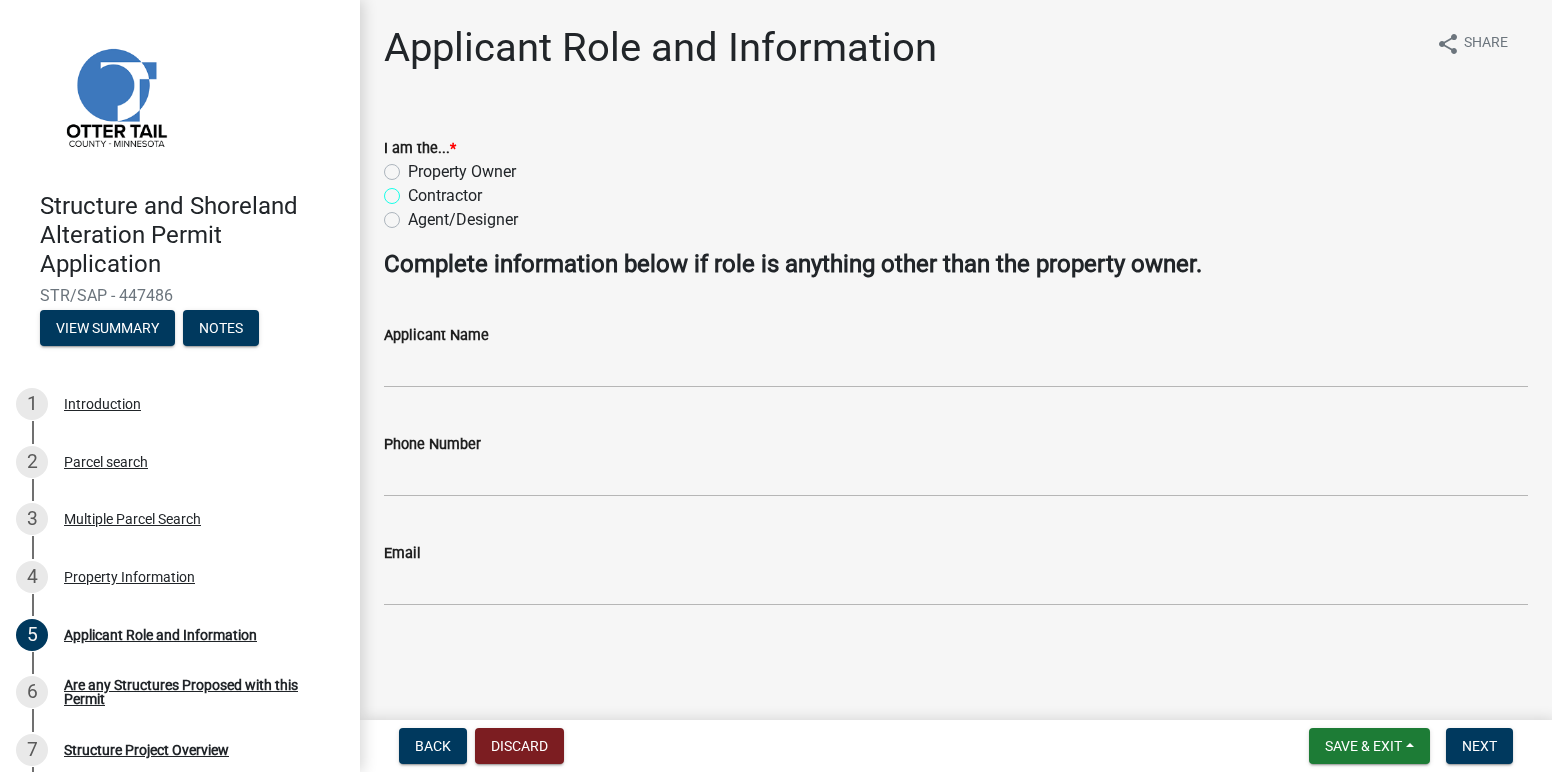 click on "Contractor" at bounding box center (414, 190) 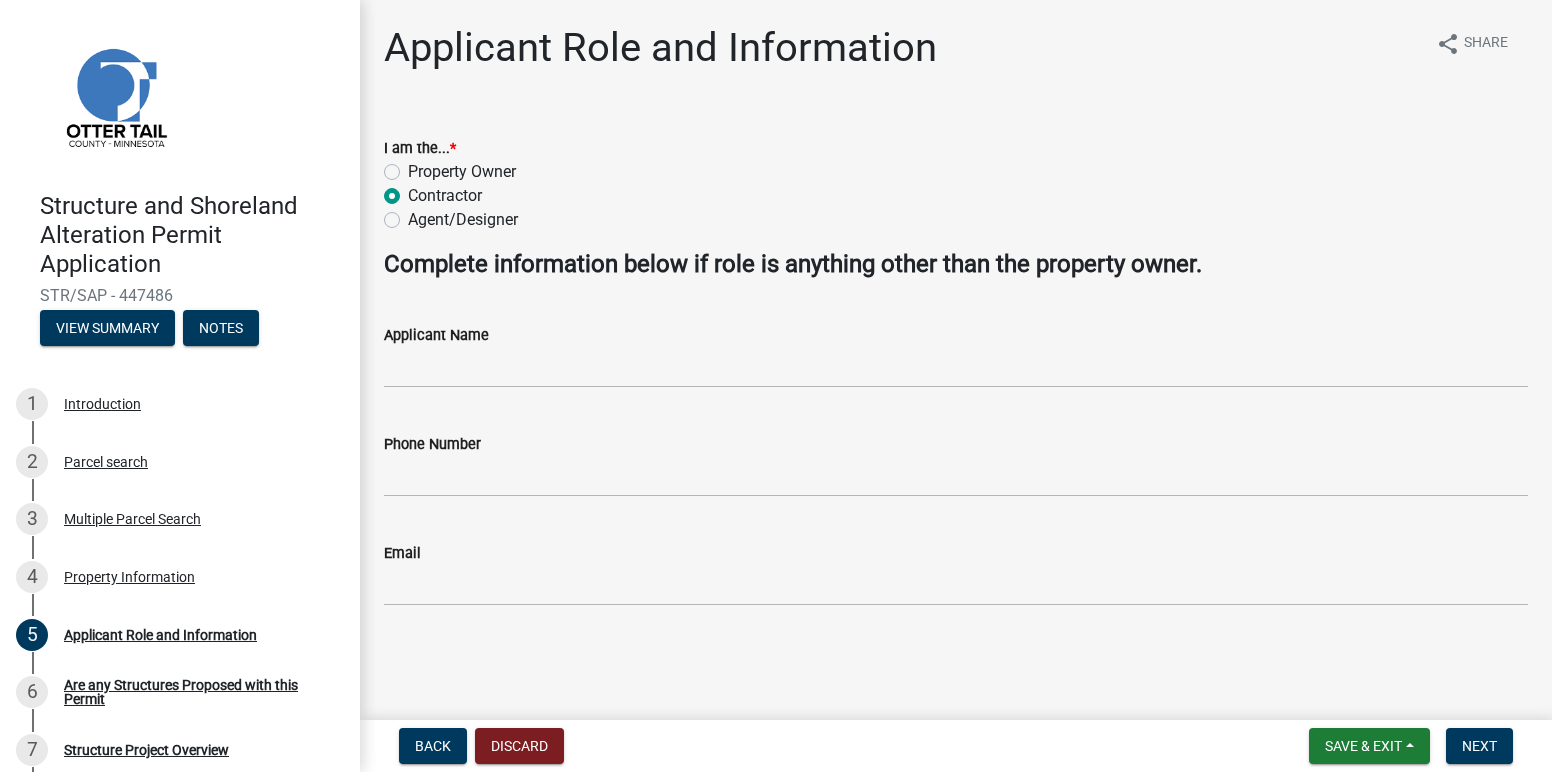 radio on "true" 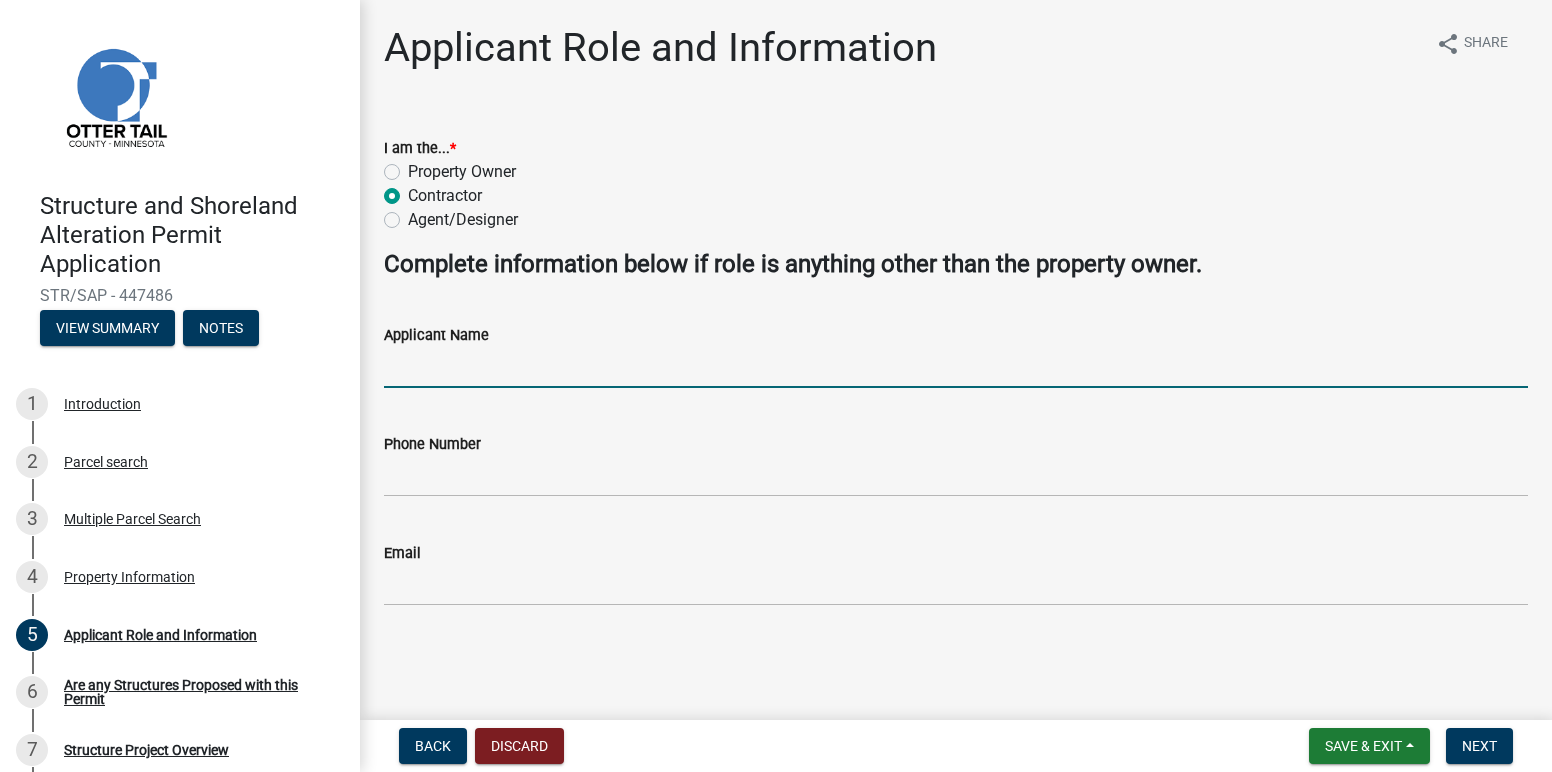 click on "Applicant Name" at bounding box center (956, 367) 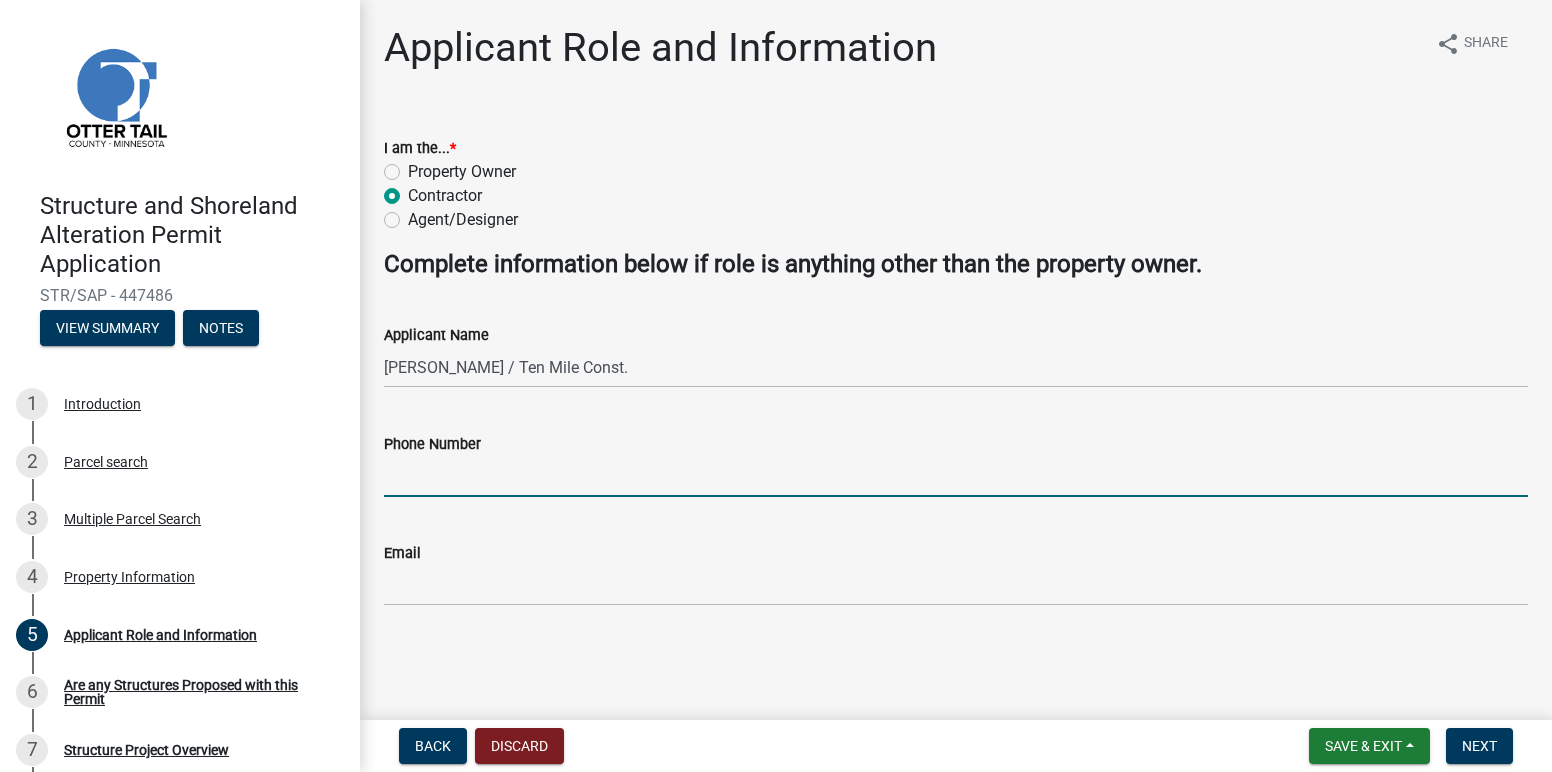 click on "Phone Number" at bounding box center [956, 476] 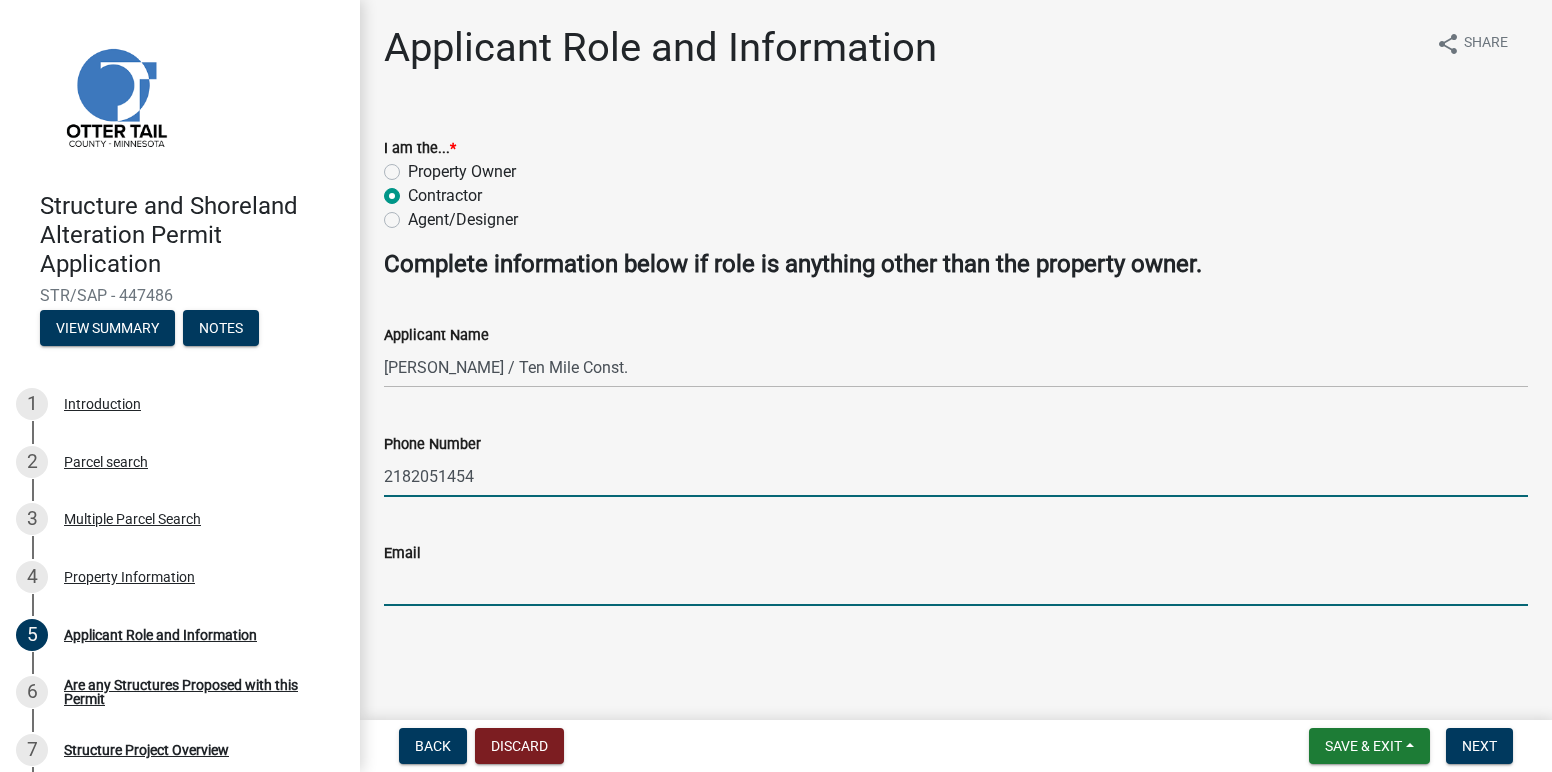 type on "[PERSON_NAME][EMAIL_ADDRESS][DOMAIN_NAME]" 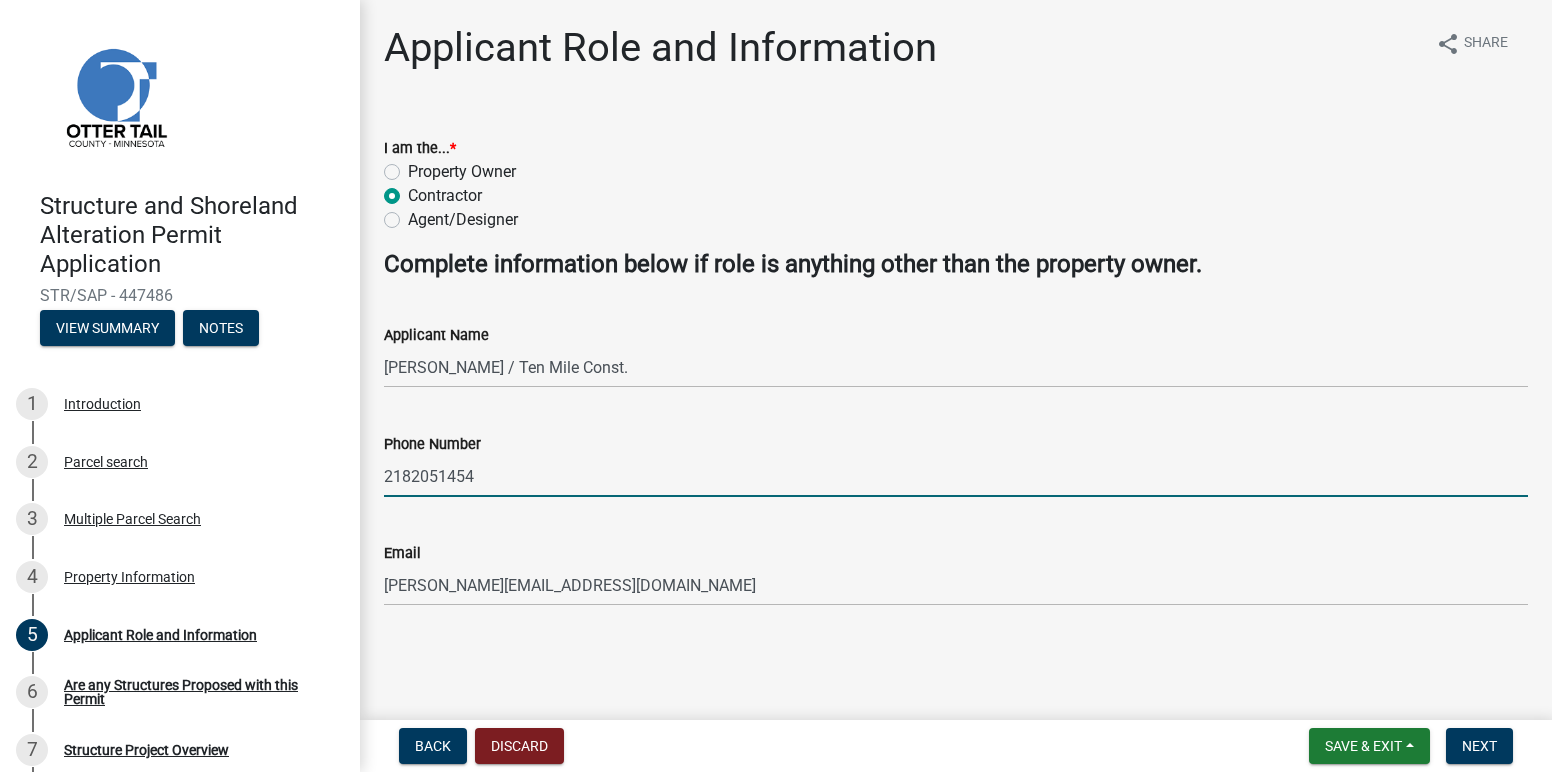 type on "2185898636" 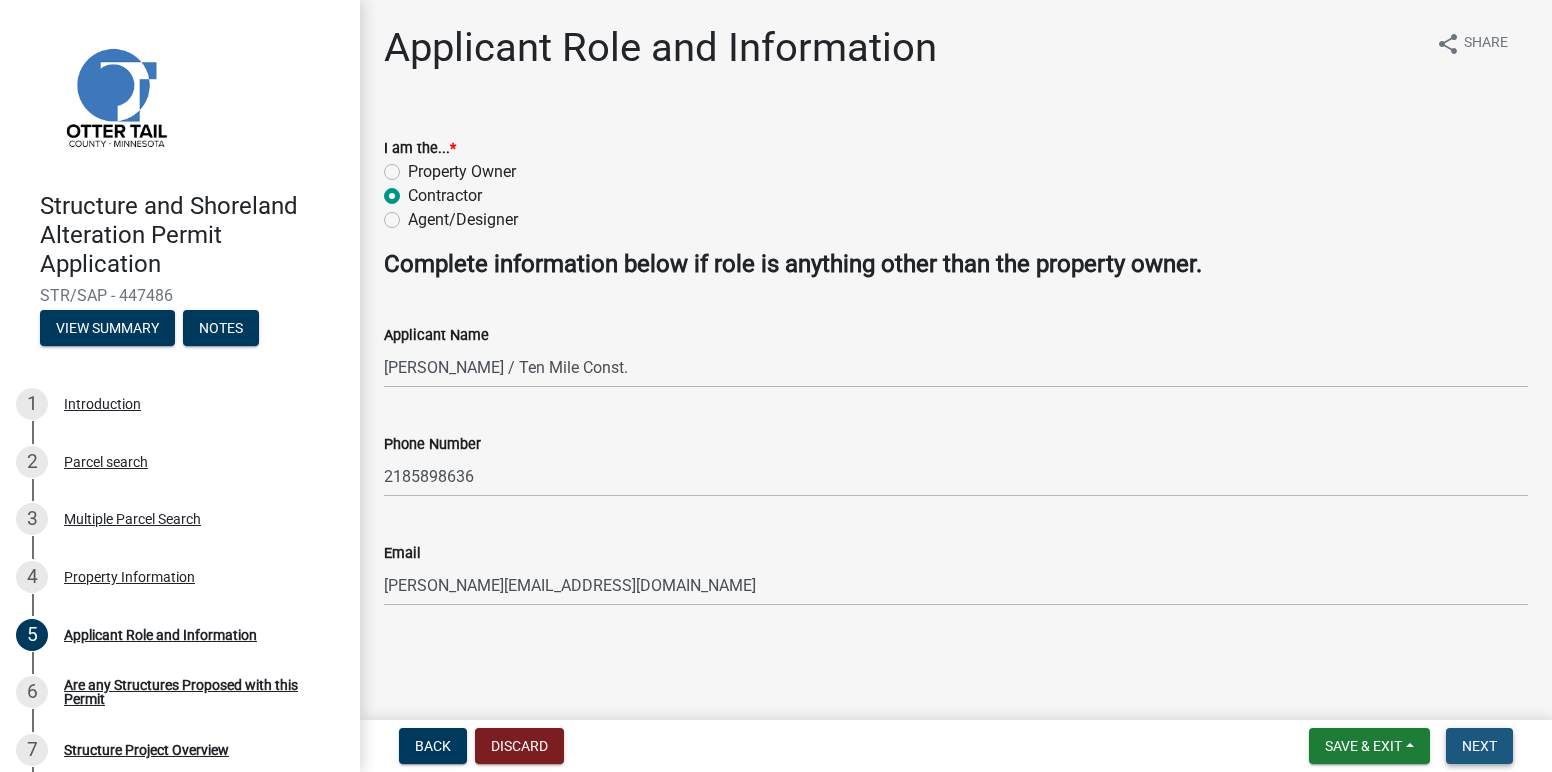 drag, startPoint x: 1484, startPoint y: 748, endPoint x: 1474, endPoint y: 743, distance: 11.18034 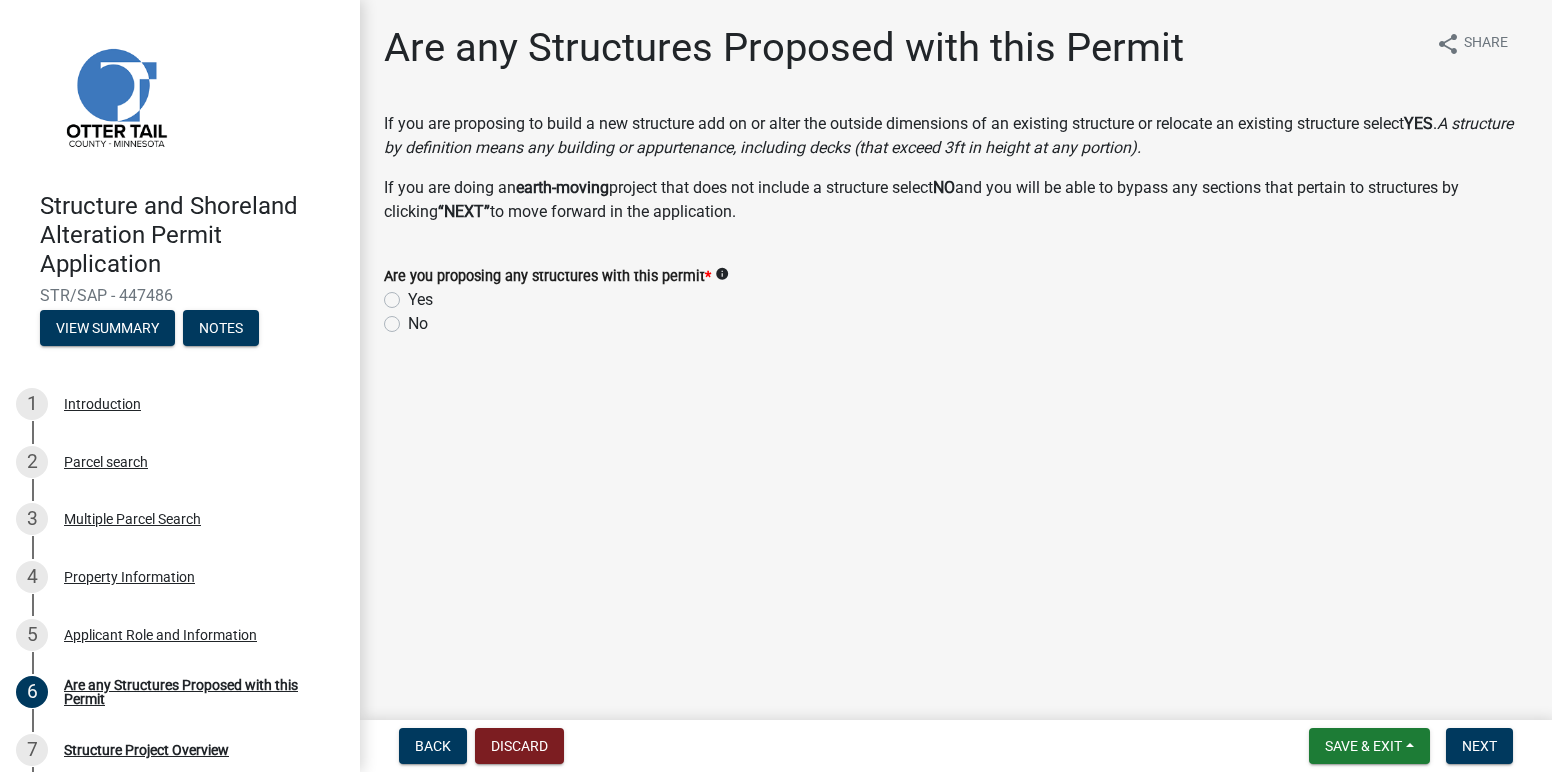click on "Yes" 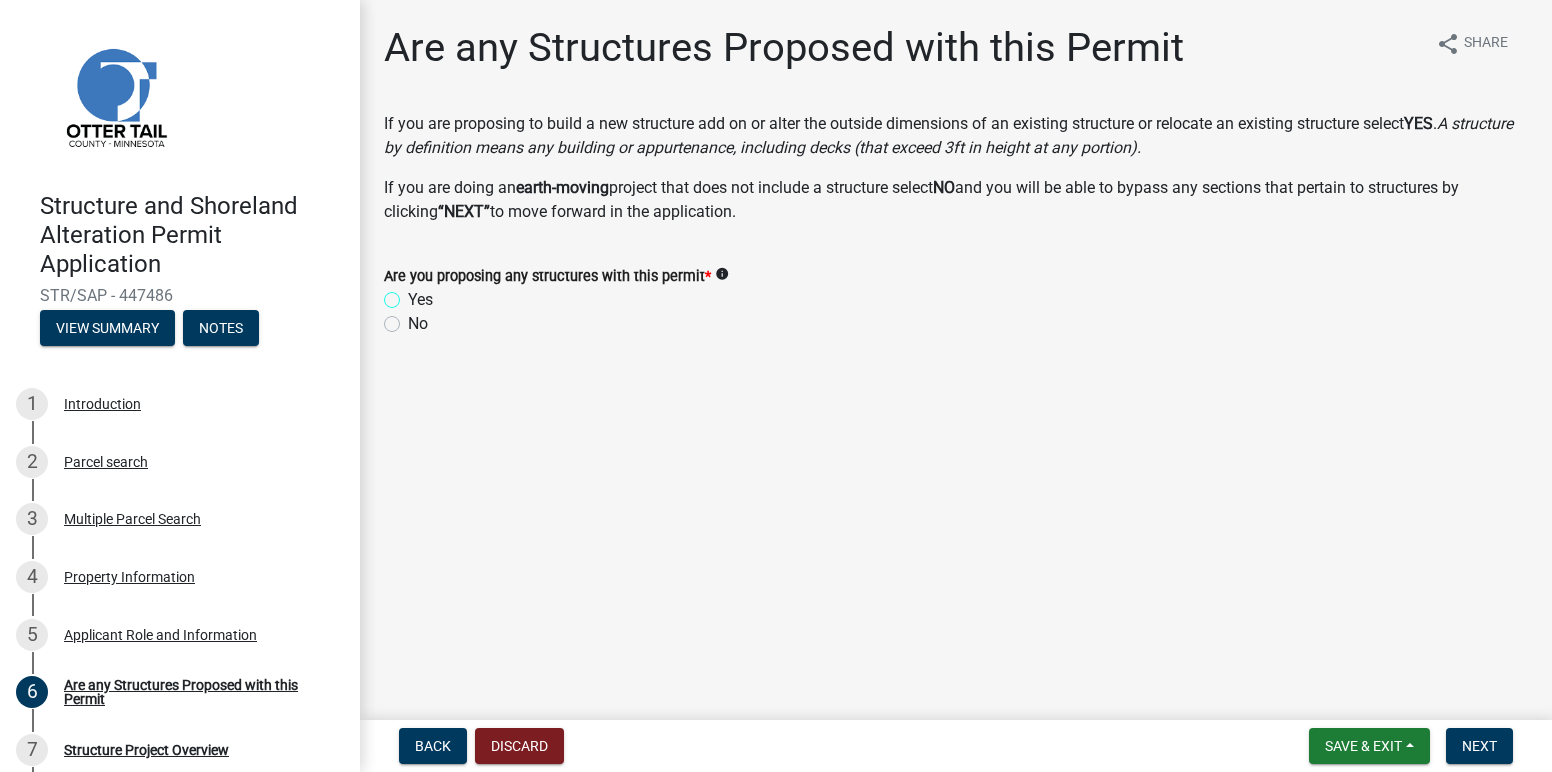 click on "Yes" at bounding box center (414, 294) 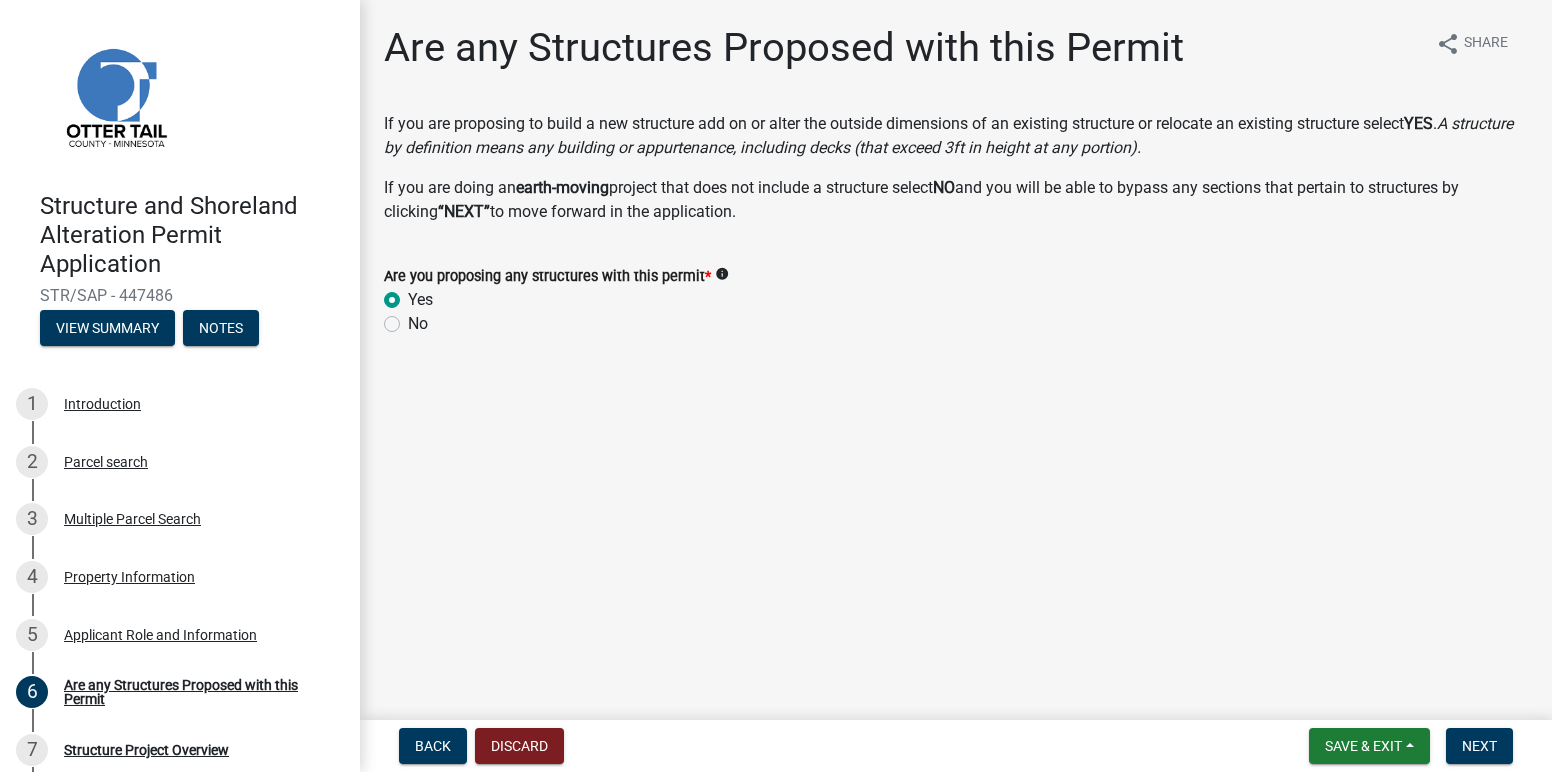 radio on "true" 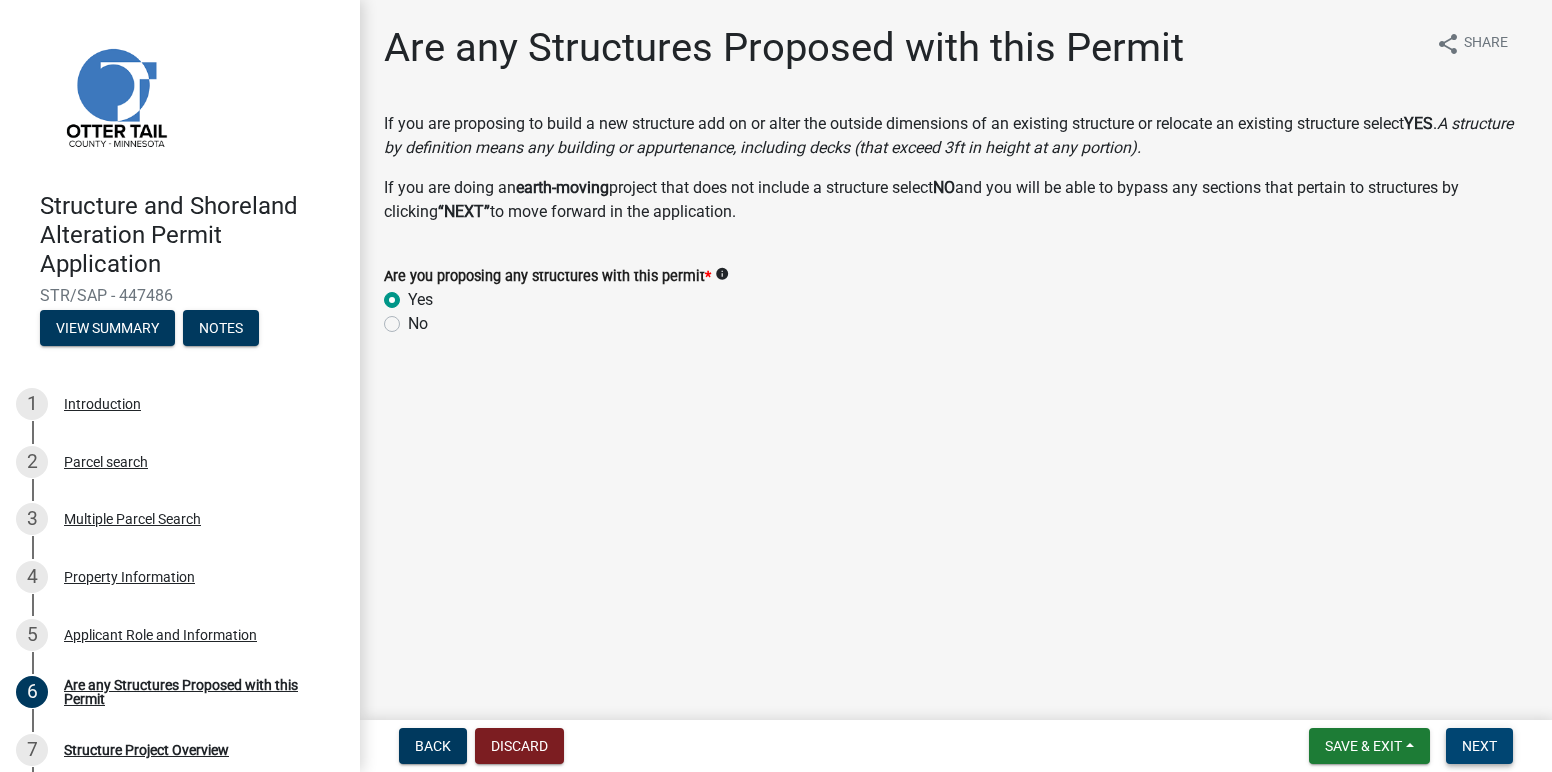 click on "Next" at bounding box center (1479, 746) 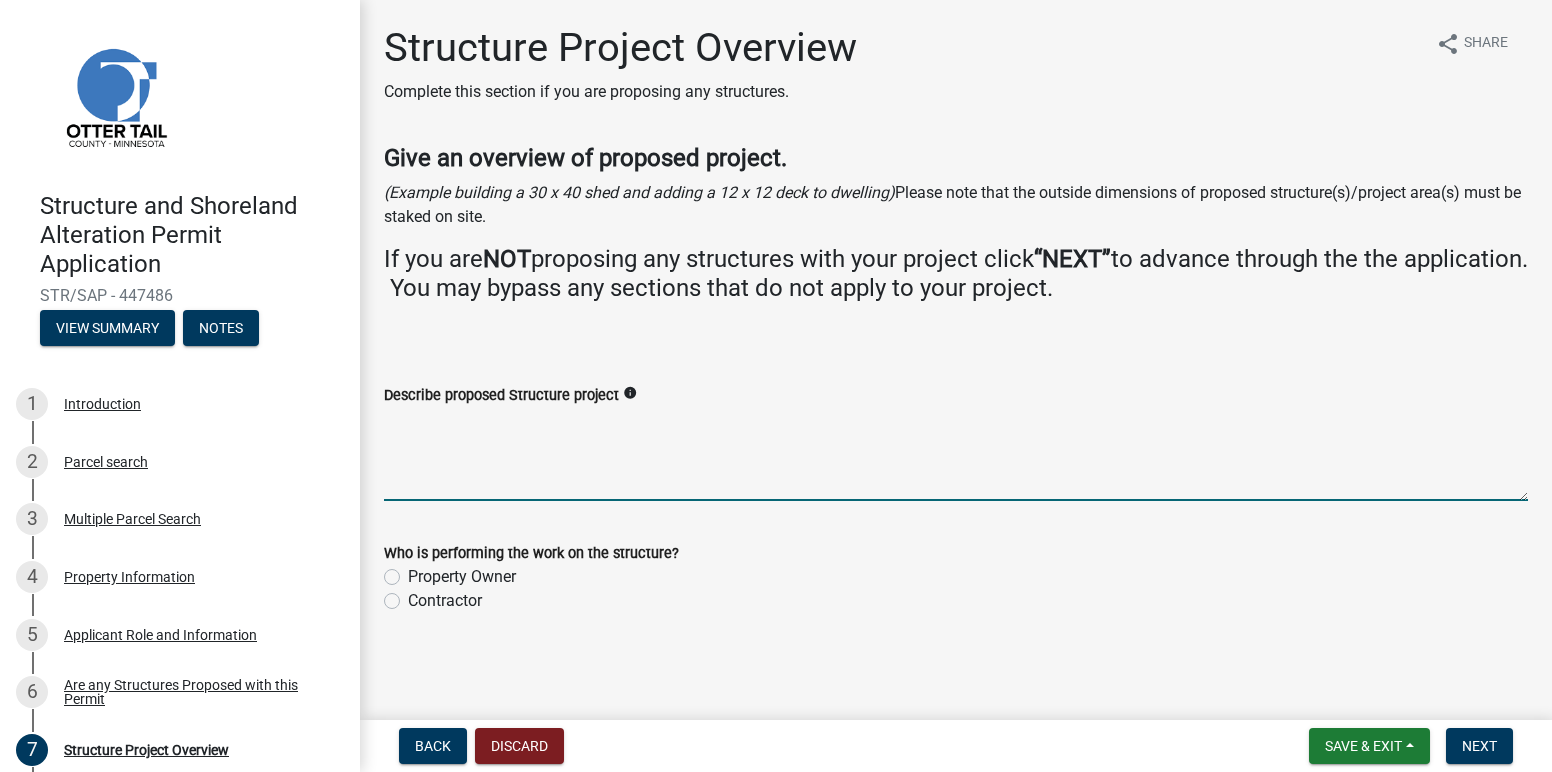 click on "Describe proposed Structure project" at bounding box center (956, 454) 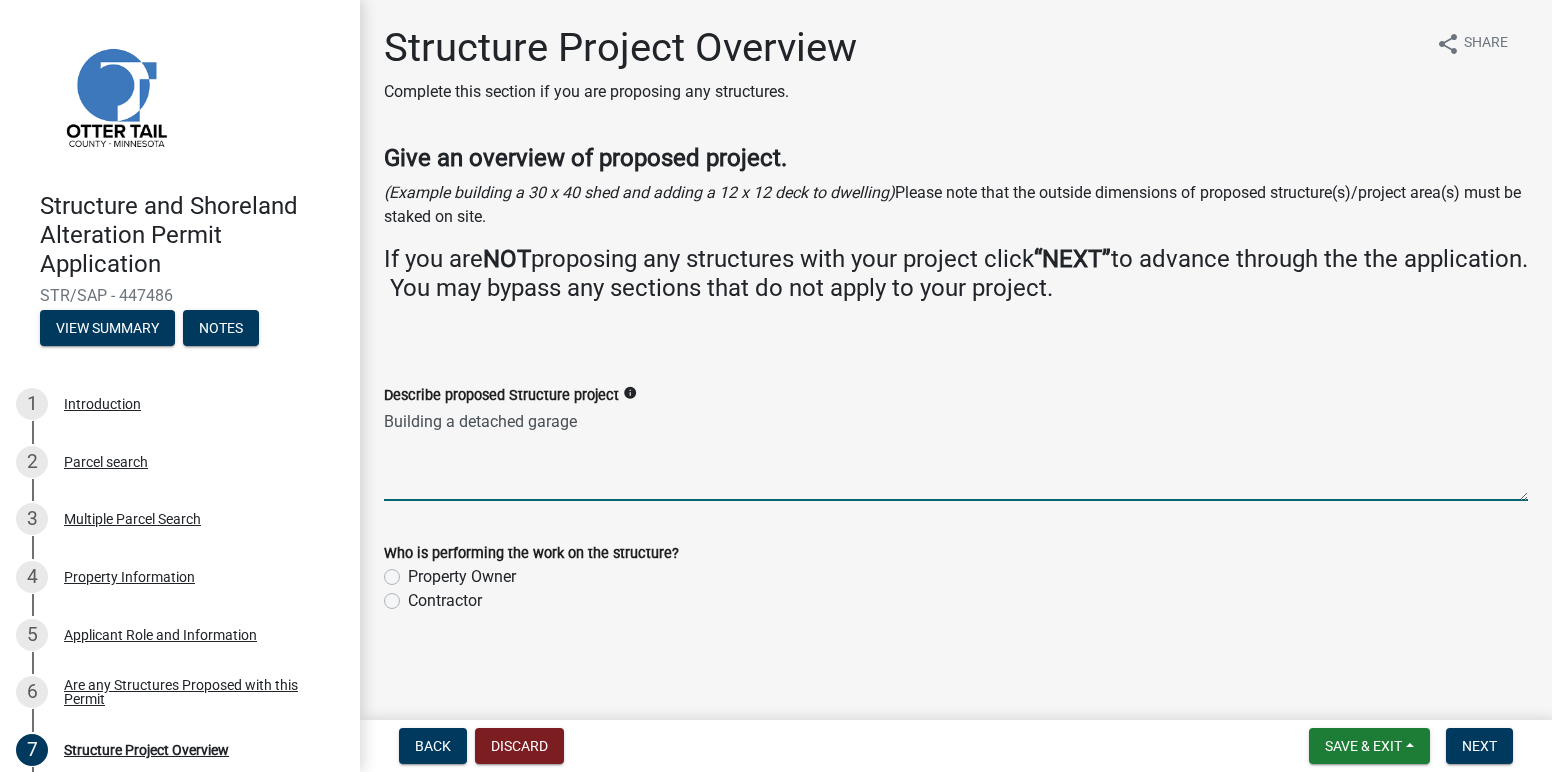 click on "Building a detached garage" at bounding box center (956, 454) 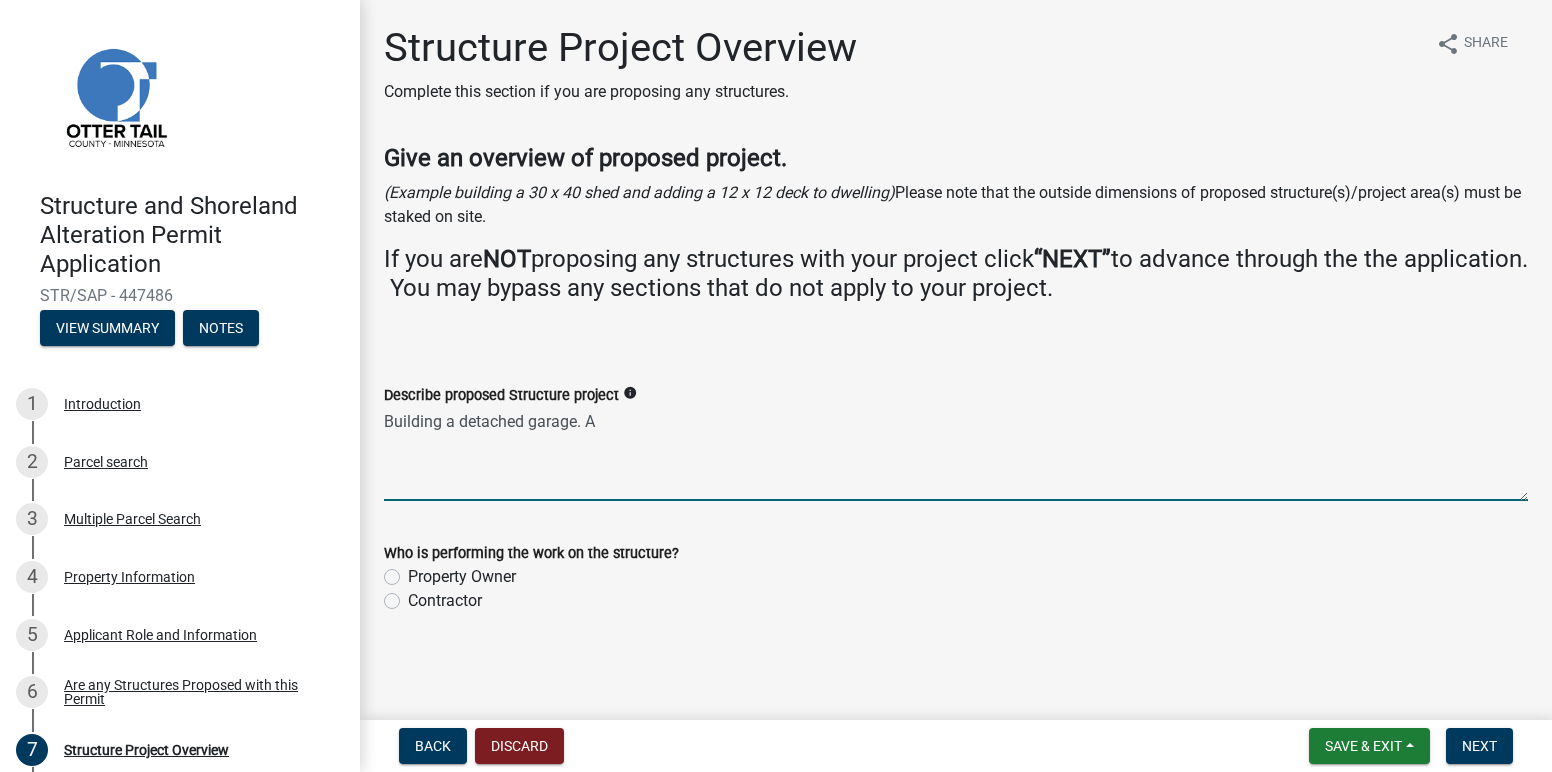 click on "Building a detached garage. A" at bounding box center [956, 454] 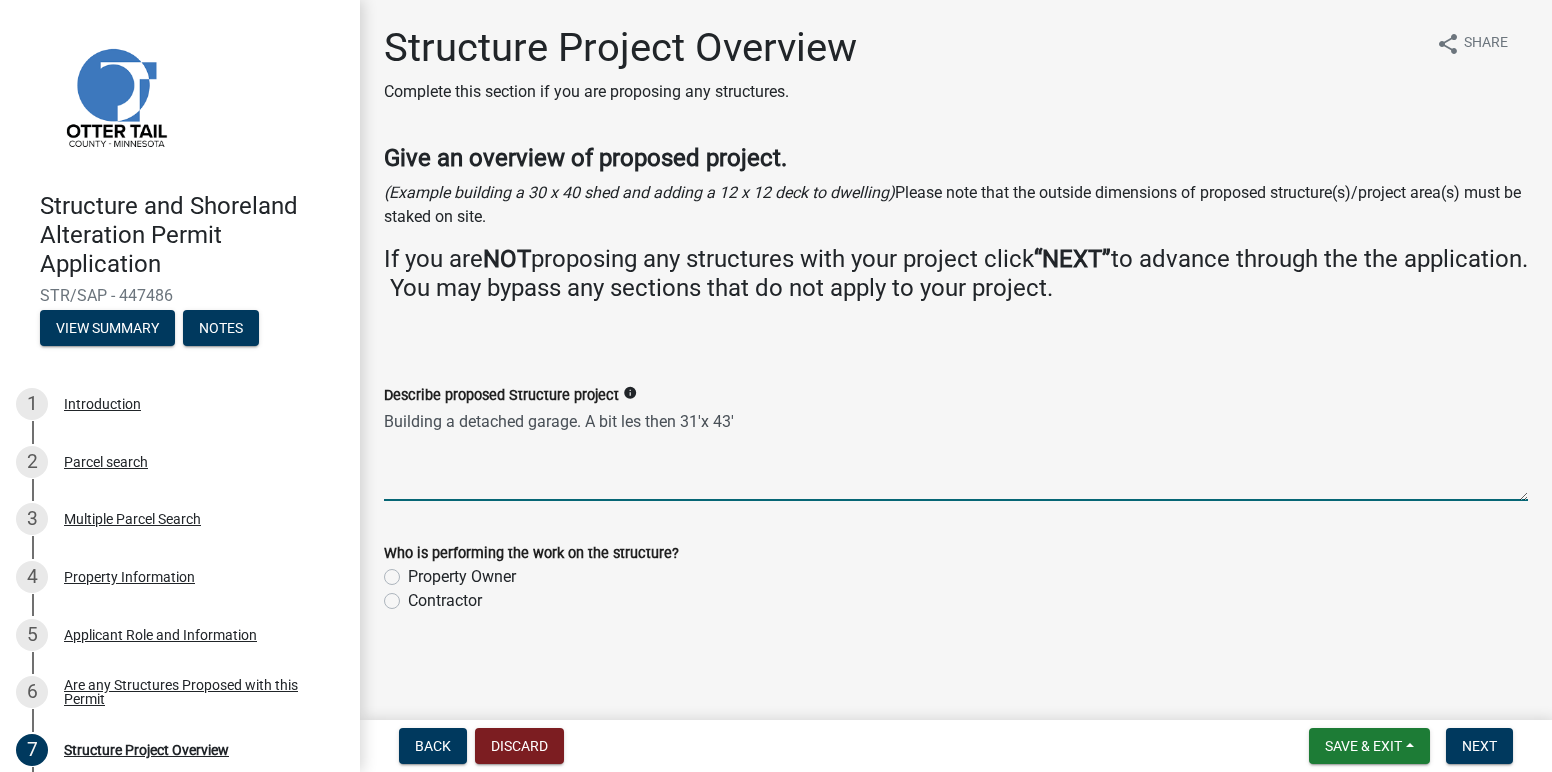 click on "Building a detached garage. A bit les then 31'x 43'" at bounding box center (956, 454) 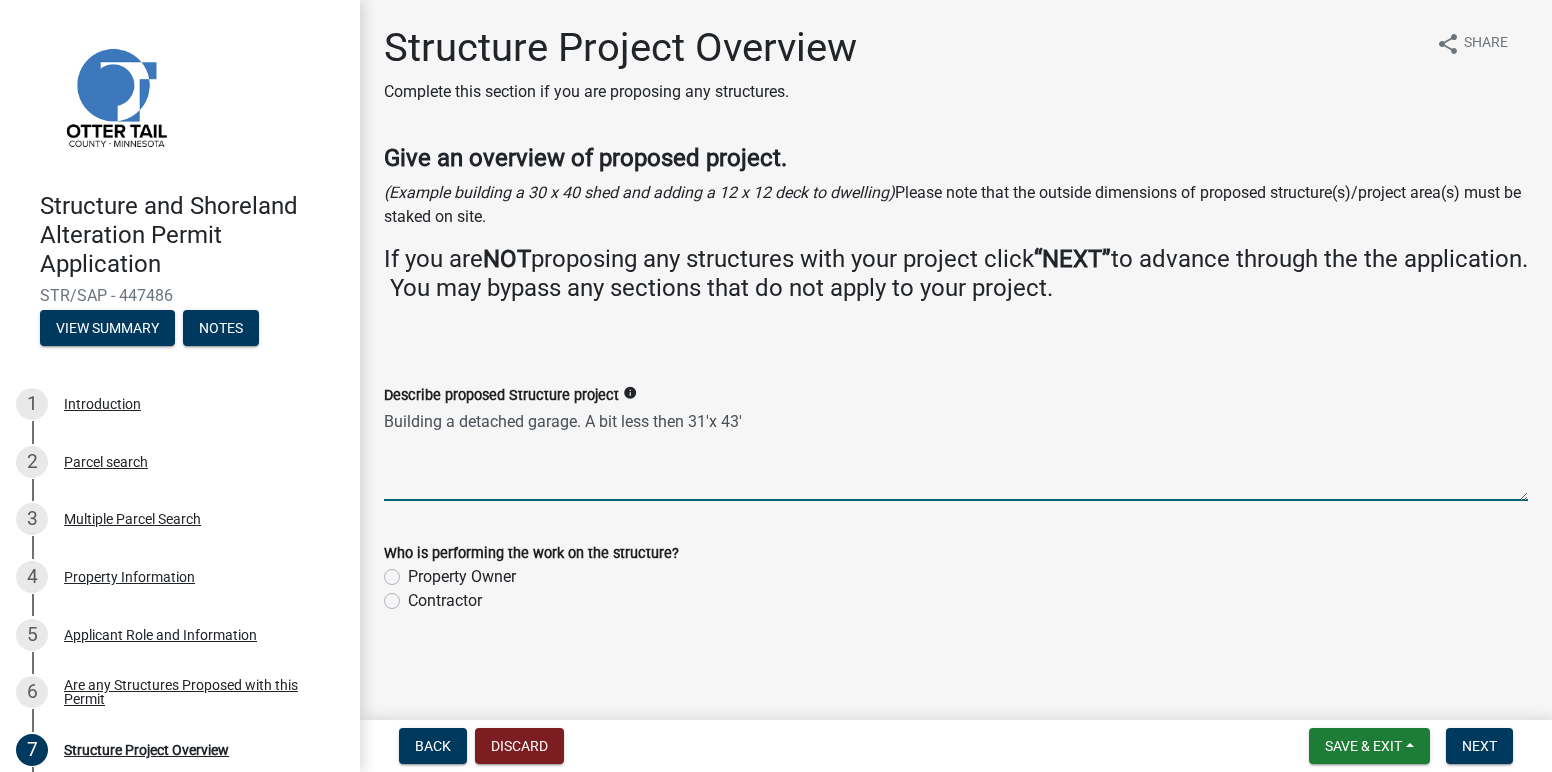 type on "Building a detached garage. A bit less then 31'x 43'" 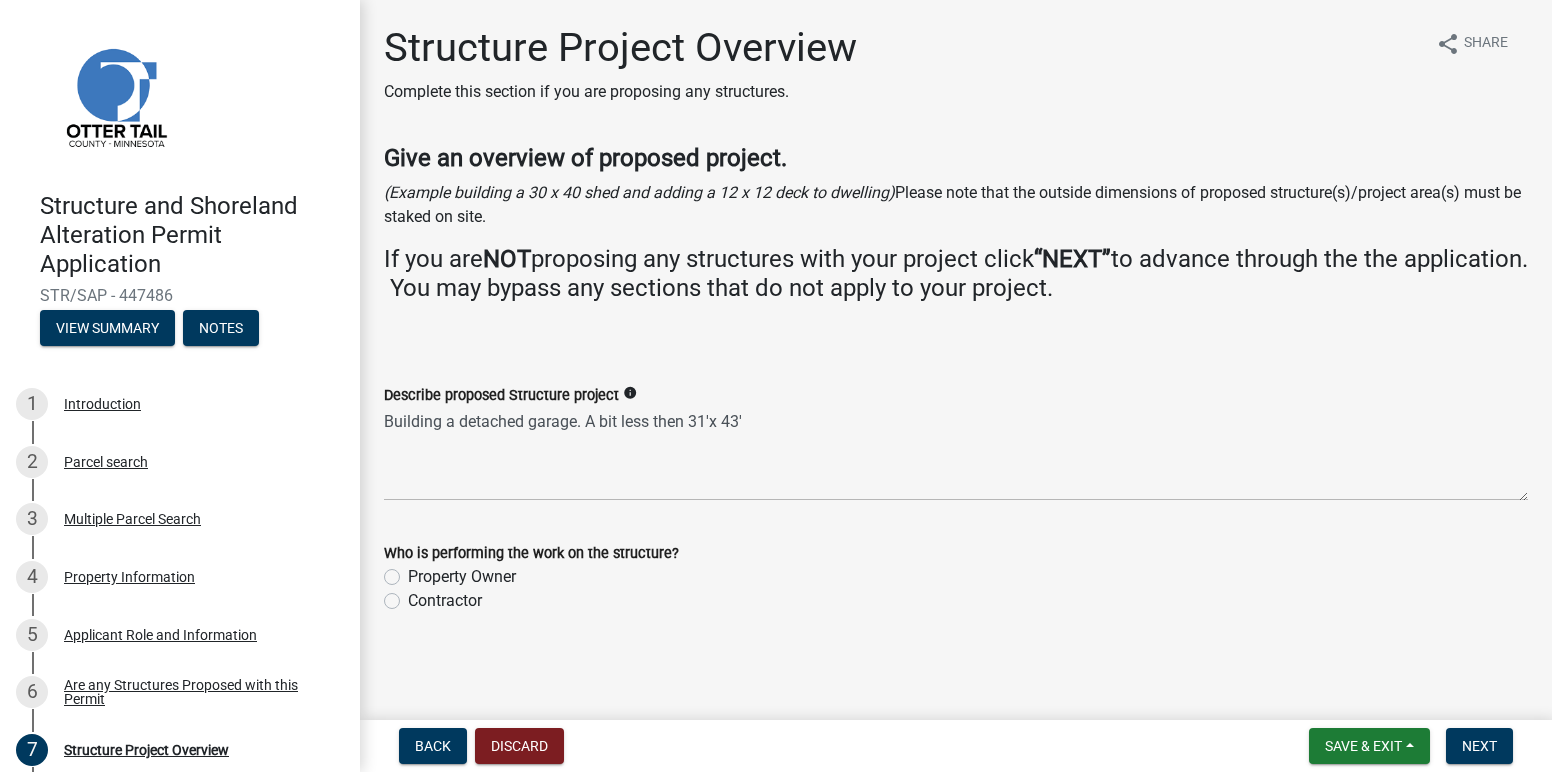 click on "Contractor" 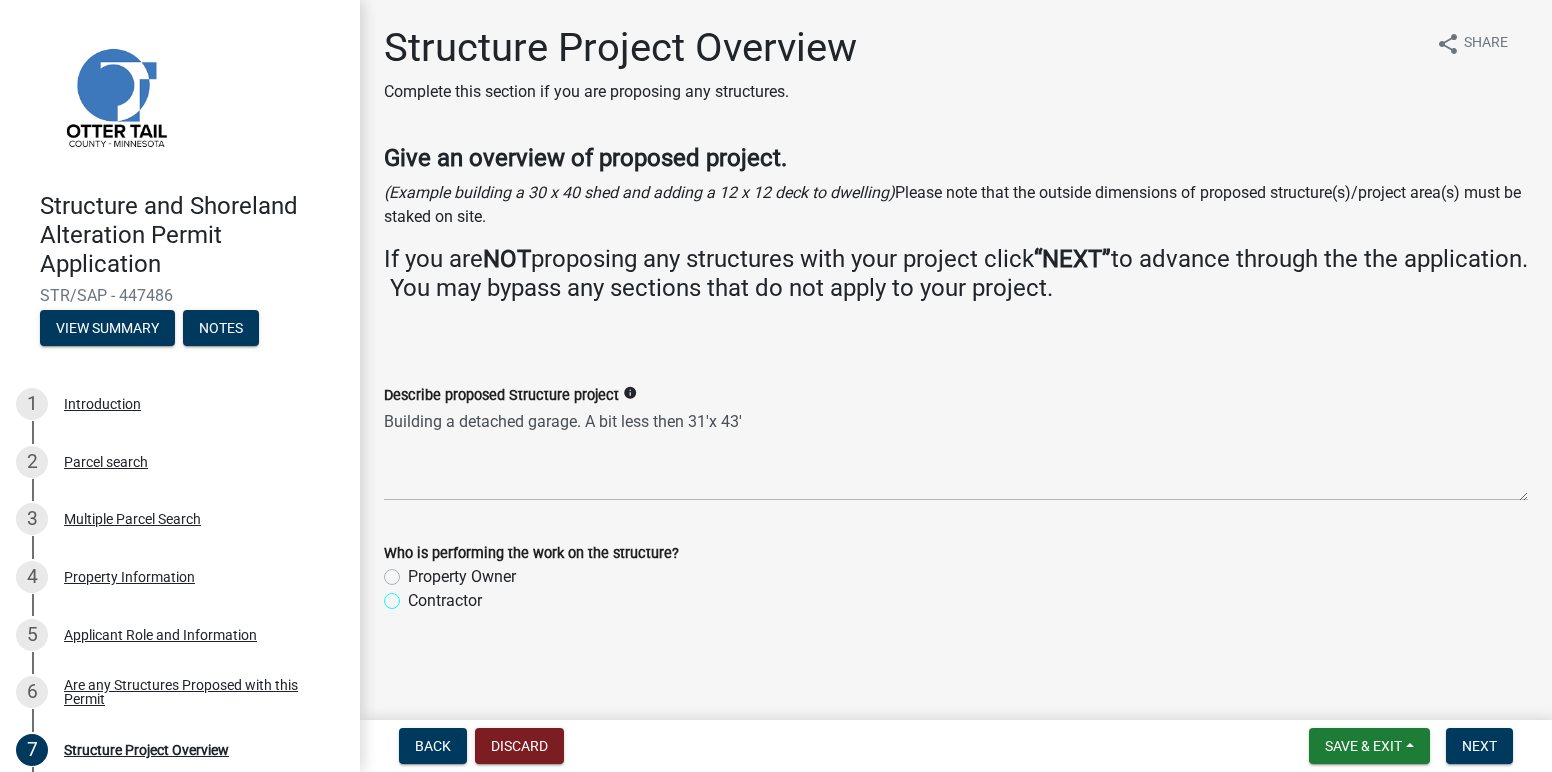 click on "Contractor" at bounding box center (414, 595) 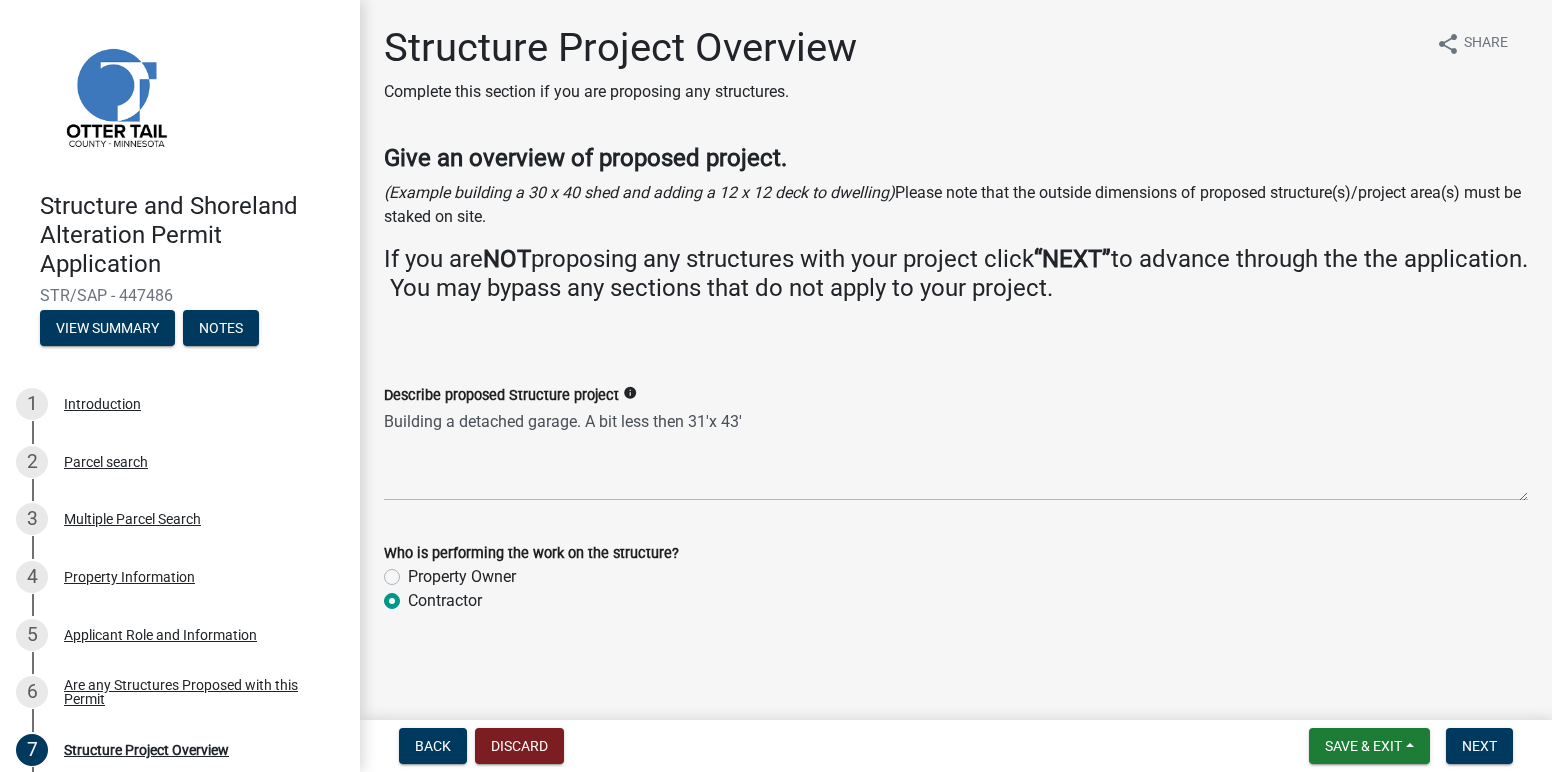 radio on "true" 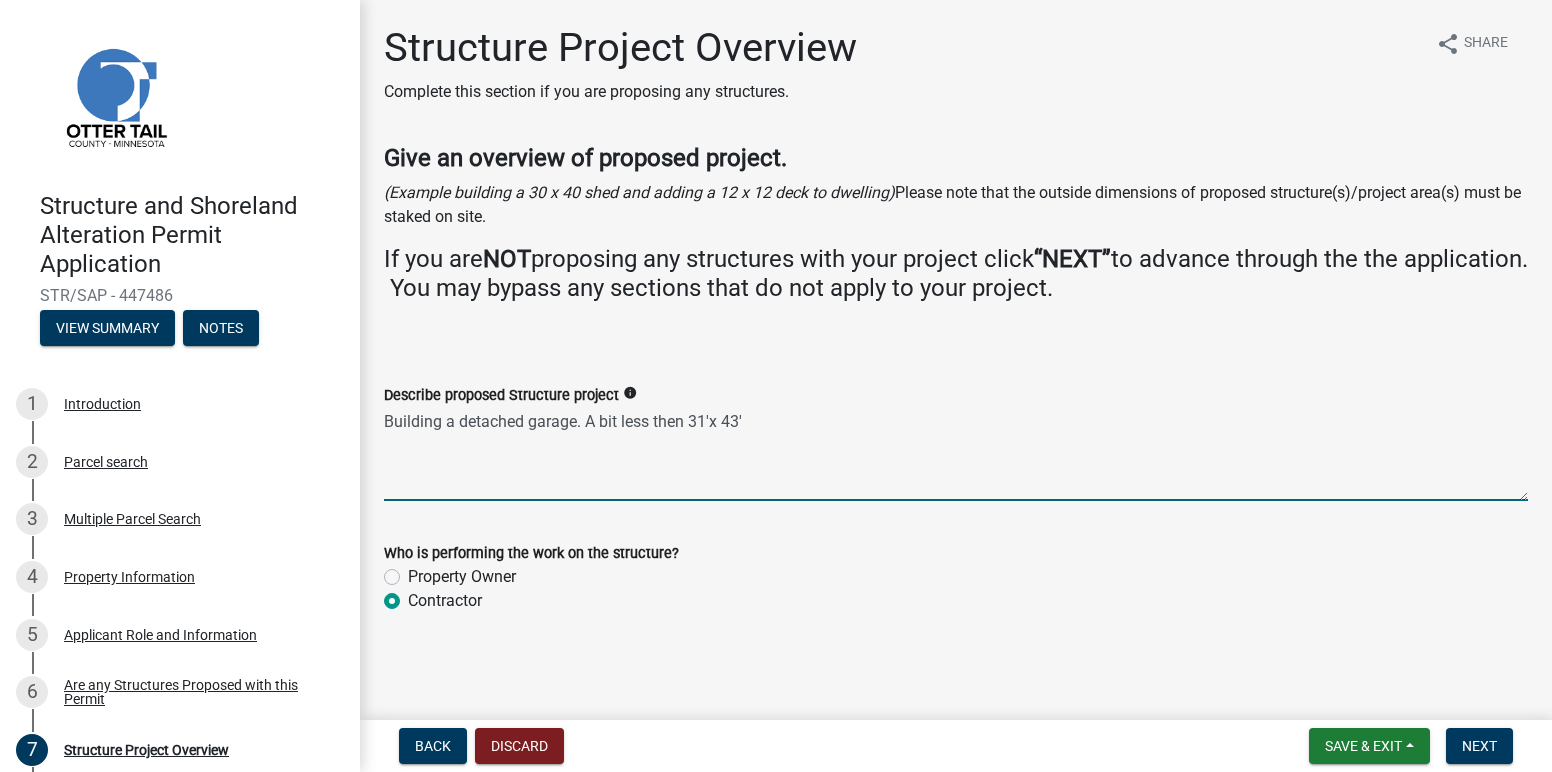 click on "Building a detached garage. A bit less then 31'x 43'" at bounding box center (956, 454) 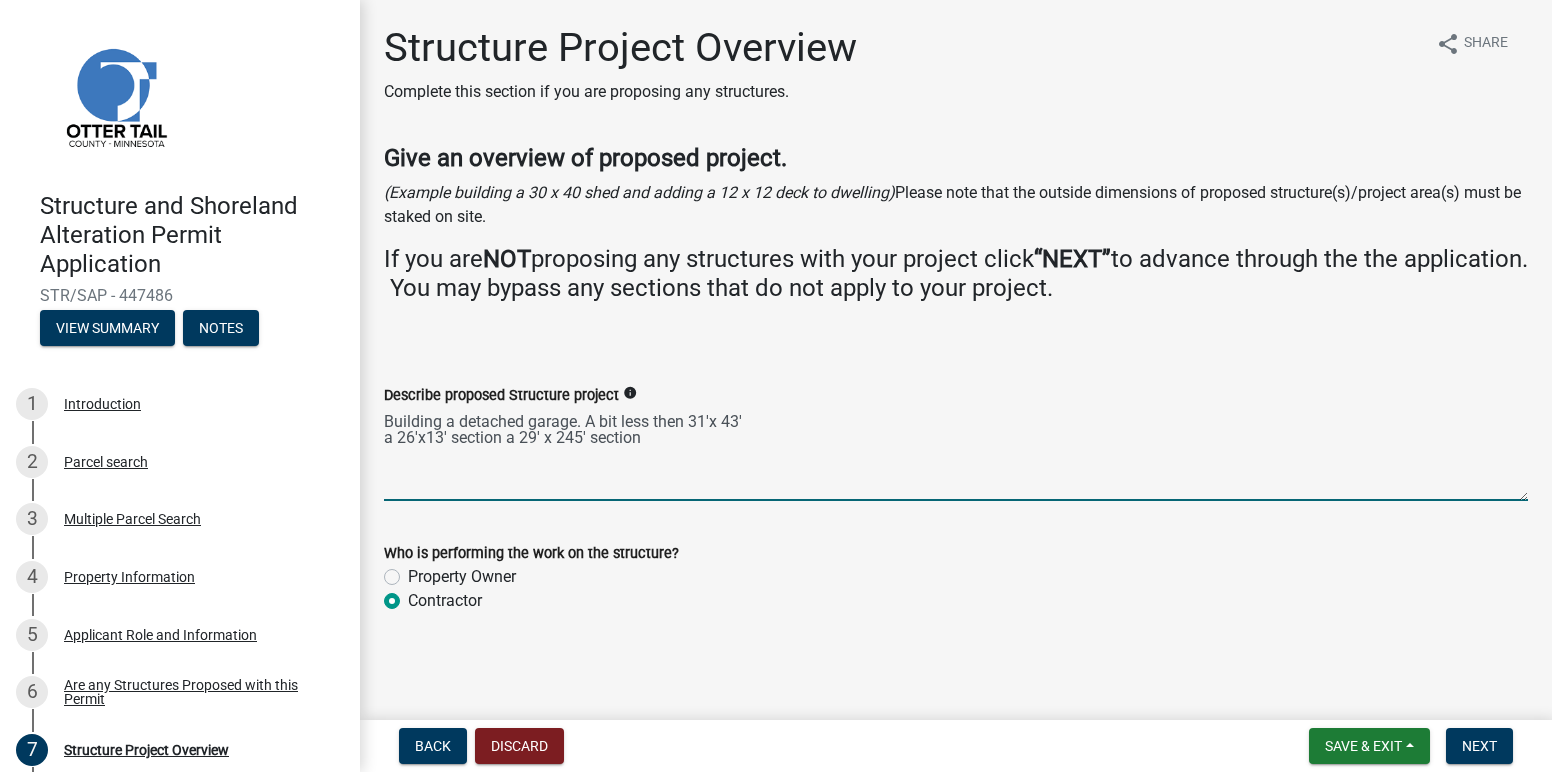 click on "Building a detached garage. A bit less then 31'x 43'
a 26'x13' section a 29' x 245' section" at bounding box center [956, 454] 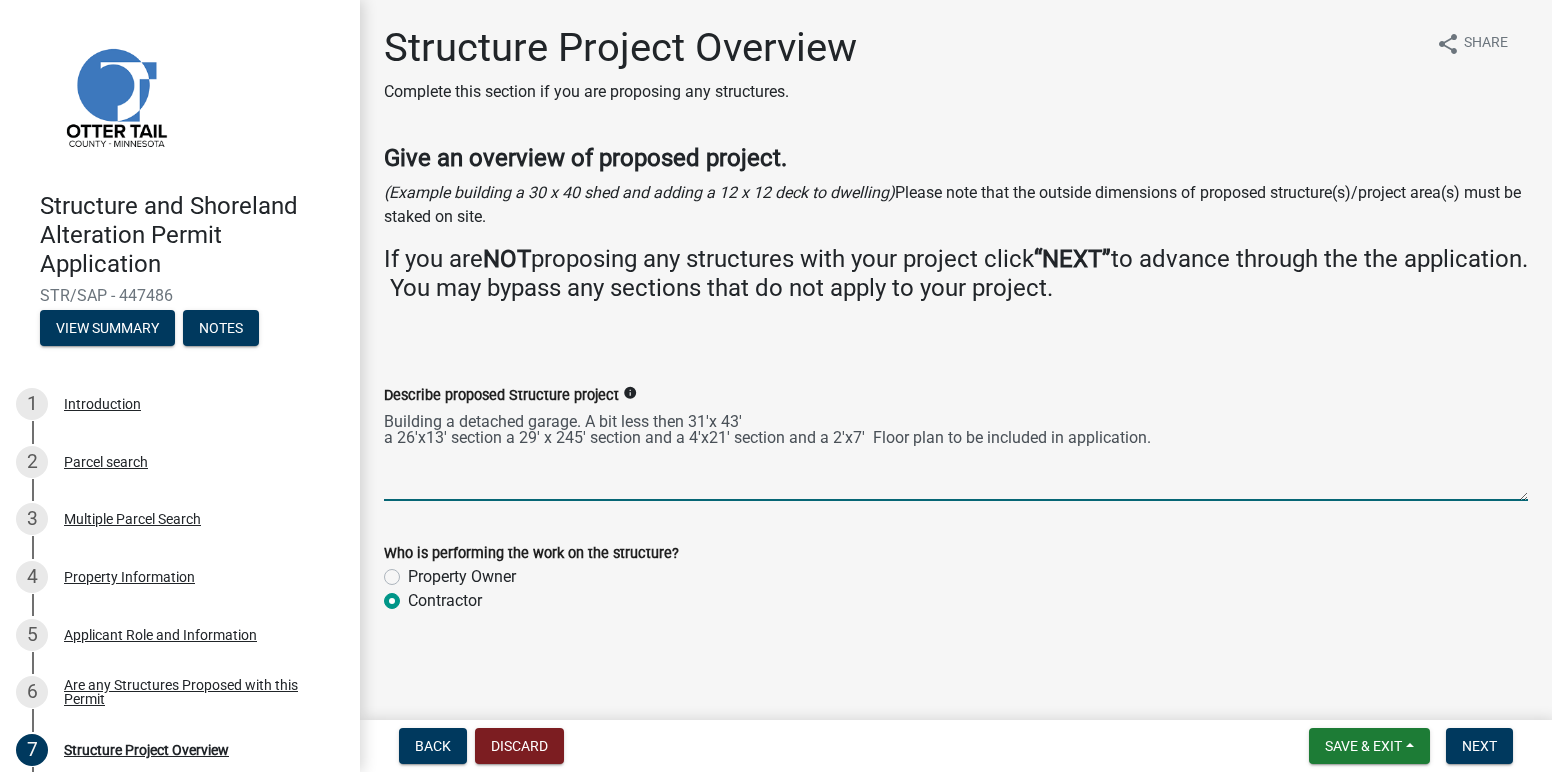 click on "Building a detached garage. A bit less then 31'x 43'
a 26'x13' section a 29' x 245' section and a 4'x21' section and a 2'x7'  Floor plan to be included in application." at bounding box center [956, 454] 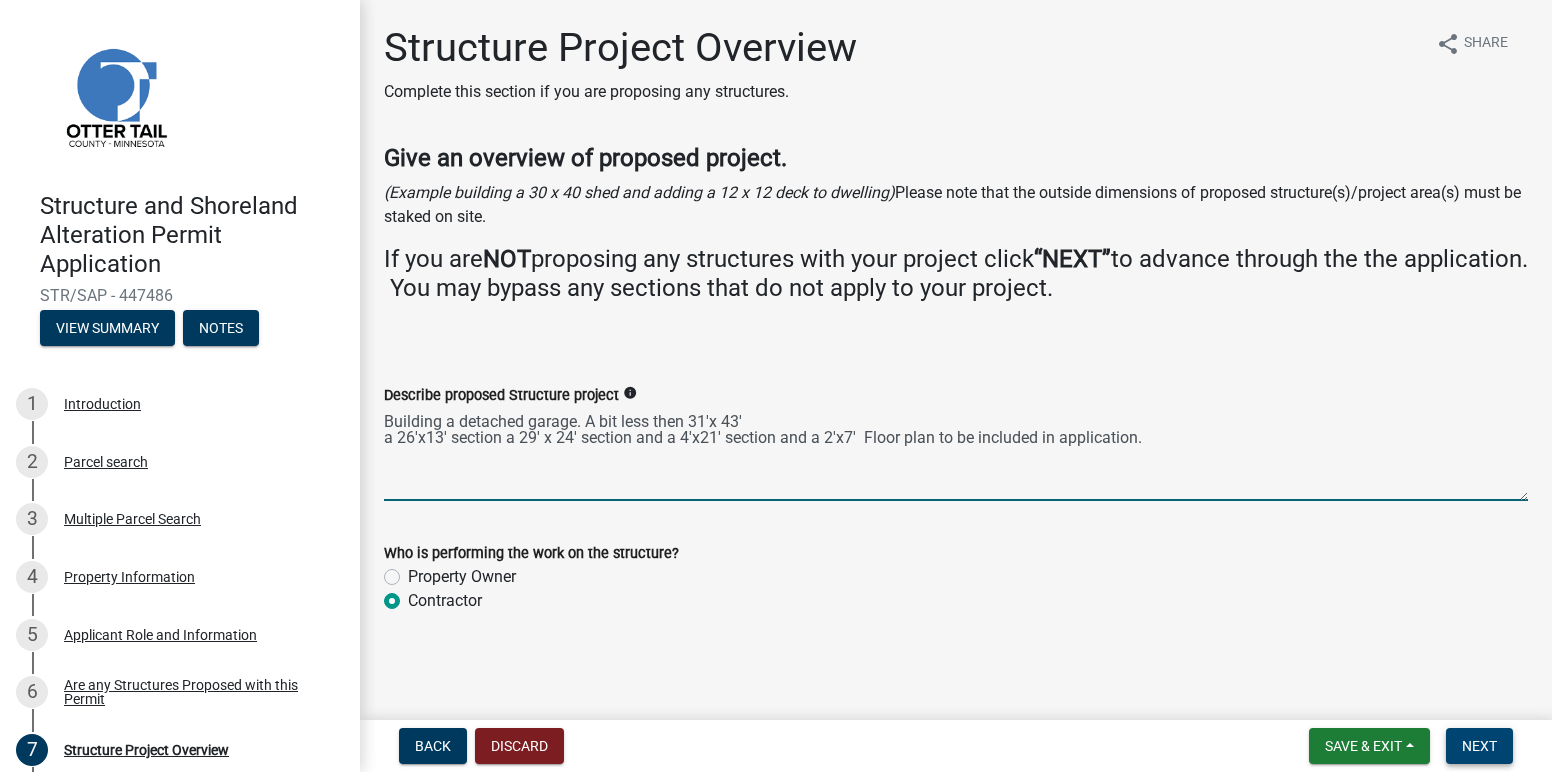 type on "Building a detached garage. A bit less then 31'x 43'
a 26'x13' section a 29' x 24' section and a 4'x21' section and a 2'x7'  Floor plan to be included in application." 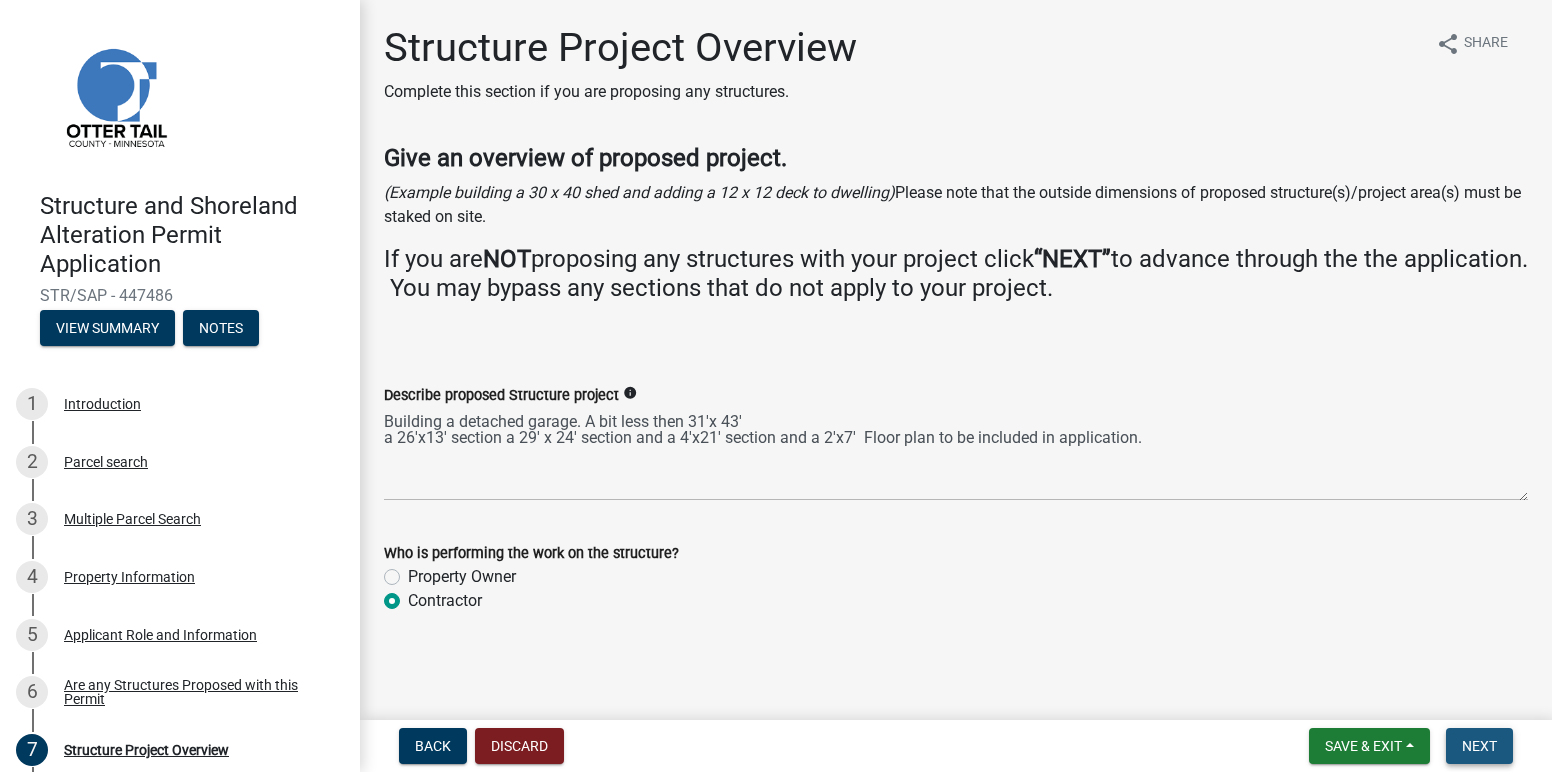 click on "Next" at bounding box center [1479, 746] 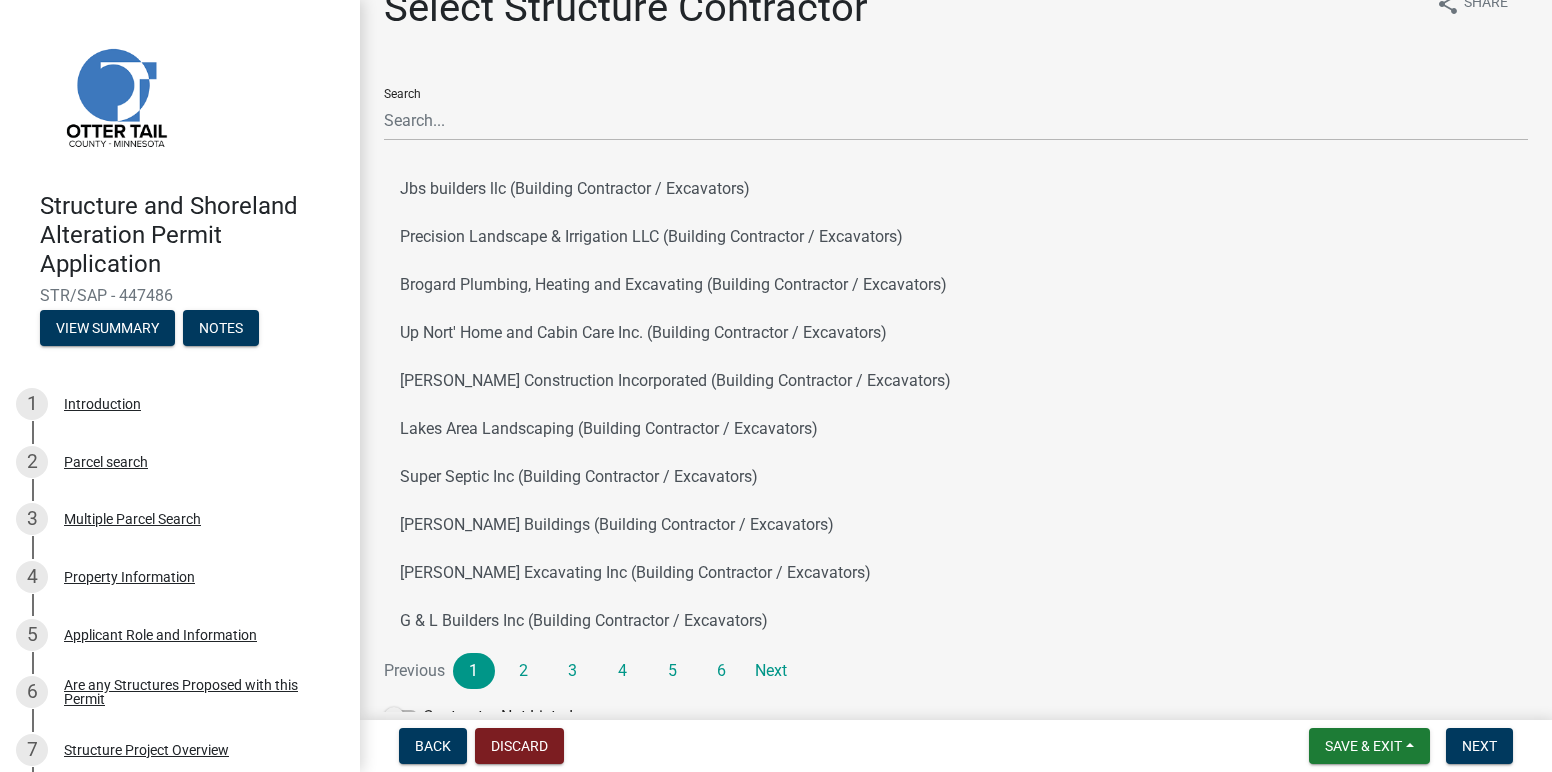 scroll, scrollTop: 143, scrollLeft: 0, axis: vertical 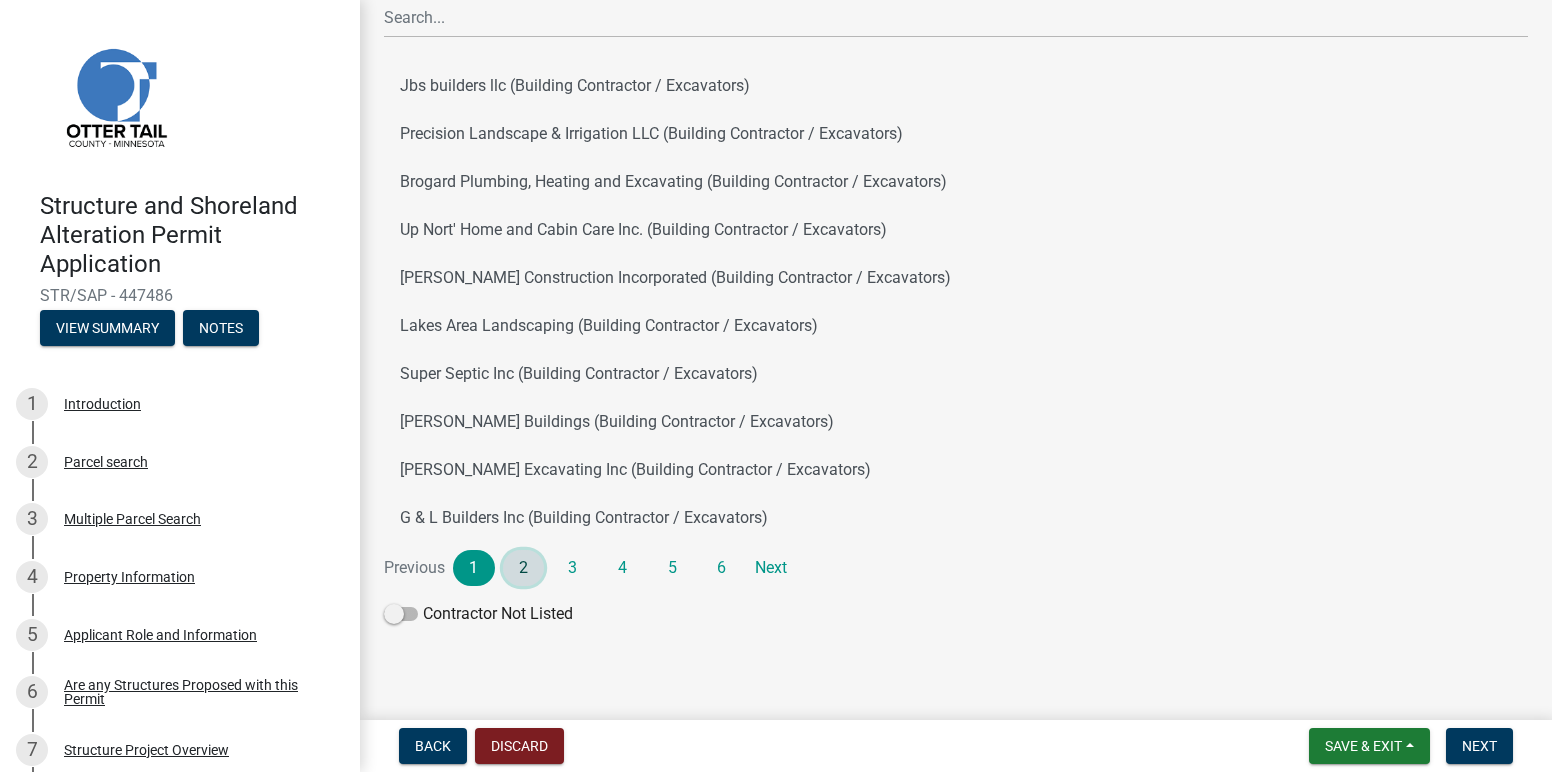 click on "2" 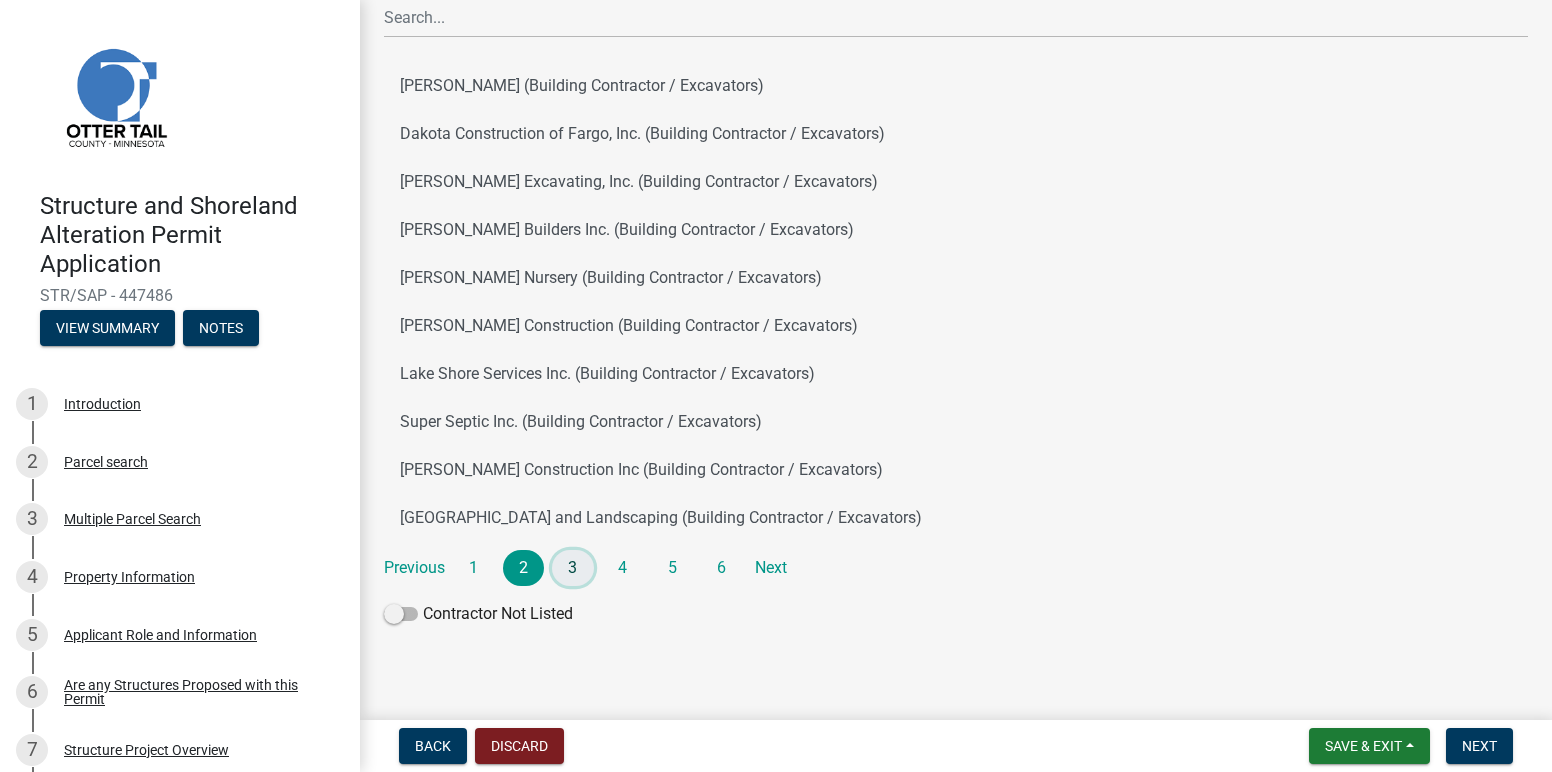 click on "3" 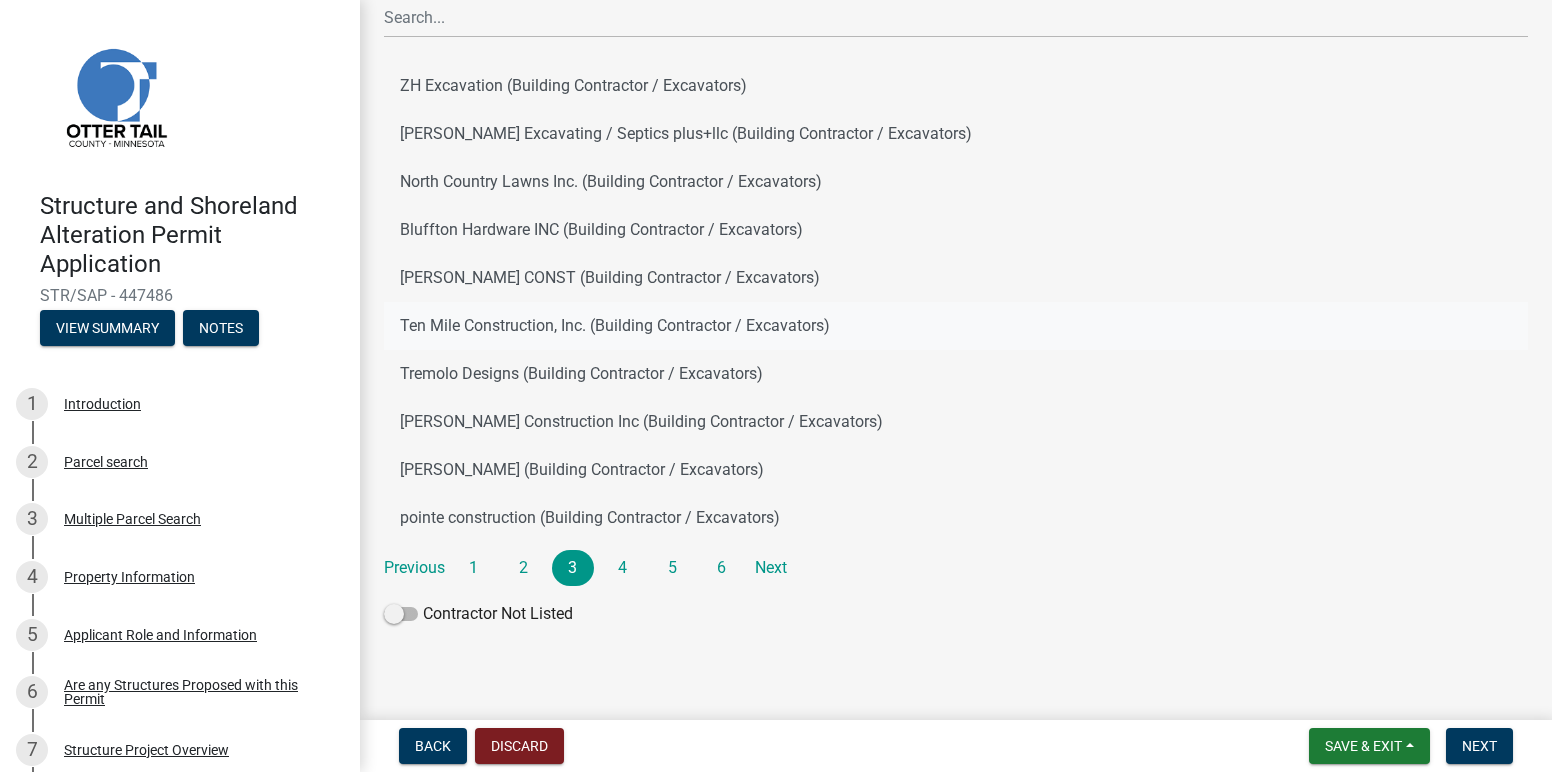 click on "Ten Mile Construction, Inc. (Building Contractor / Excavators)" 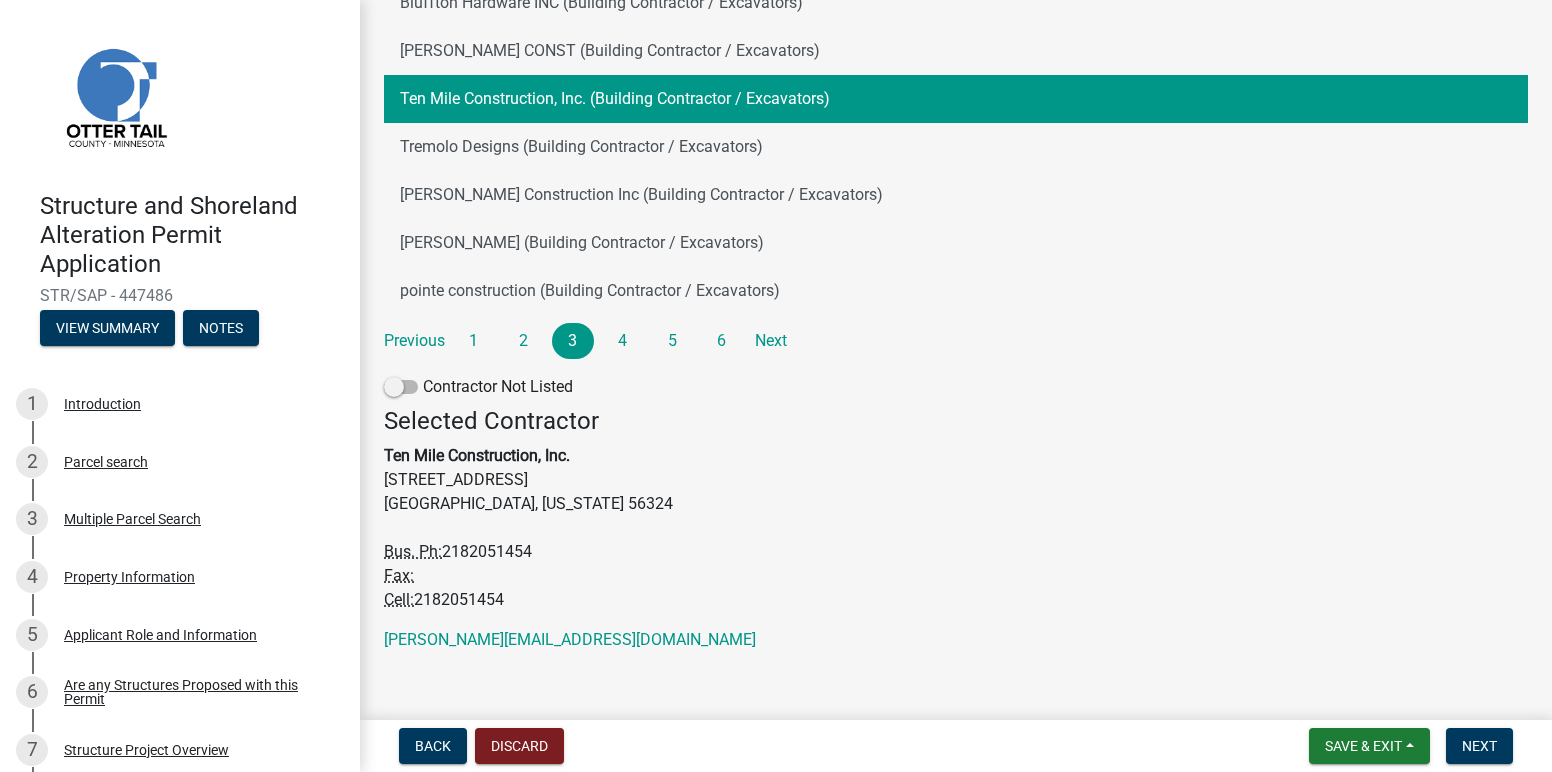 scroll, scrollTop: 388, scrollLeft: 0, axis: vertical 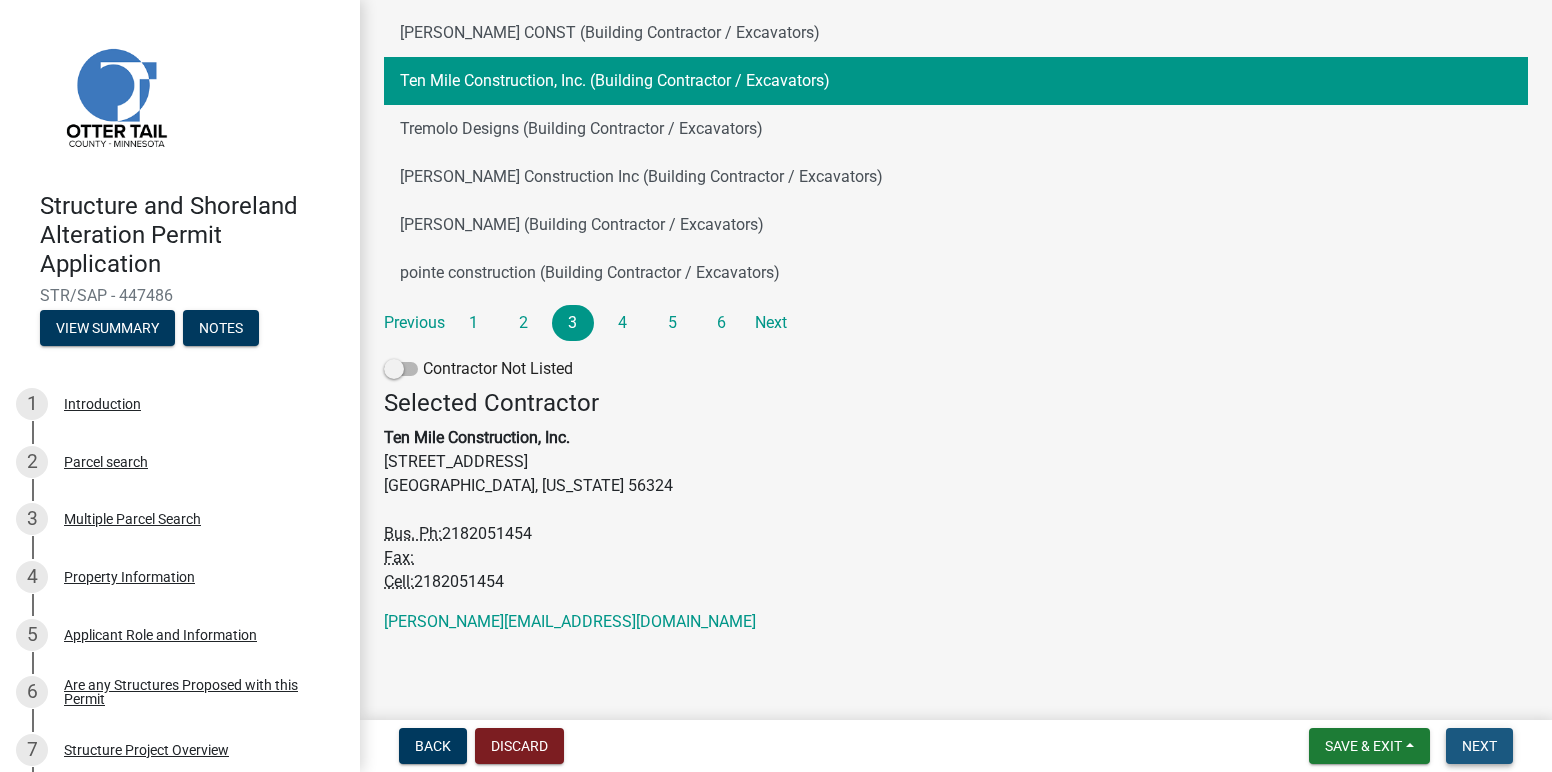 click on "Next" at bounding box center (1479, 746) 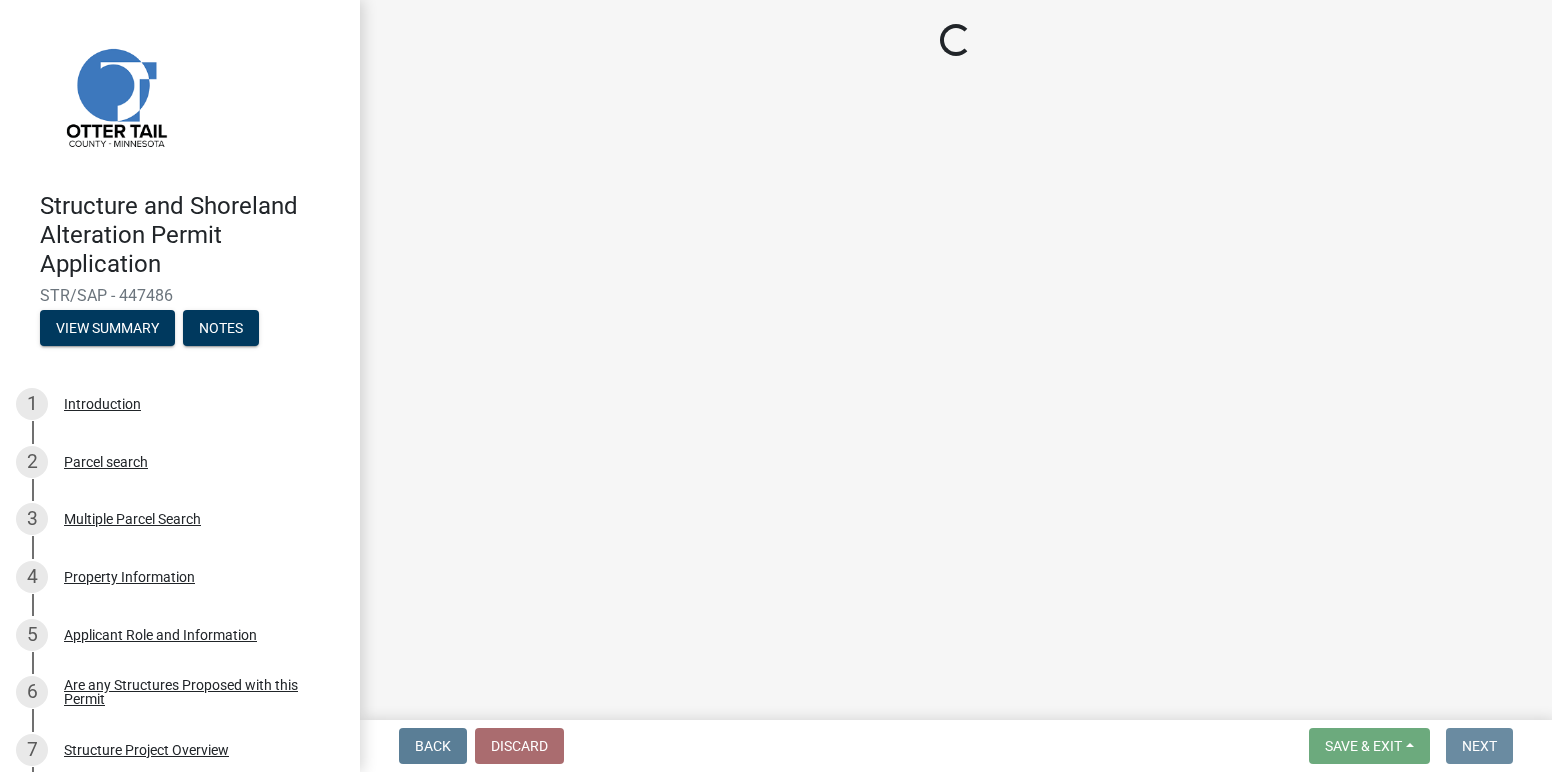 scroll, scrollTop: 0, scrollLeft: 0, axis: both 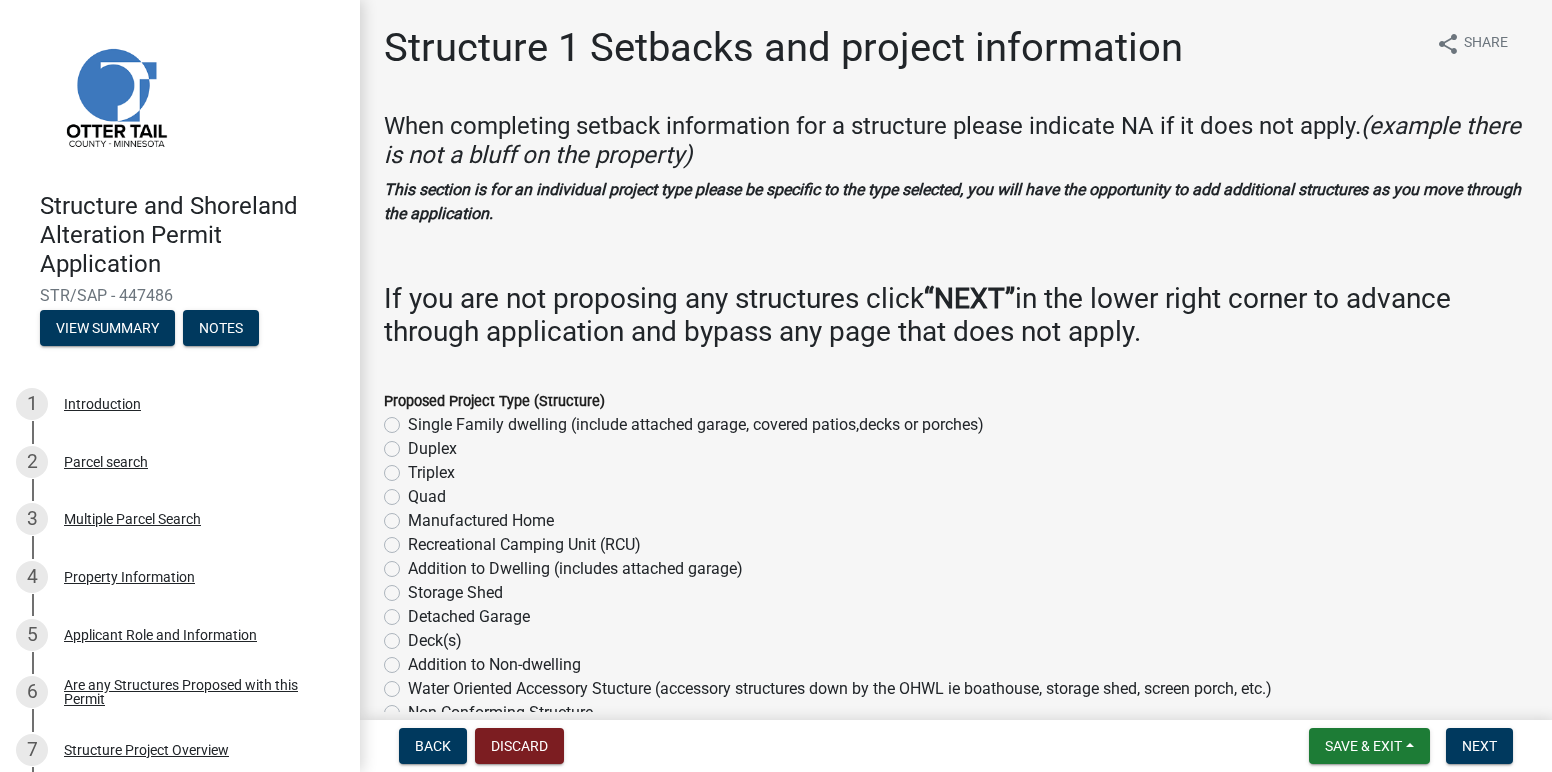 click on "Detached Garage" 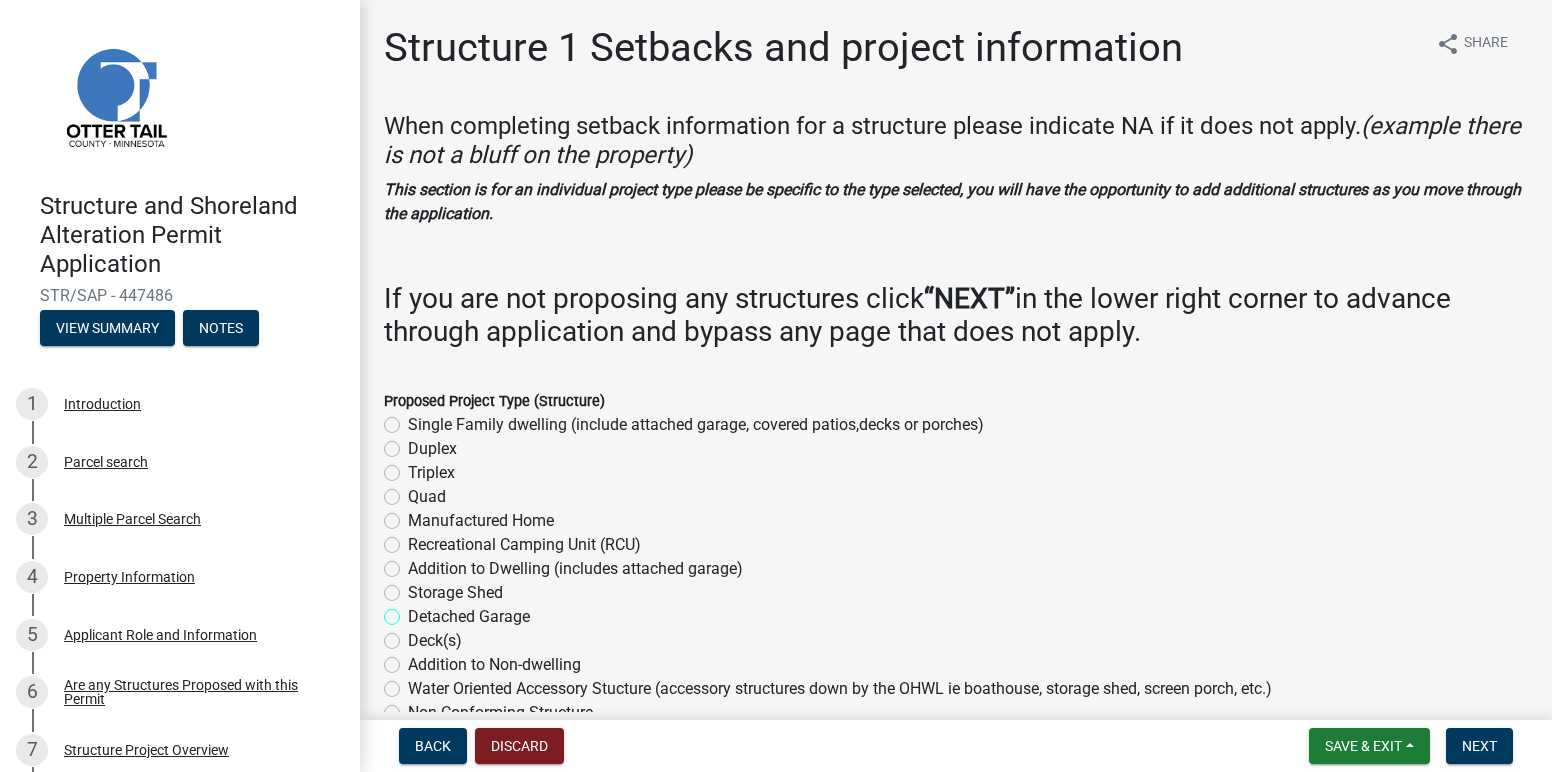 click on "Detached Garage" at bounding box center (414, 611) 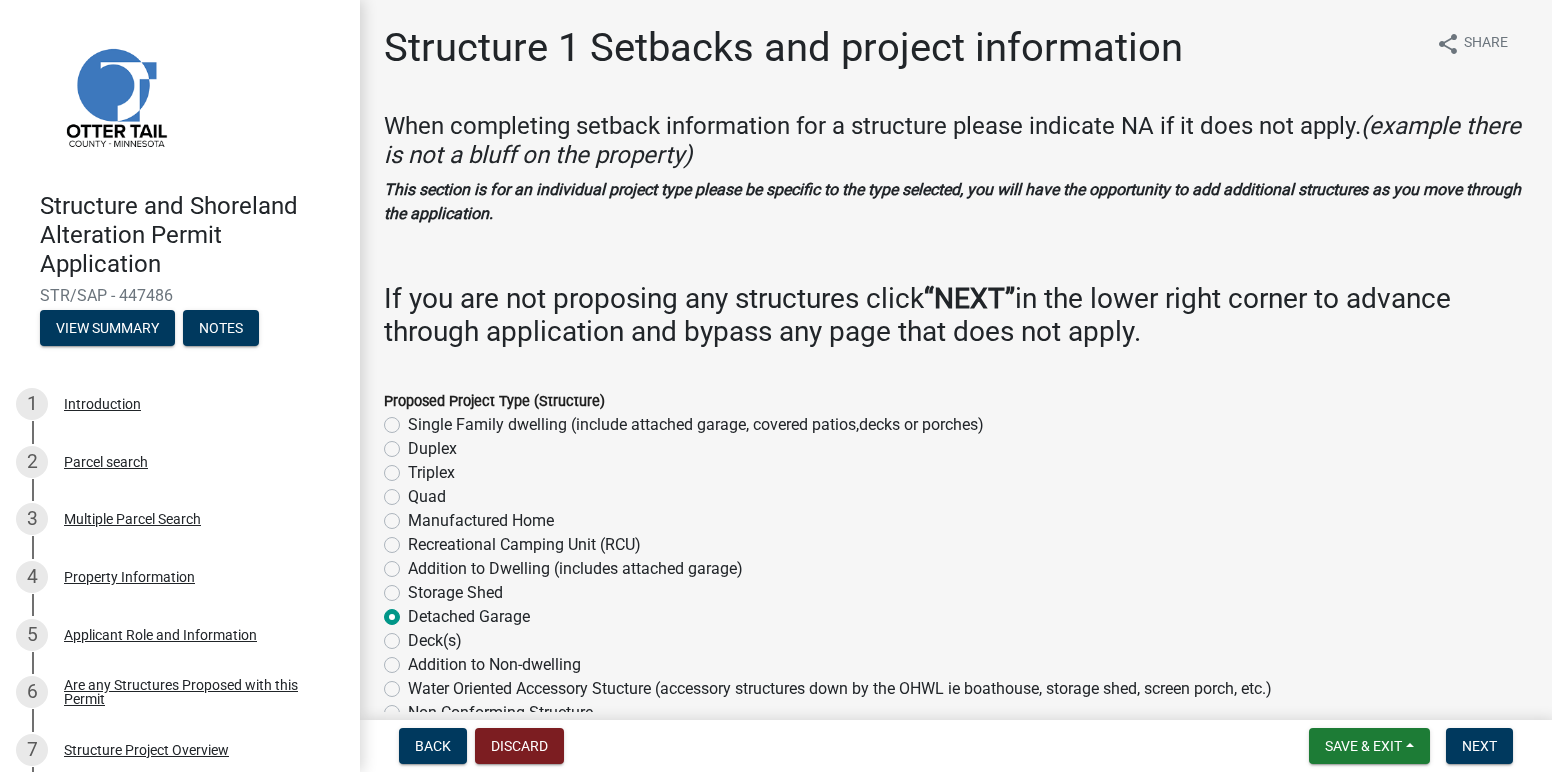 radio on "true" 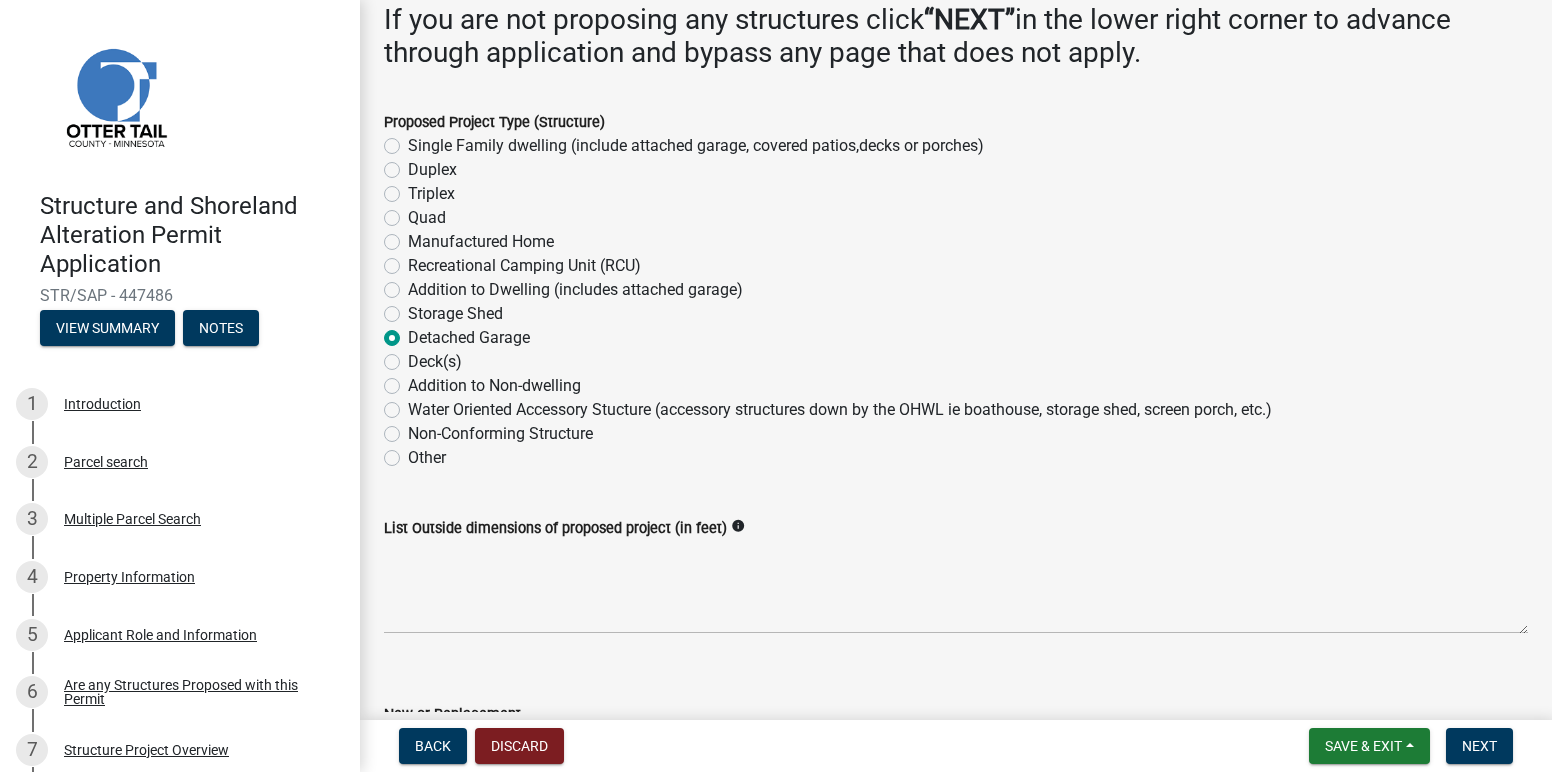 scroll, scrollTop: 280, scrollLeft: 0, axis: vertical 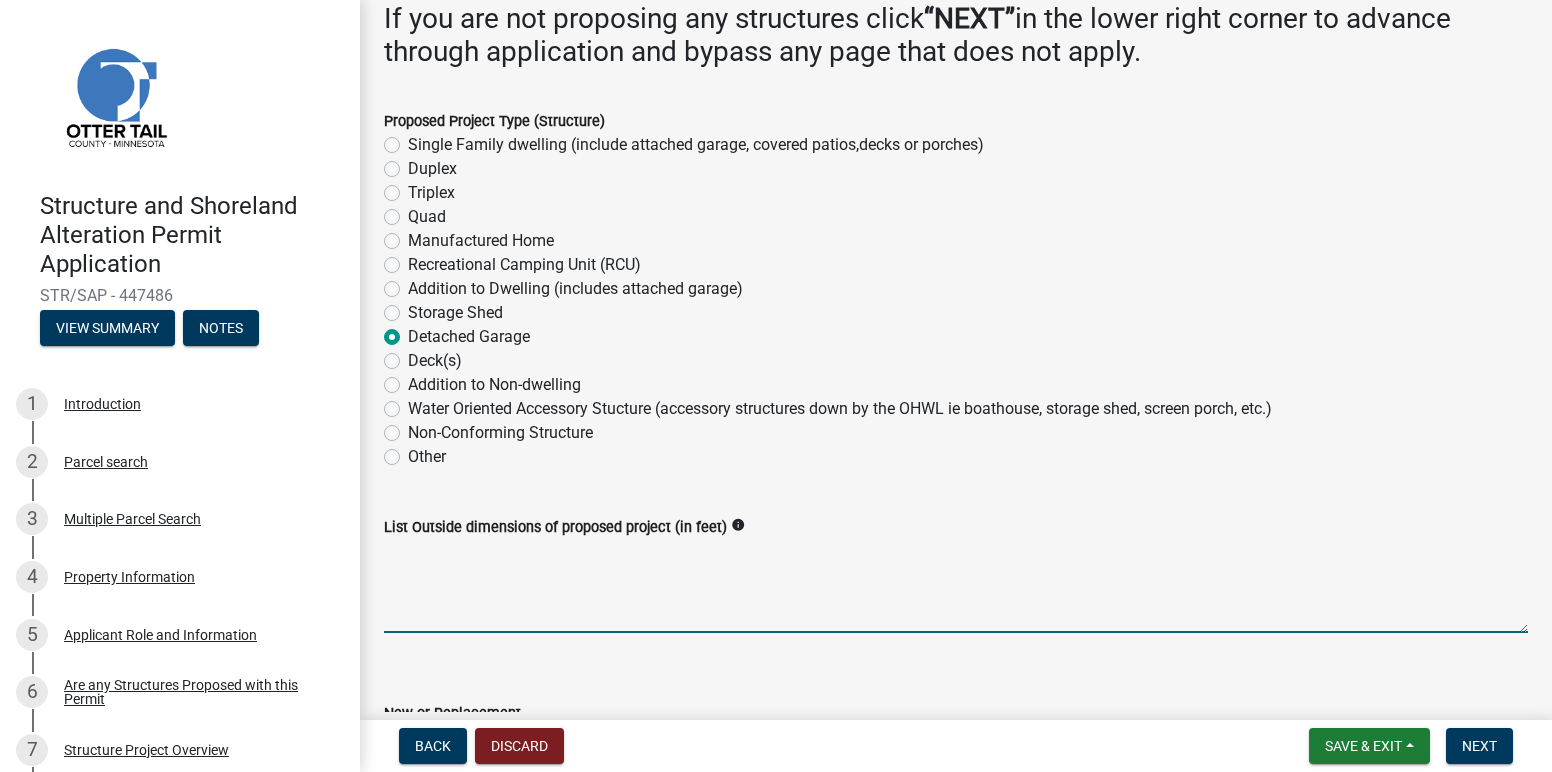 click on "List Outside dimensions of proposed project (in feet)" at bounding box center [956, 586] 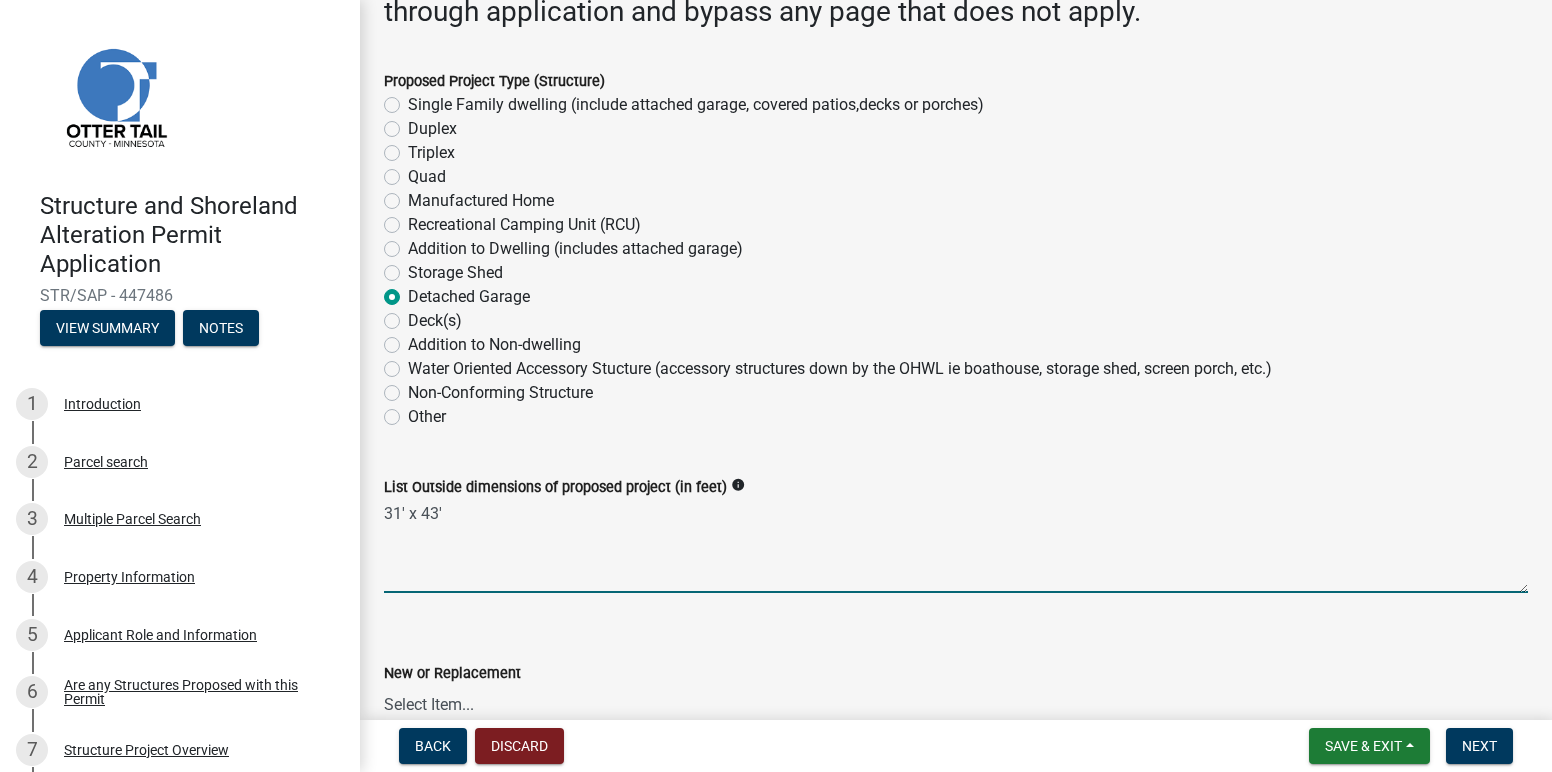 scroll, scrollTop: 453, scrollLeft: 0, axis: vertical 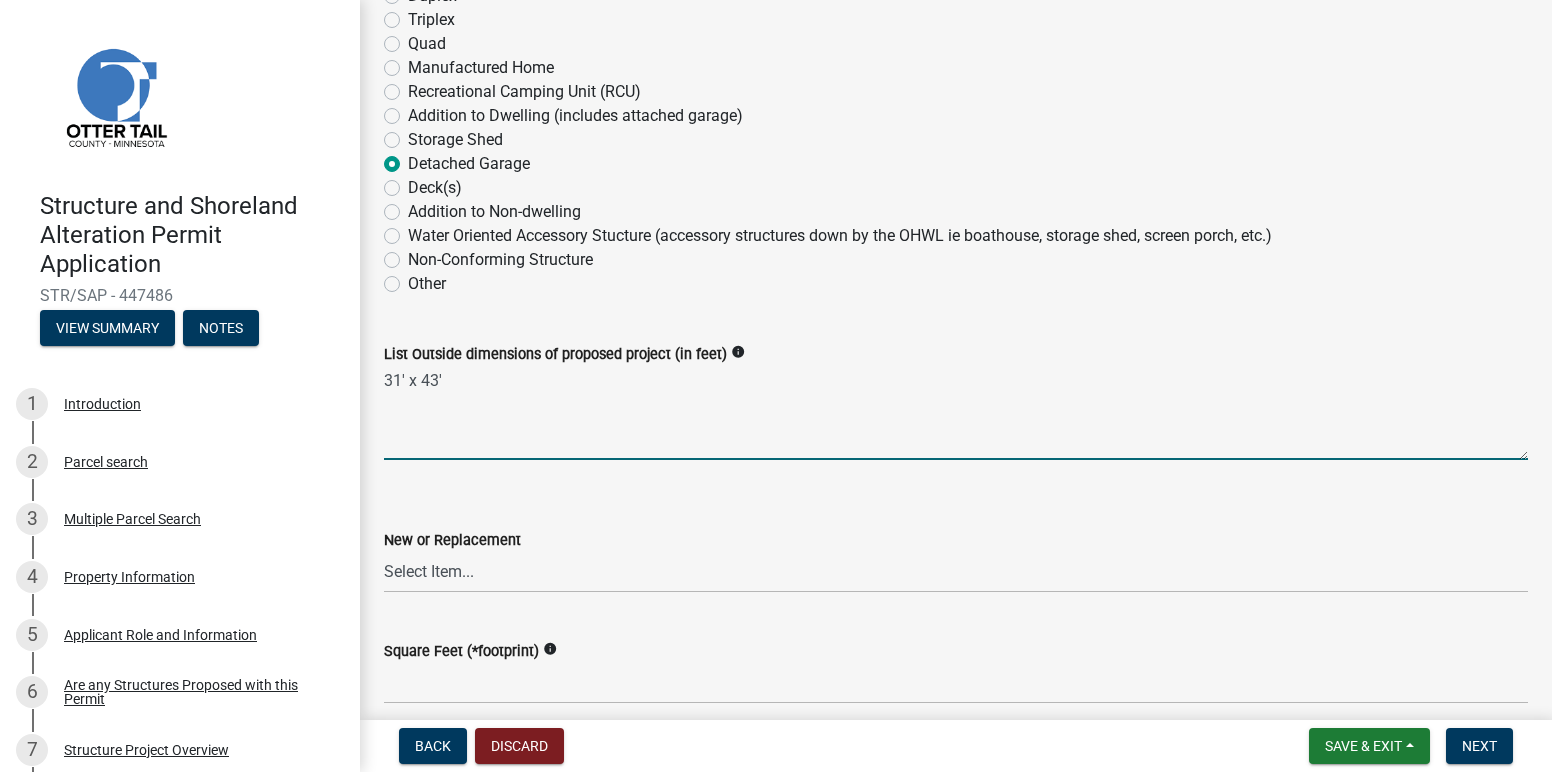 type on "31' x 43'" 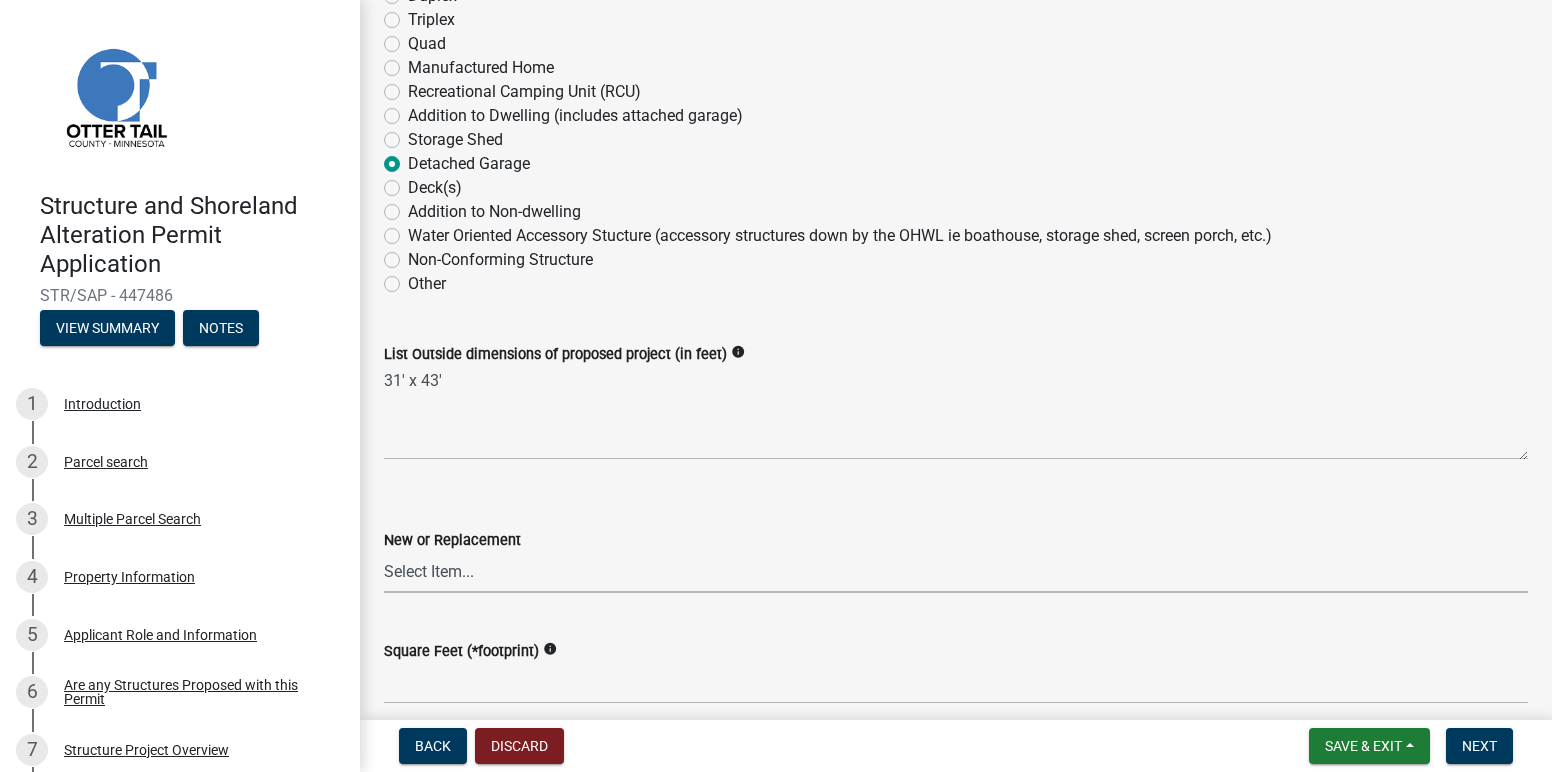 click on "Select Item...   New   Replacement" at bounding box center (956, 572) 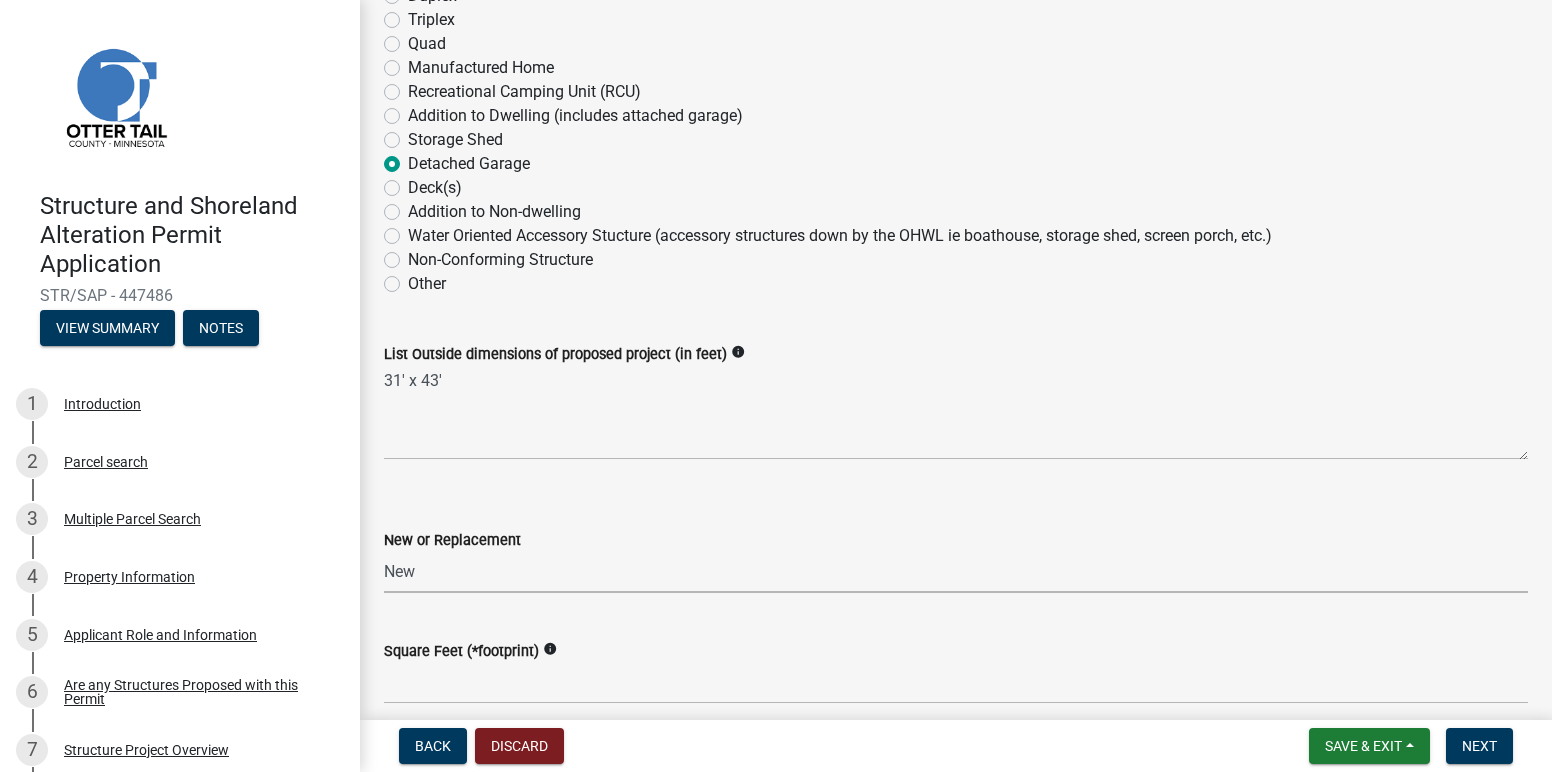 click on "Select Item...   New   Replacement" at bounding box center [956, 572] 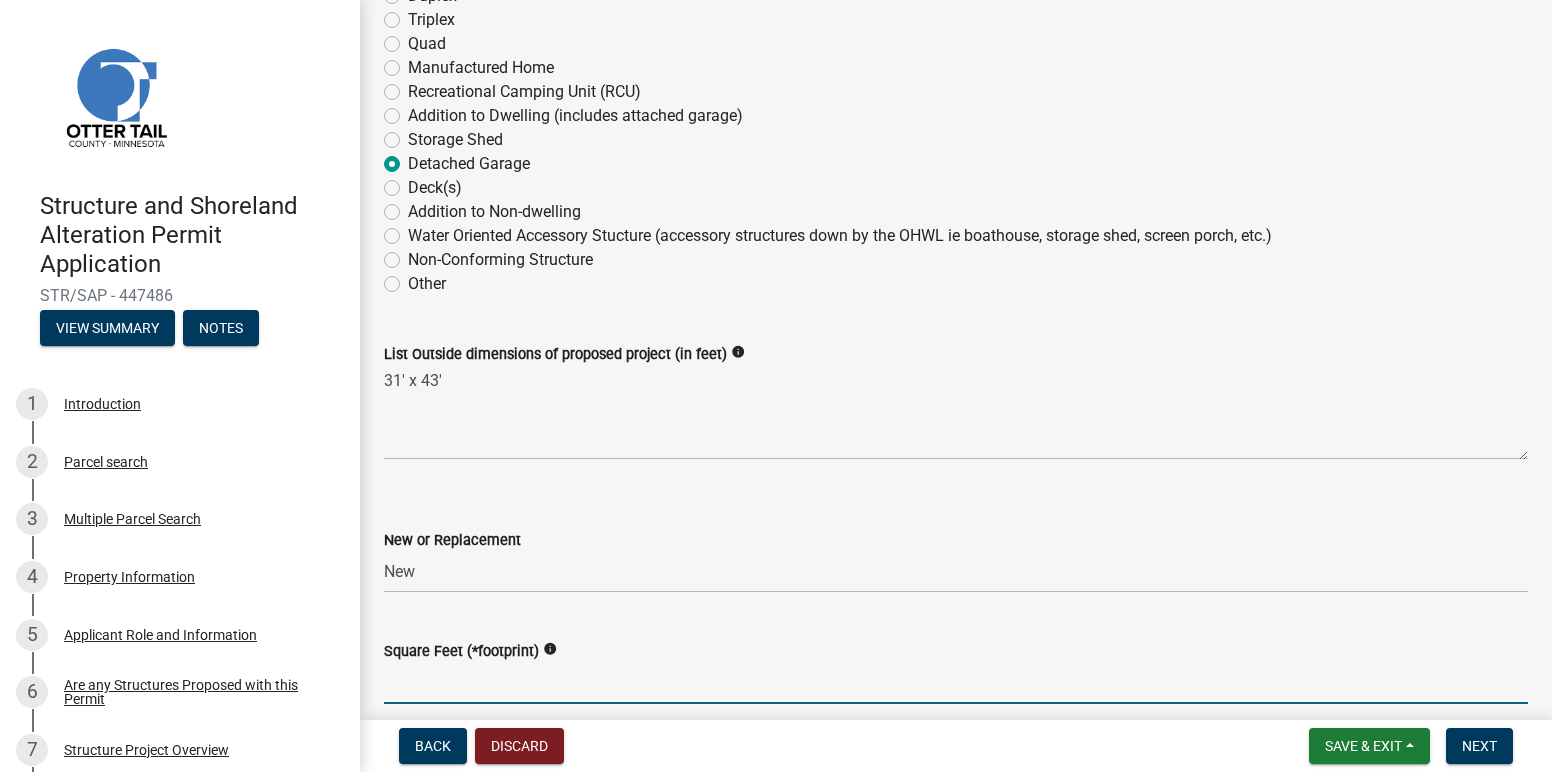 click 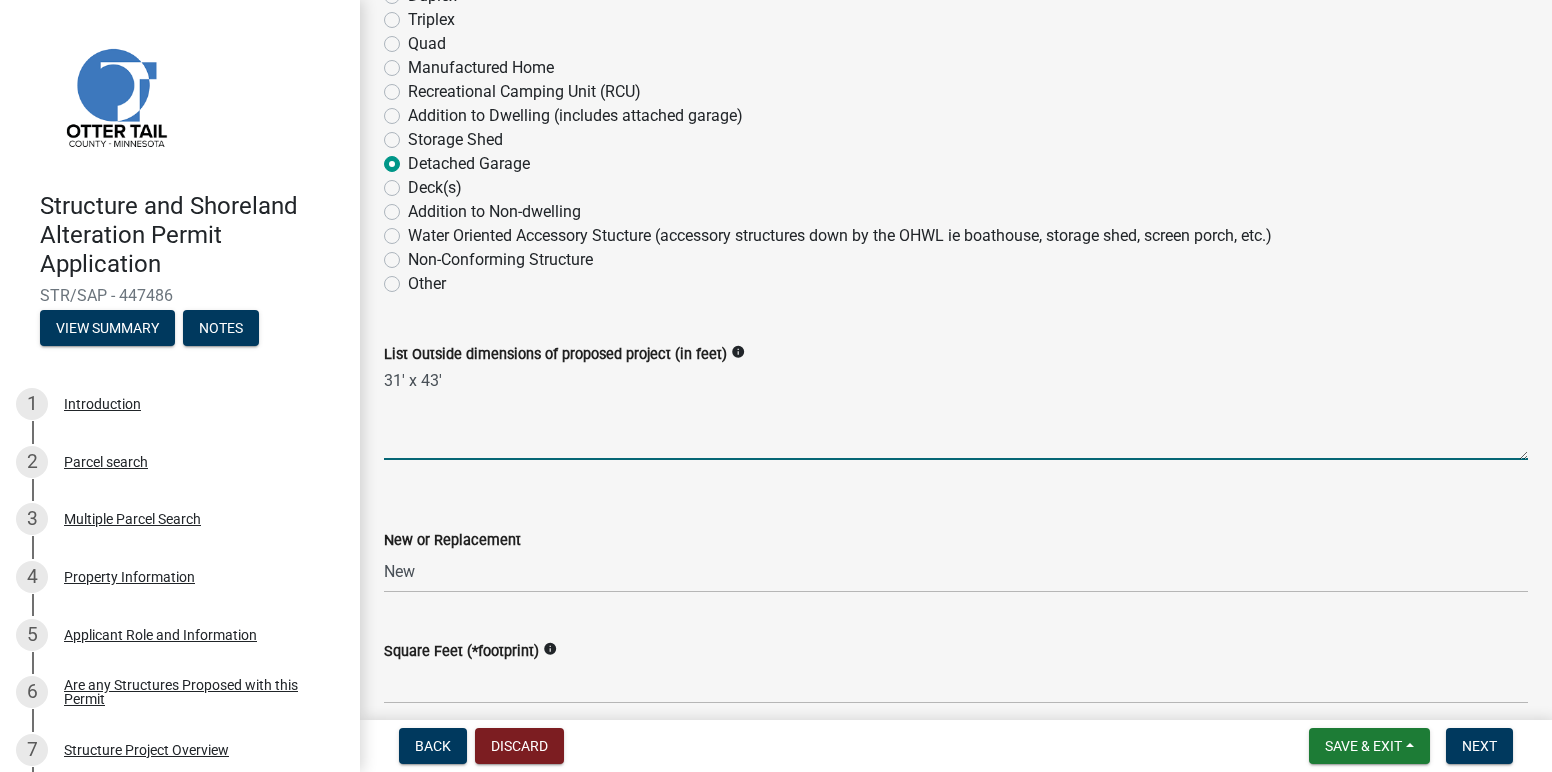 click on "31' x 43'" at bounding box center (956, 413) 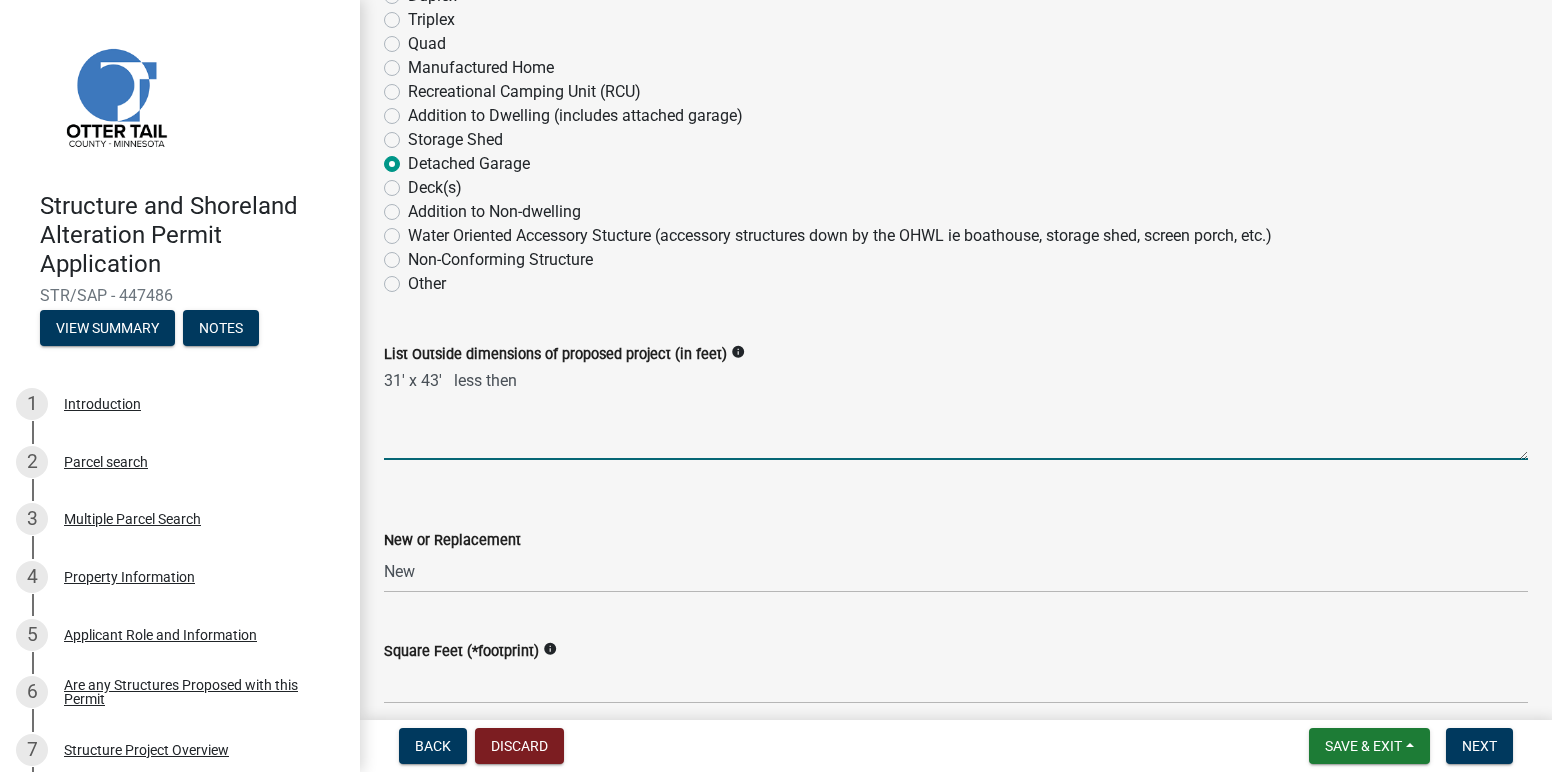 type on "31' x 43'   less then" 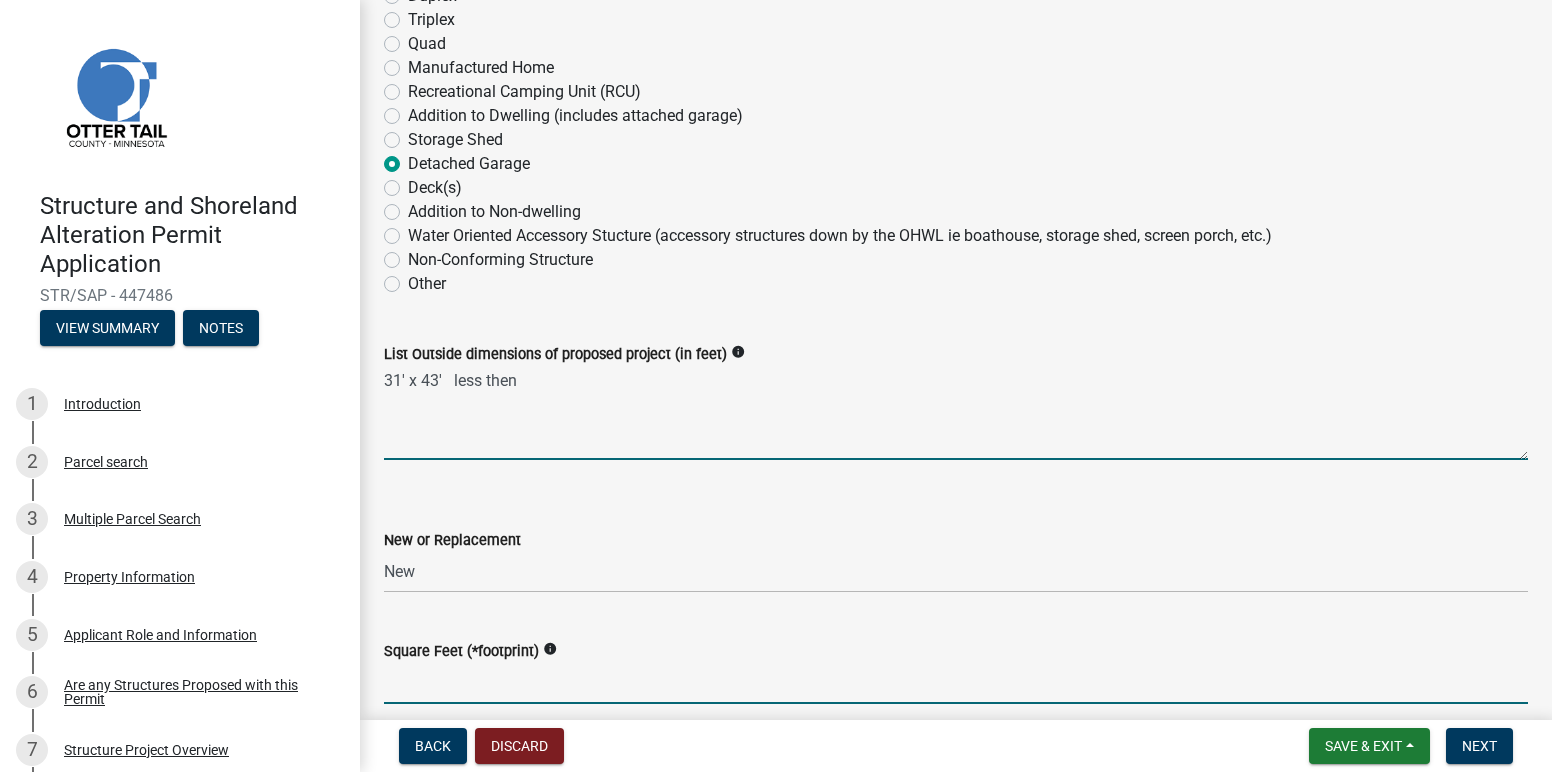 click 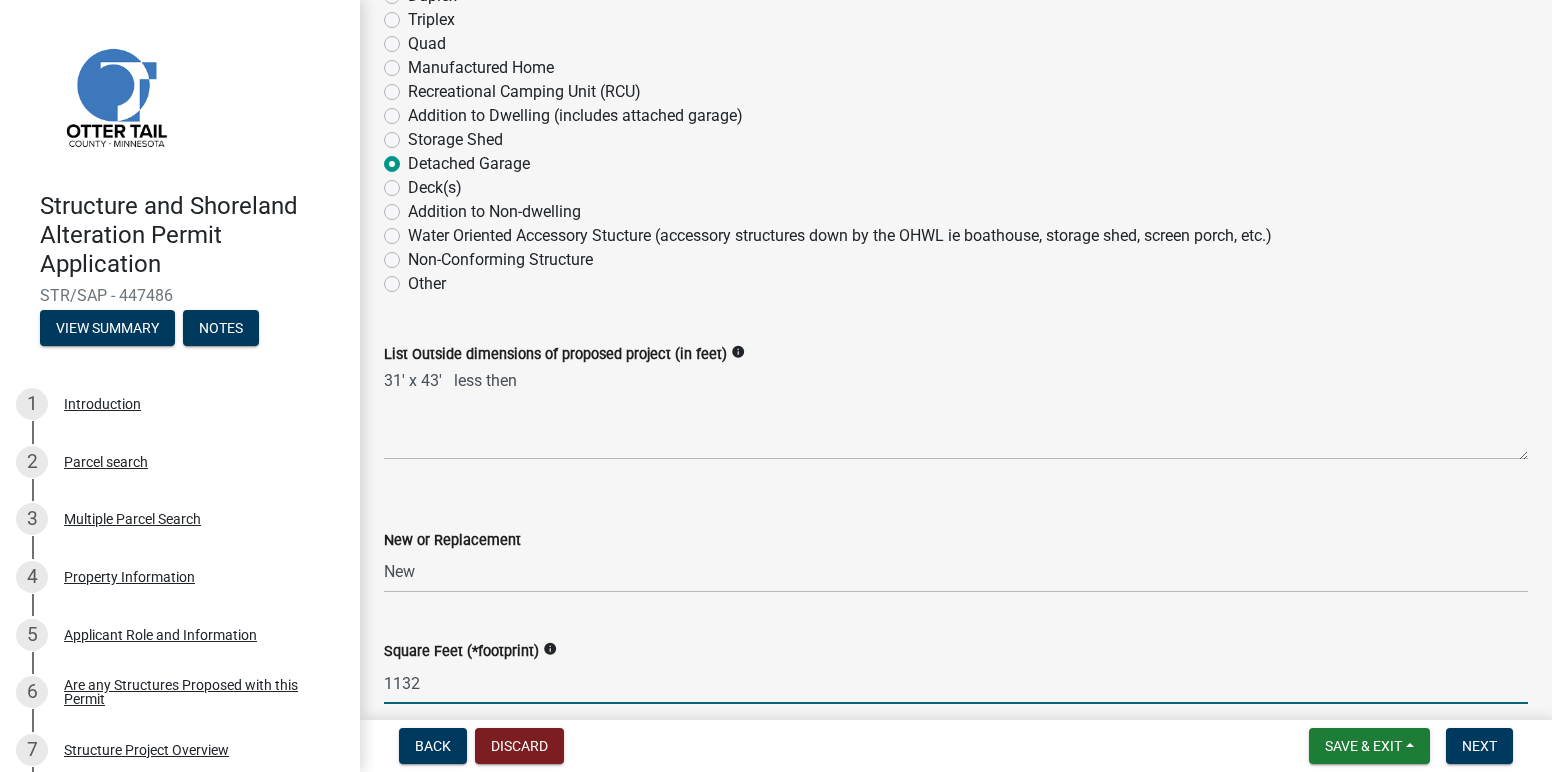 type on "1132" 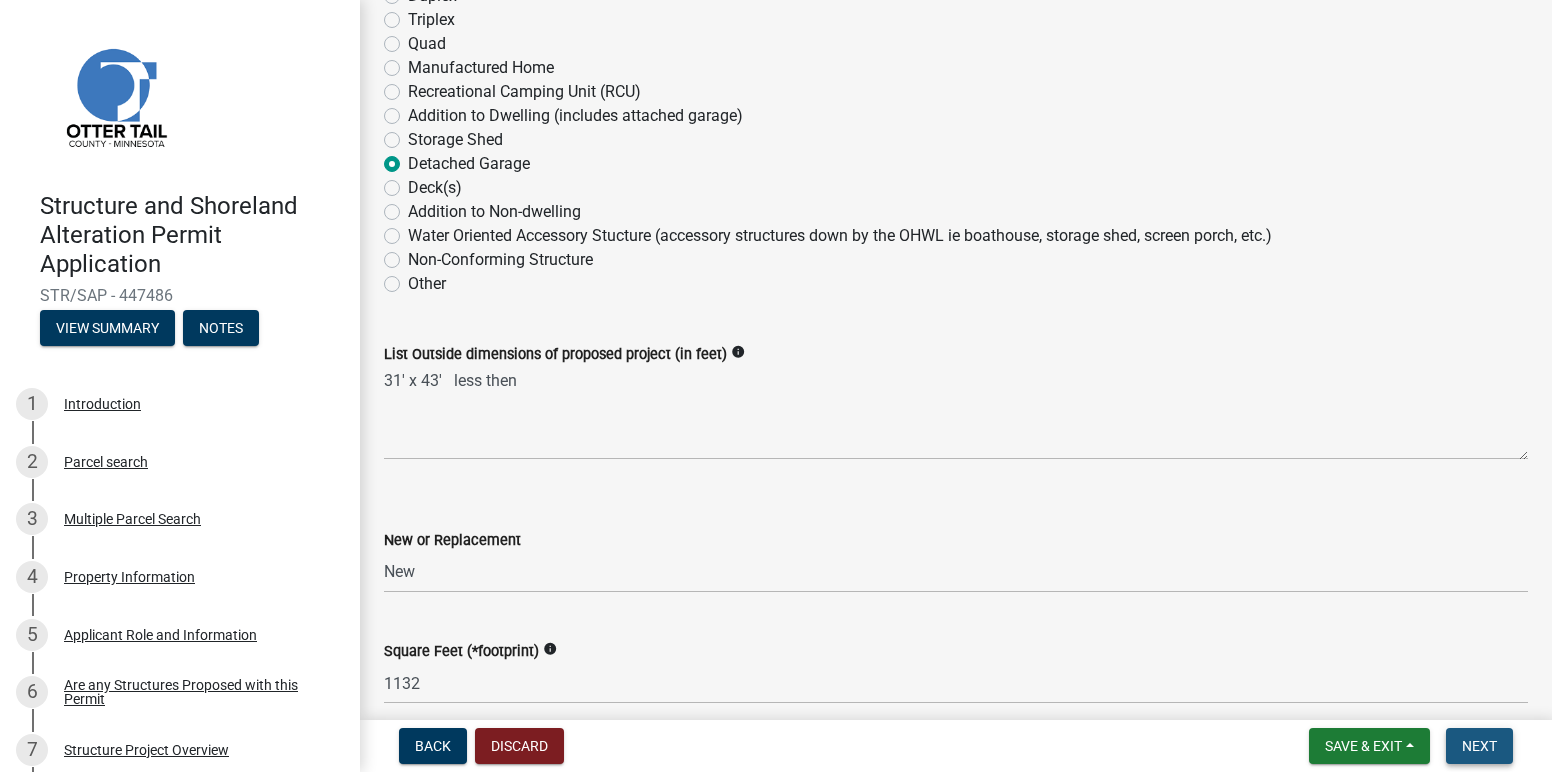 click on "Next" at bounding box center [1479, 746] 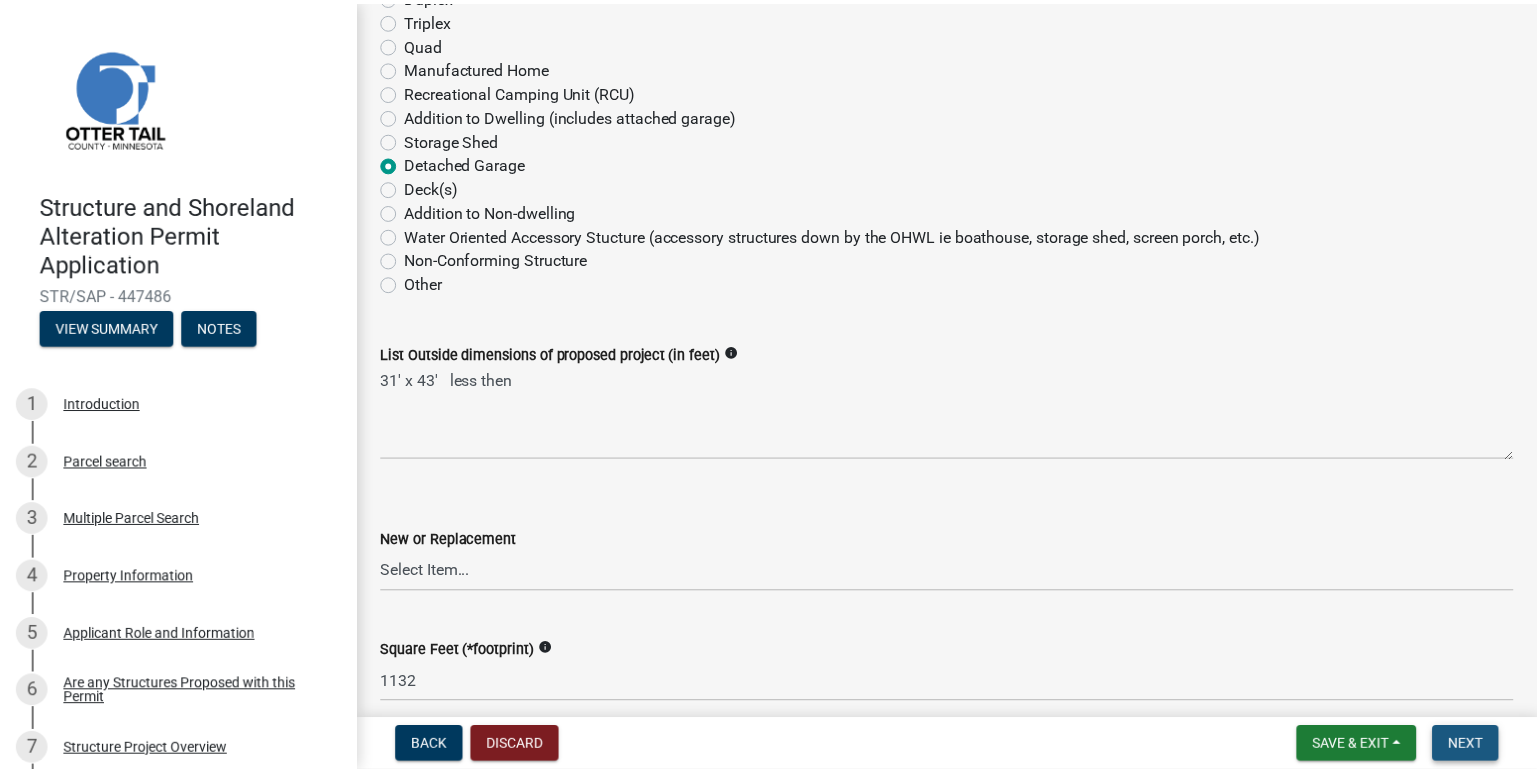 scroll, scrollTop: 0, scrollLeft: 0, axis: both 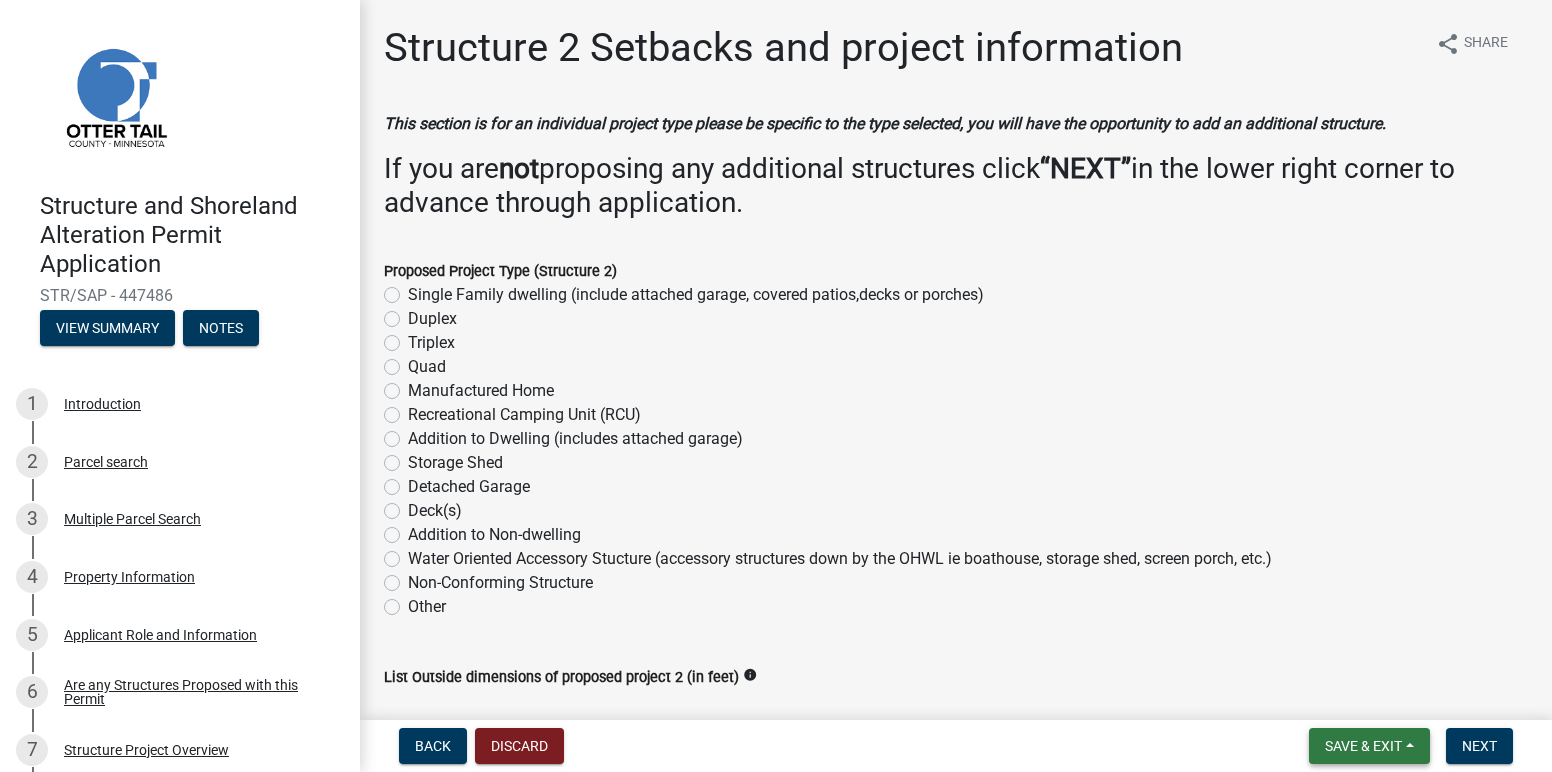click on "Save & Exit" at bounding box center (1363, 746) 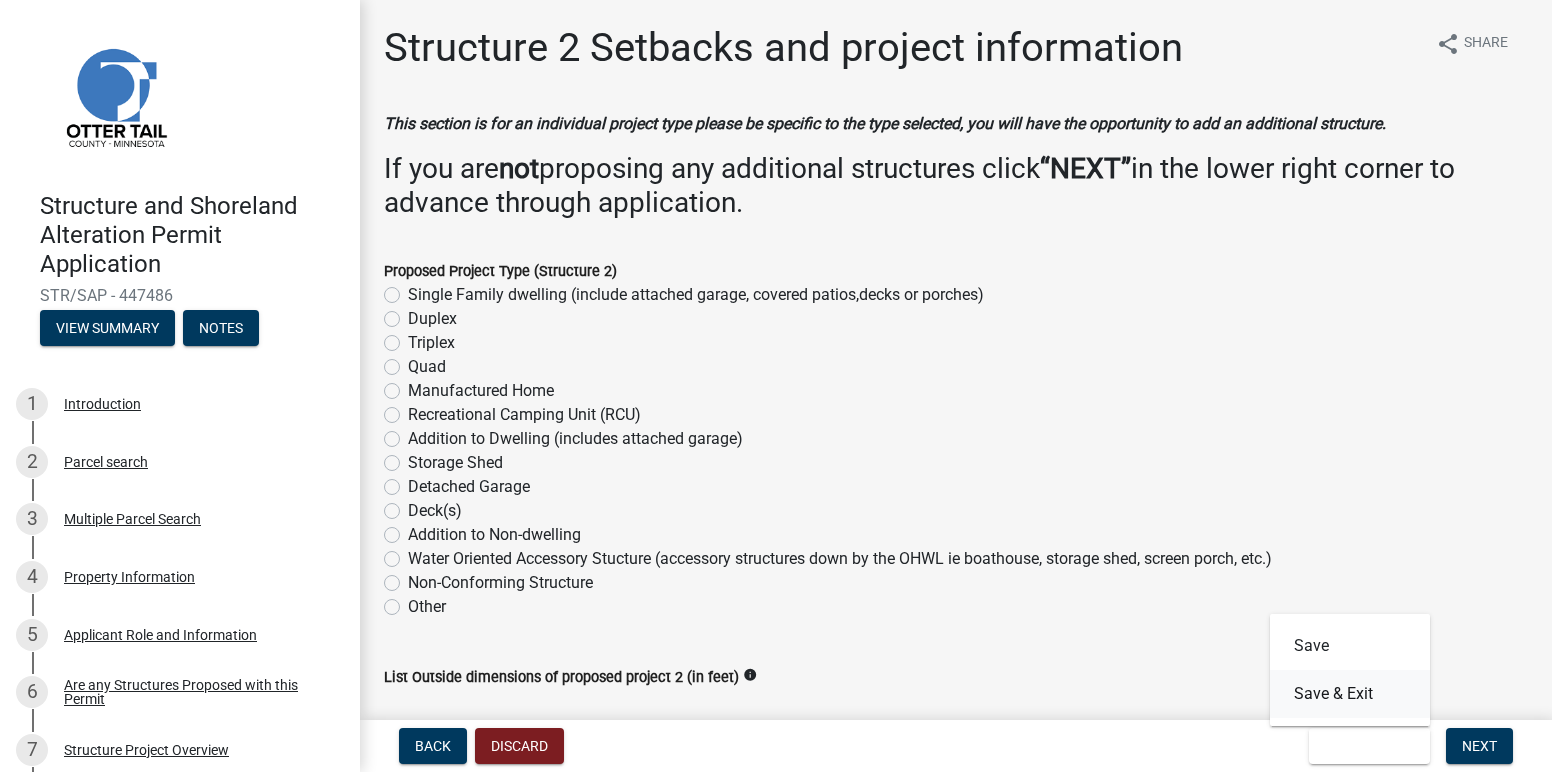 click on "Save & Exit" at bounding box center (1350, 694) 